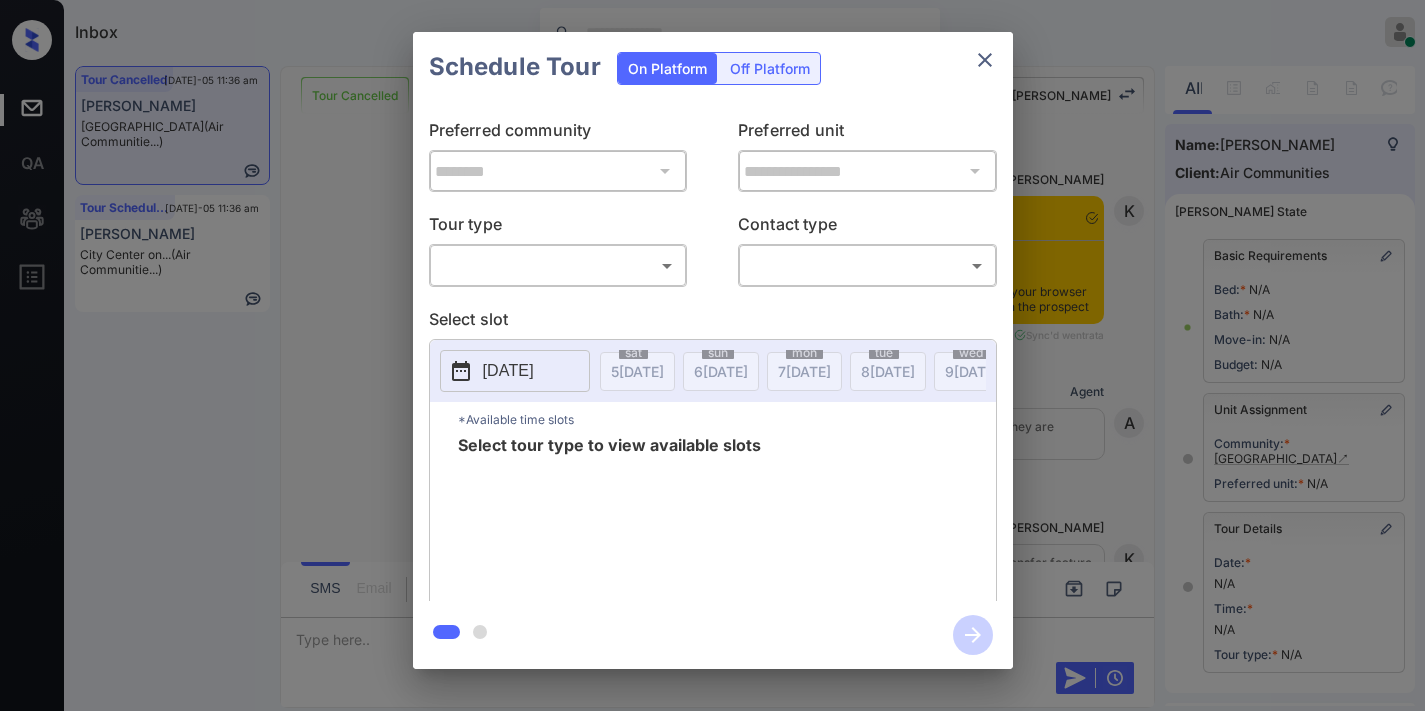 scroll, scrollTop: 0, scrollLeft: 0, axis: both 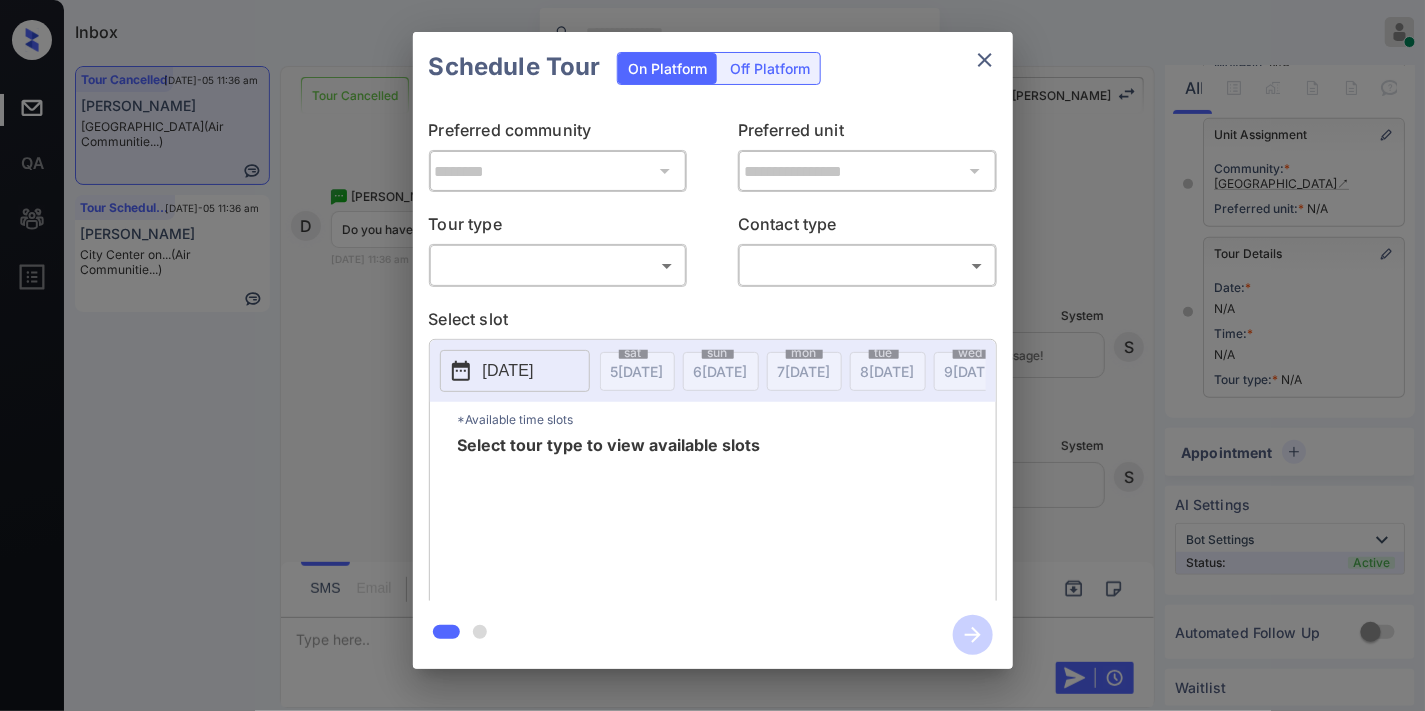 click on "Inbox Samantha Soliven Online Set yourself   offline Set yourself   on break Profile Switch to  dark  mode Sign out Tour Cancelled Jul-05 11:36 am   Daniel Salcedo Bay Parc  (Air Communitie...) Tour Scheduled Jul-05 11:36 am   Hailey Tapia City Center on...  (Air Communitie...) Tour Cancelled Lost Lead Sentiment: Angry Upon sliding the acknowledgement:  Lead will move to lost stage. * ​ SMS and call option will be set to opt out. AFM will be turned off for the lead. Kelsey New Message Kelsey Notes Note: <a href="https://conversation.getzuma.com/6855aeb3ae53cb431c007403">https://conversation.getzuma.com/6855aeb3ae53cb431c007403</a> - Paste this link into your browser to view Kelsey’s conversation with the prospect Jun 20, 2025 11:55 am  Sync'd w  entrata K New Message Agent Lead created because they indicated they are interested in leasing via Zuma IVR. Jun 20, 2025 11:55 am A New Message Kelsey Jun 20, 2025 11:55 am K New Message Zuma Lead transferred to leasing agent: kelsey Jun 20, 2025 11:55 am Z Agent" at bounding box center (712, 355) 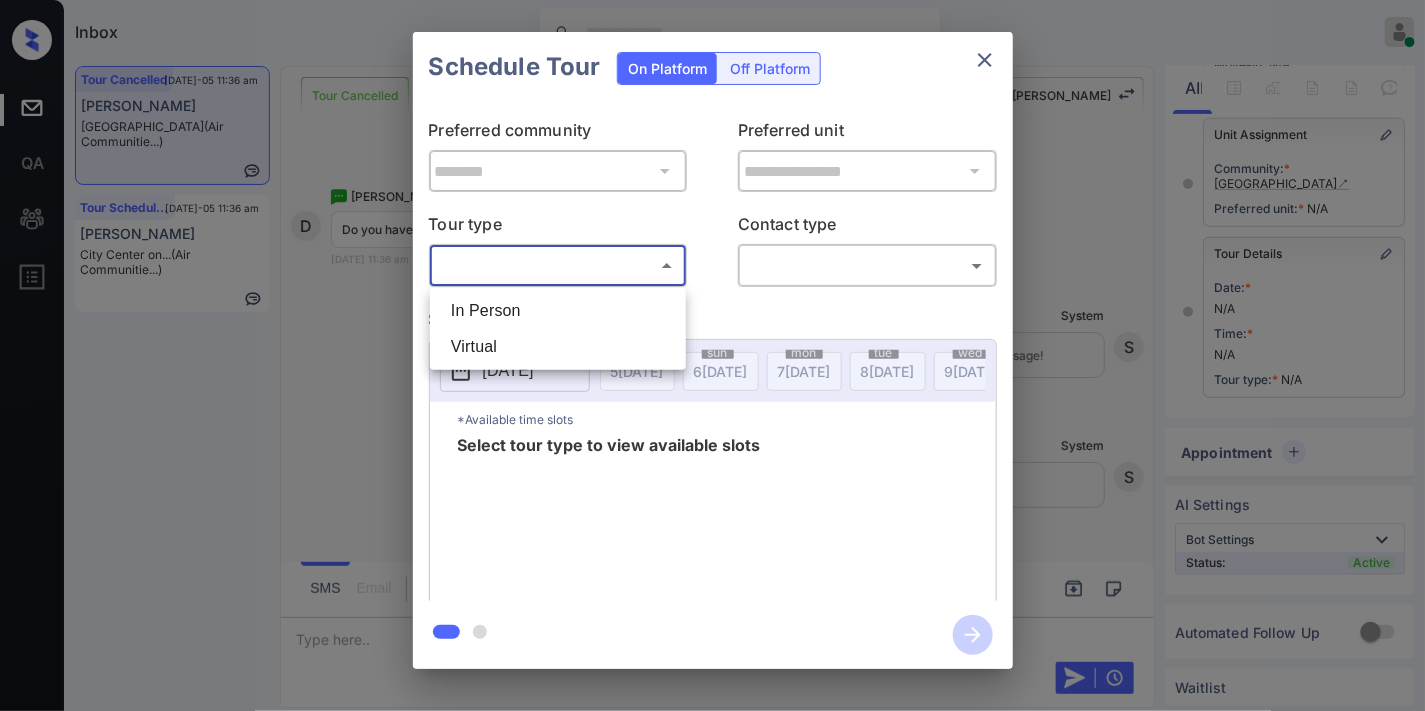 click on "In Person" at bounding box center [558, 311] 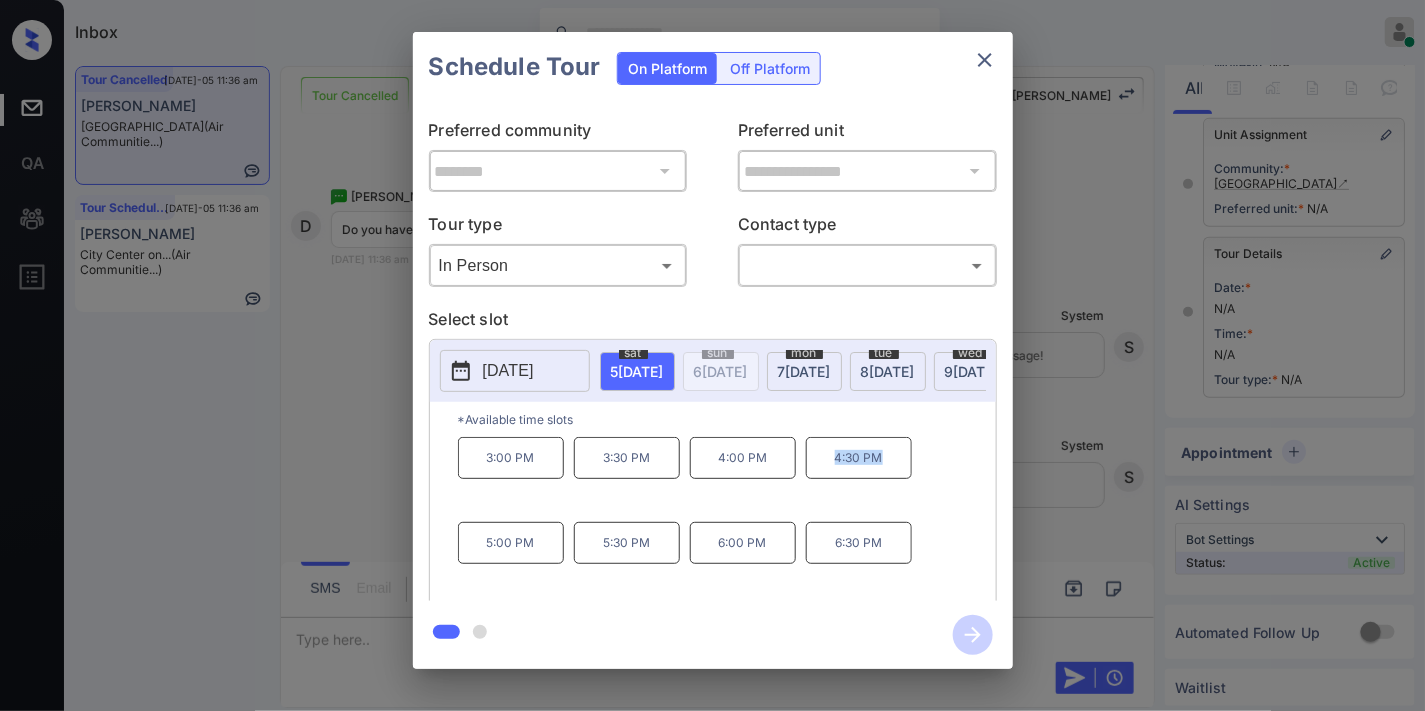 drag, startPoint x: 887, startPoint y: 470, endPoint x: 832, endPoint y: 470, distance: 55 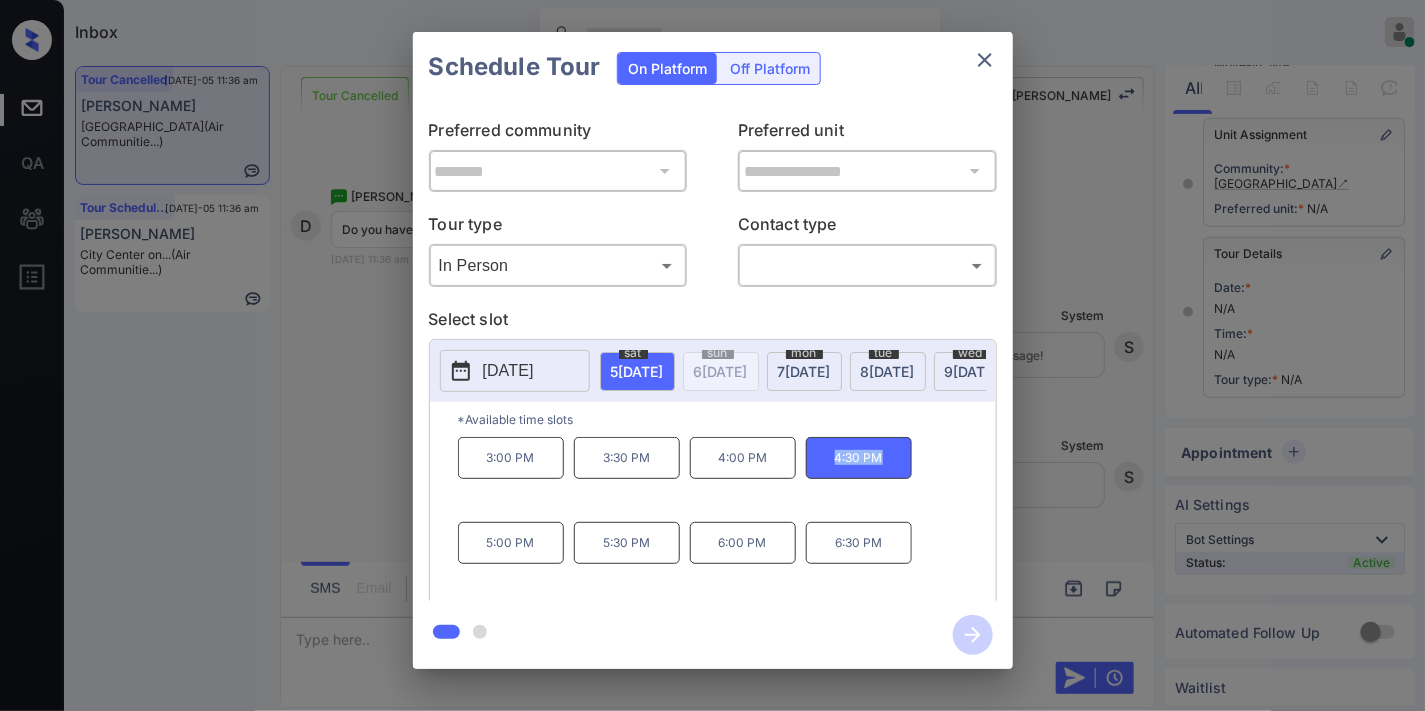 copy on "4:30 PM" 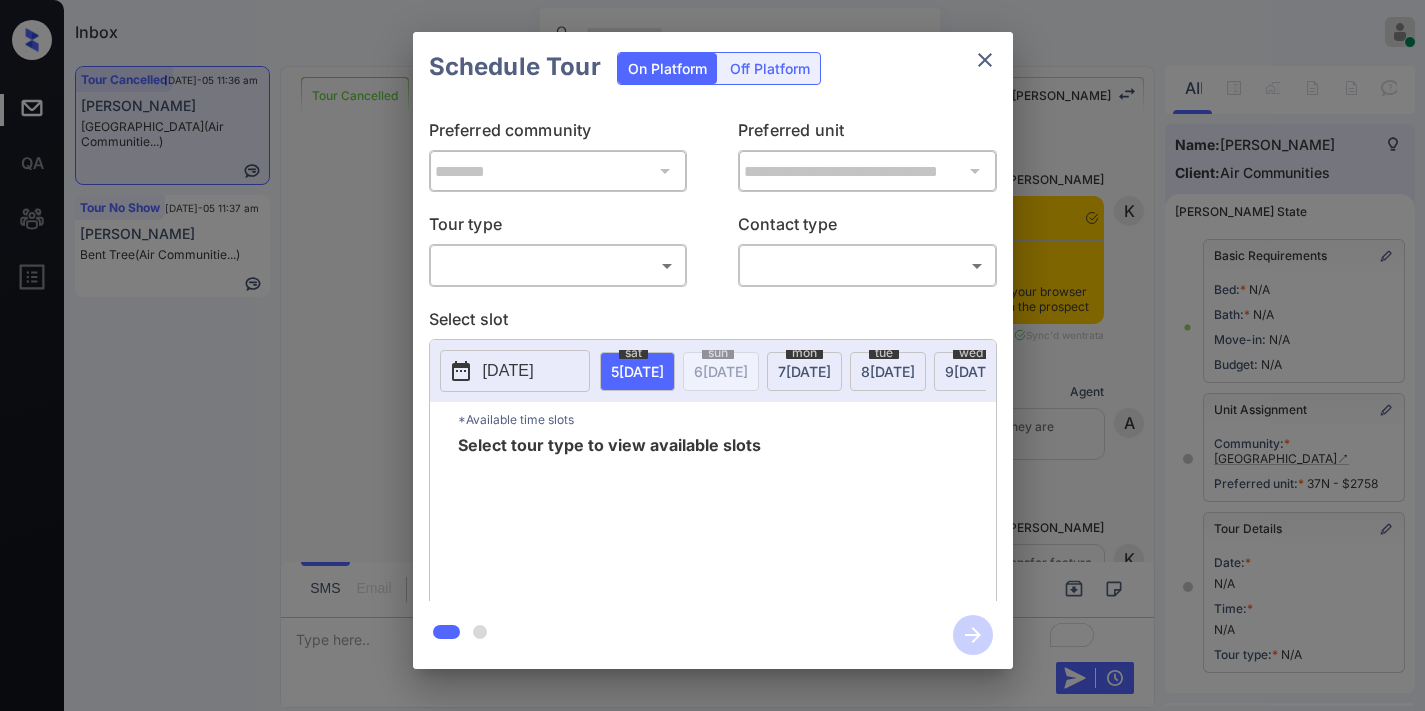 scroll, scrollTop: 0, scrollLeft: 0, axis: both 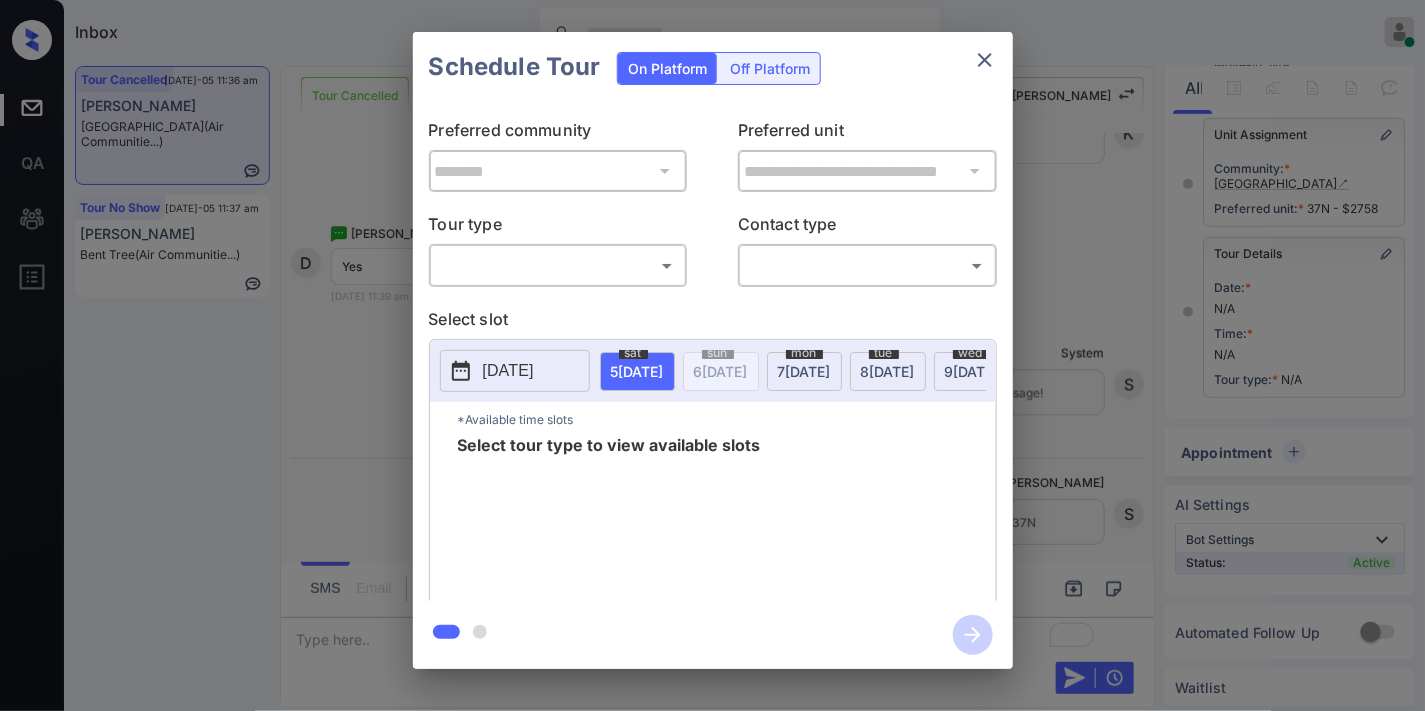 click on "​ ​" at bounding box center [558, 265] 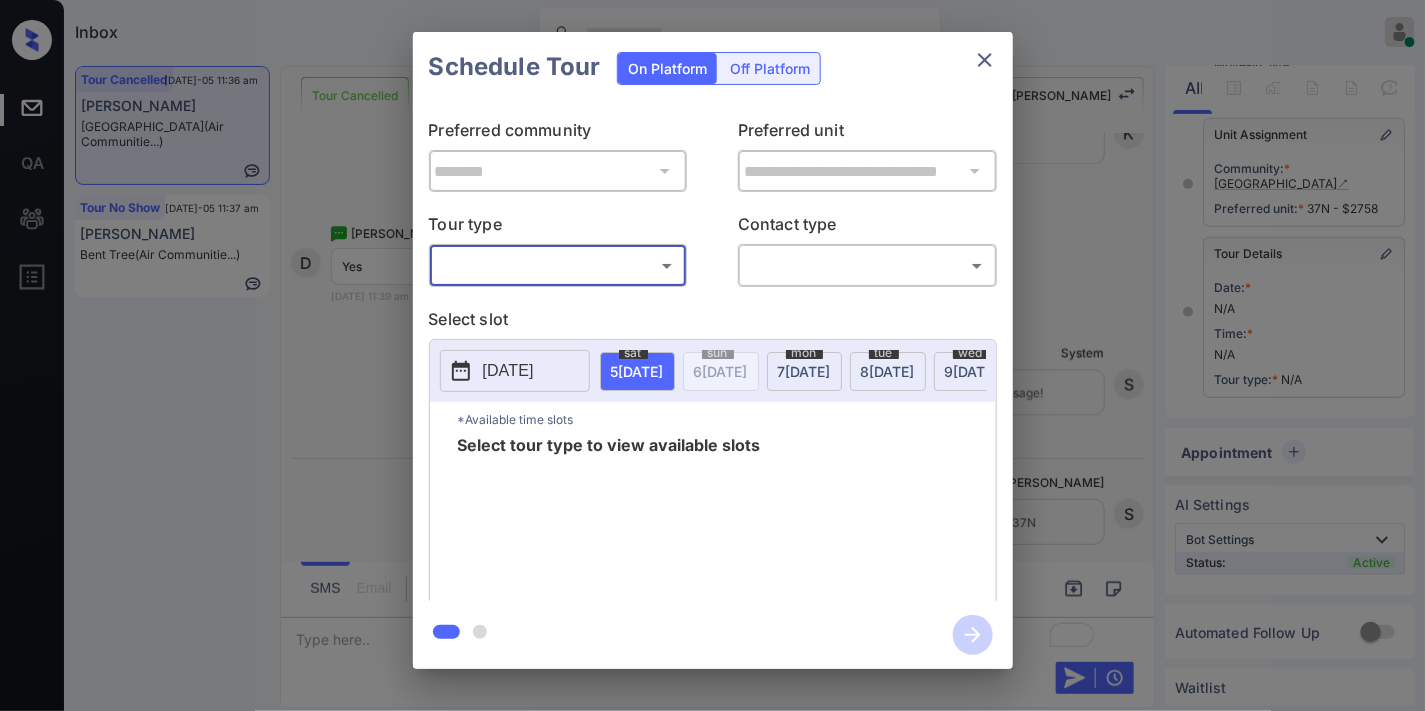 click on "Inbox Samantha Soliven Online Set yourself   offline Set yourself   on break Profile Switch to  dark  mode Sign out Tour Cancelled Jul-05 11:36 am   Daniel Salcedo Bay Parc  (Air Communitie...) Tour No Show Jul-05 11:37 am   Shannon Gould Bent Tree  (Air Communitie...) Tour Cancelled Lost Lead Sentiment: Angry Upon sliding the acknowledgement:  Lead will move to lost stage. * ​ SMS and call option will be set to opt out. AFM will be turned off for the lead. Kelsey New Message Kelsey Notes Note: <a href="https://conversation.getzuma.com/6855aeb3ae53cb431c007403">https://conversation.getzuma.com/6855aeb3ae53cb431c007403</a> - Paste this link into your browser to view Kelsey’s conversation with the prospect Jun 20, 2025 11:55 am  Sync'd w  entrata K New Message Agent Lead created because they indicated they are interested in leasing via Zuma IVR. Jun 20, 2025 11:55 am A New Message Kelsey Jun 20, 2025 11:55 am K New Message Zuma Lead transferred to leasing agent: kelsey Jun 20, 2025 11:55 am Z New Message A" at bounding box center (712, 355) 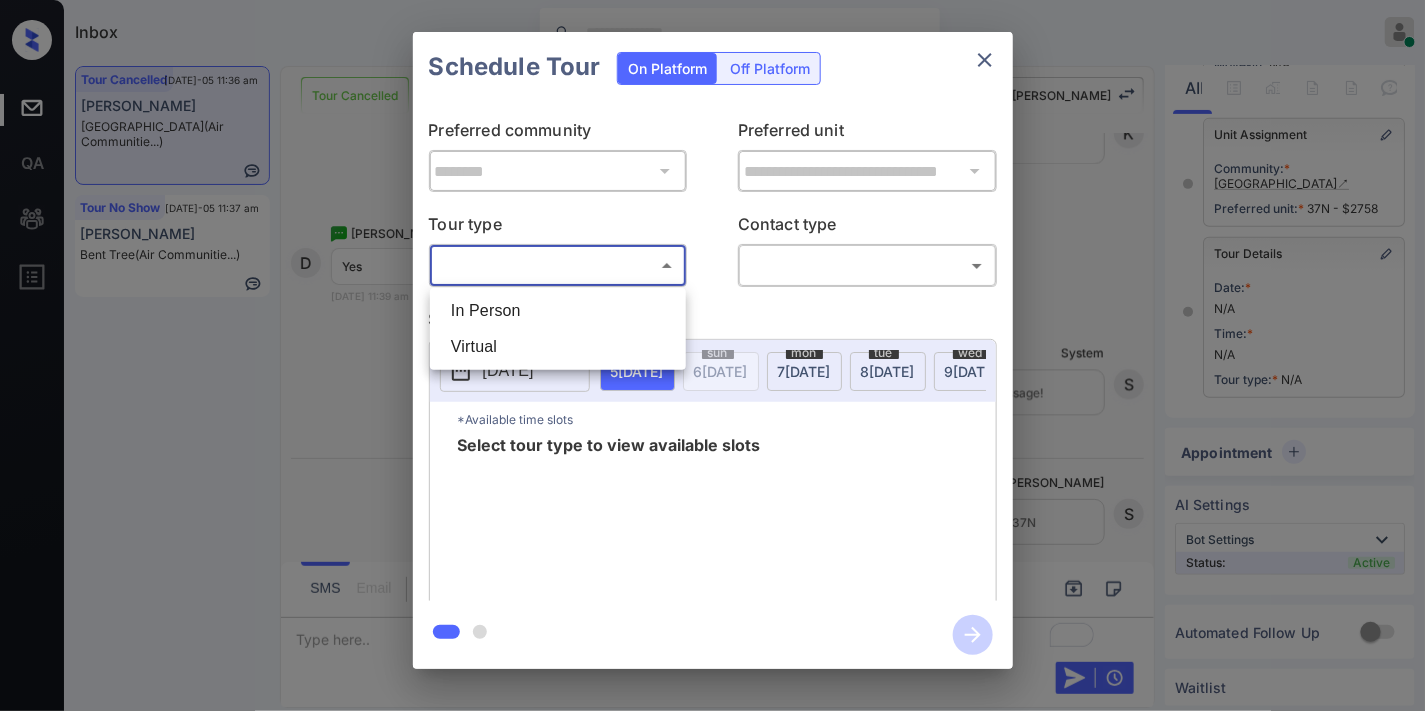 click on "In Person" at bounding box center [558, 311] 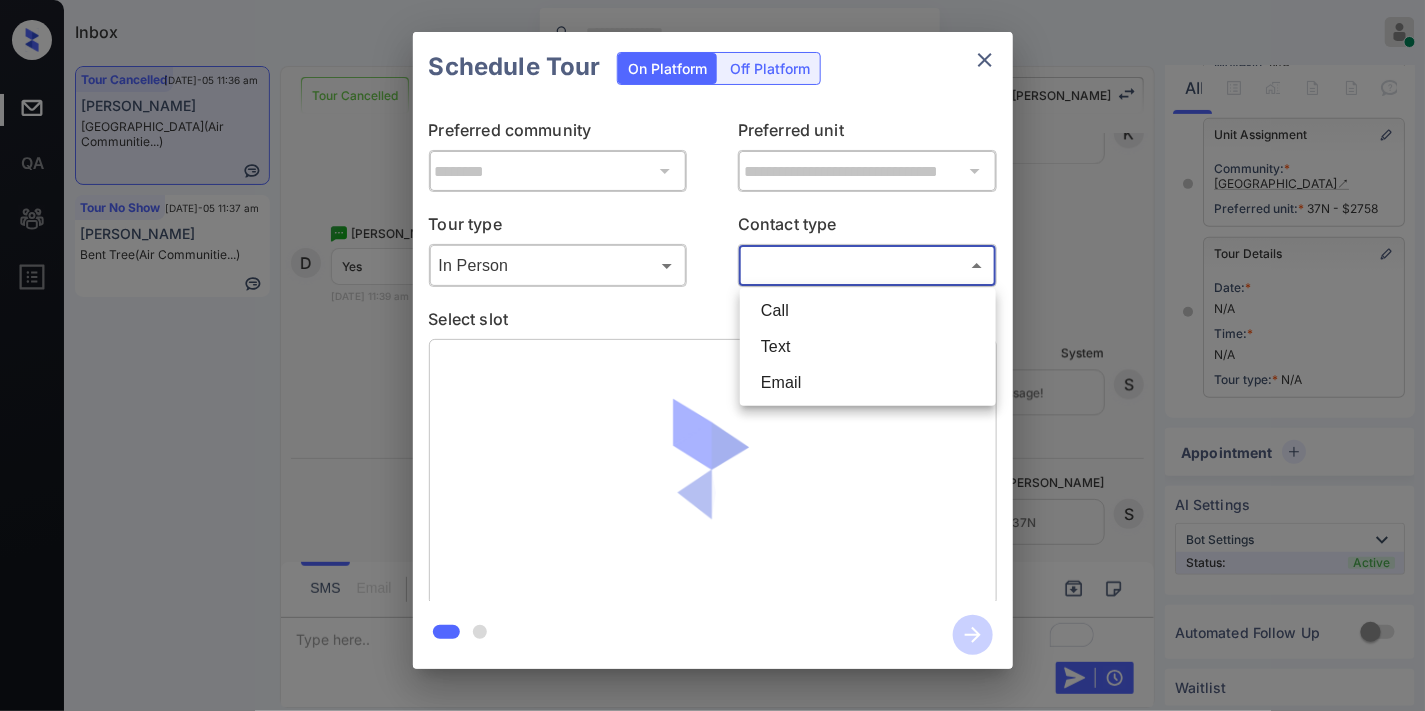 click on "Inbox Samantha Soliven Online Set yourself   offline Set yourself   on break Profile Switch to  dark  mode Sign out Tour Cancelled Jul-05 11:36 am   Daniel Salcedo Bay Parc  (Air Communitie...) Tour No Show Jul-05 11:37 am   Shannon Gould Bent Tree  (Air Communitie...) Tour Cancelled Lost Lead Sentiment: Angry Upon sliding the acknowledgement:  Lead will move to lost stage. * ​ SMS and call option will be set to opt out. AFM will be turned off for the lead. Kelsey New Message Kelsey Notes Note: <a href="https://conversation.getzuma.com/6855aeb3ae53cb431c007403">https://conversation.getzuma.com/6855aeb3ae53cb431c007403</a> - Paste this link into your browser to view Kelsey’s conversation with the prospect Jun 20, 2025 11:55 am  Sync'd w  entrata K New Message Agent Lead created because they indicated they are interested in leasing via Zuma IVR. Jun 20, 2025 11:55 am A New Message Kelsey Jun 20, 2025 11:55 am K New Message Zuma Lead transferred to leasing agent: kelsey Jun 20, 2025 11:55 am Z New Message A" at bounding box center [712, 355] 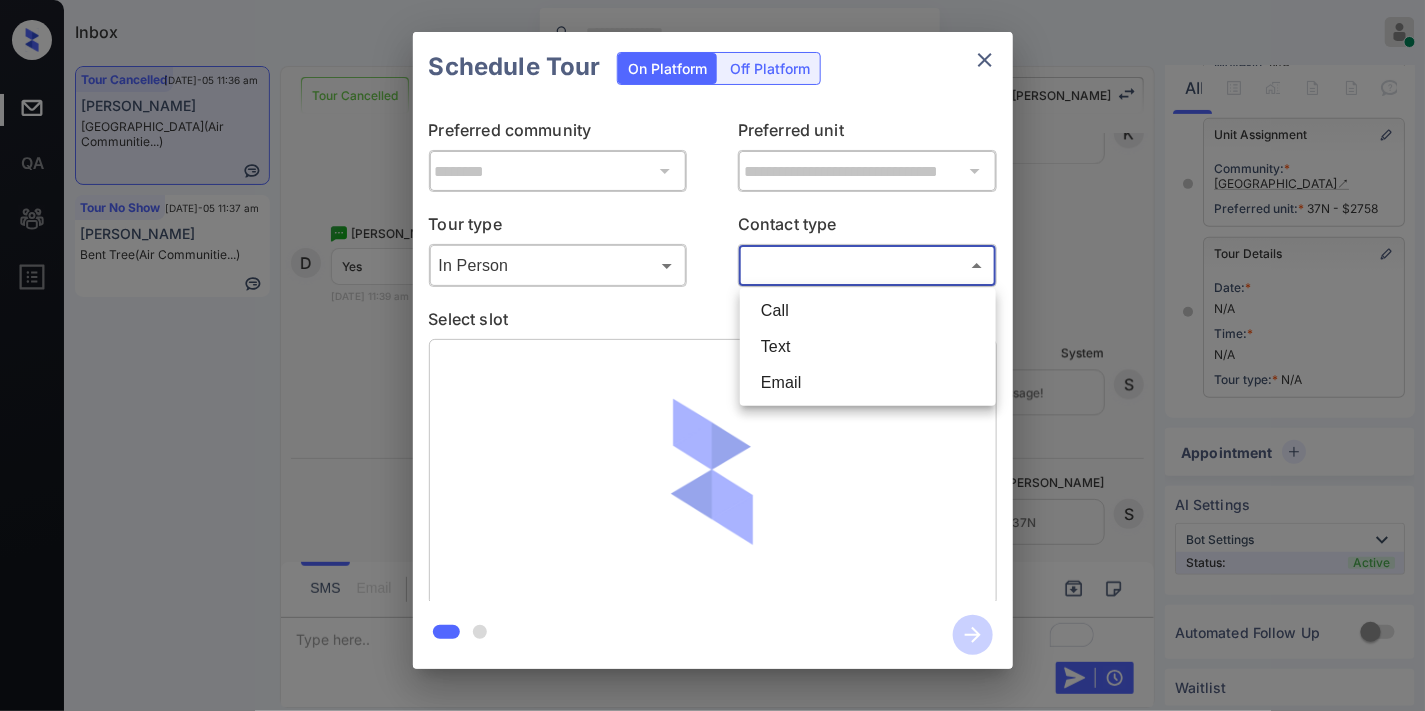 click on "Text" at bounding box center [868, 347] 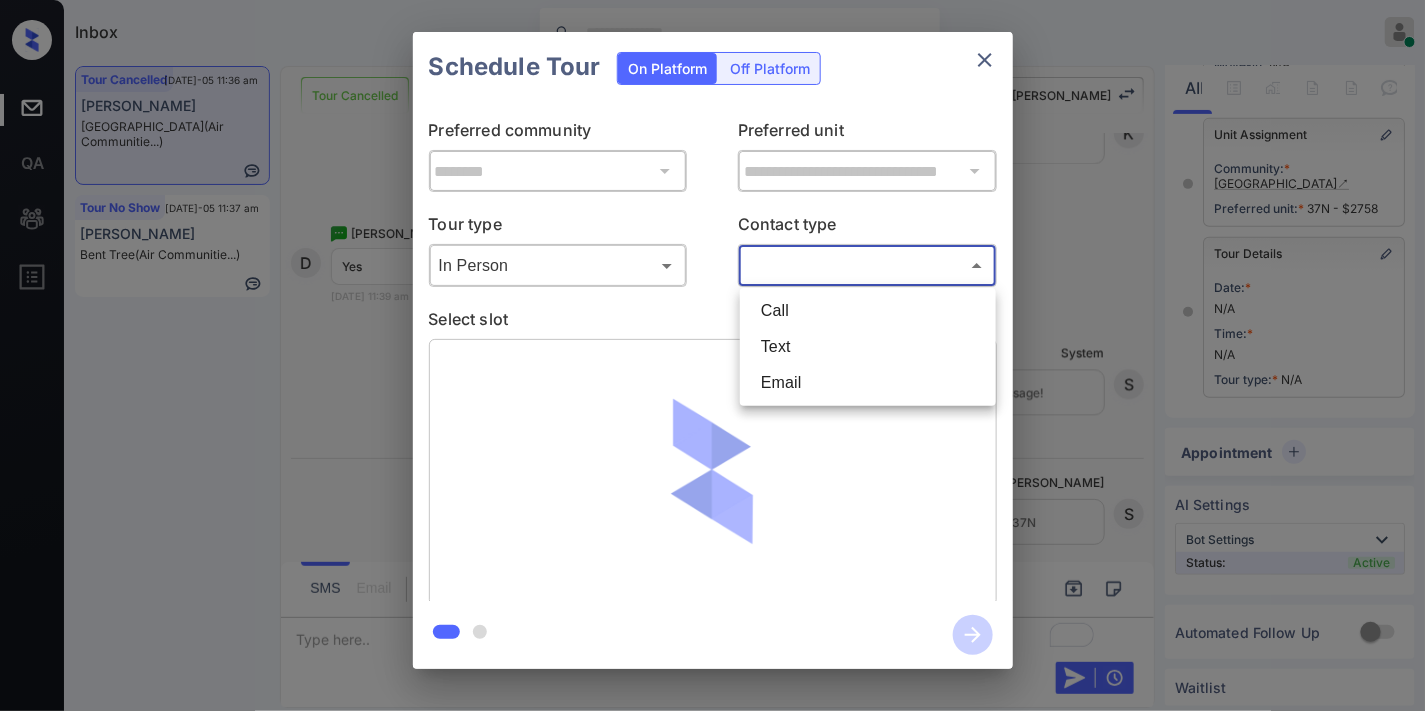 type on "****" 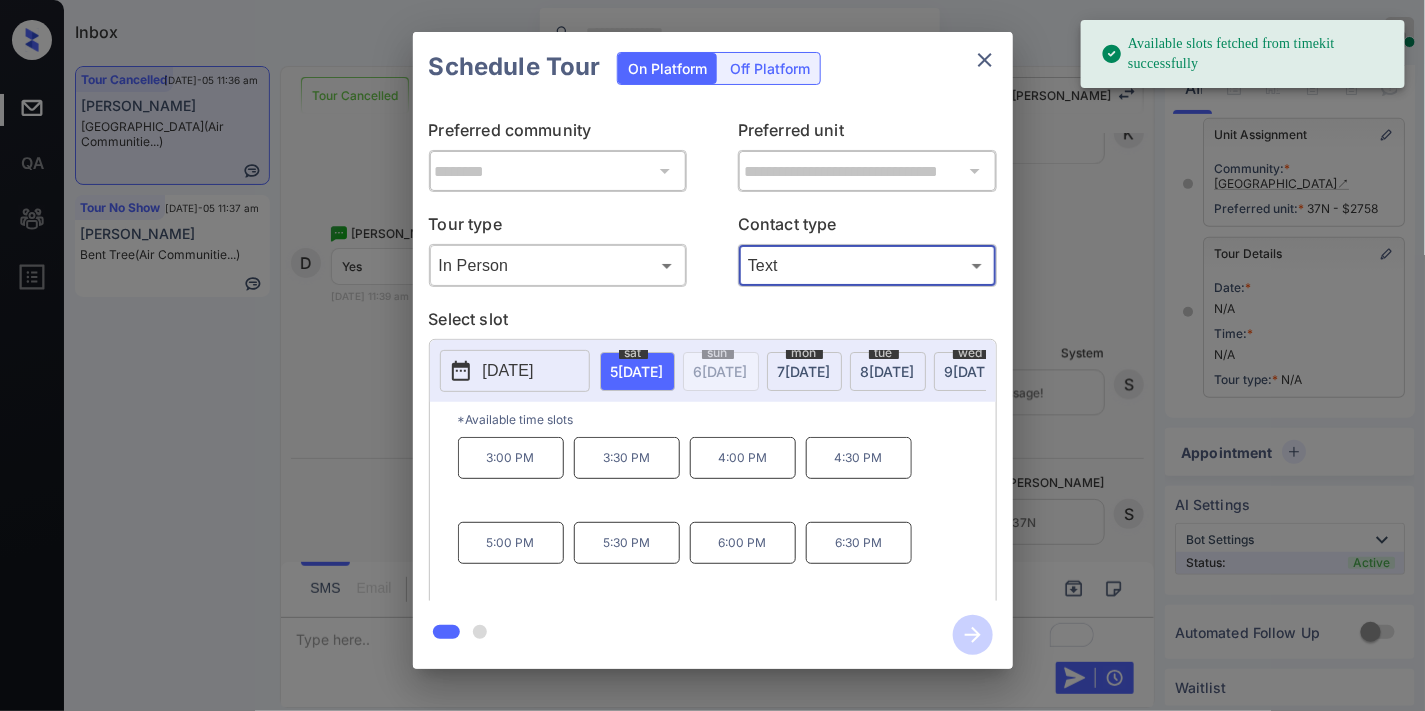 click on "4:30 PM" at bounding box center (859, 458) 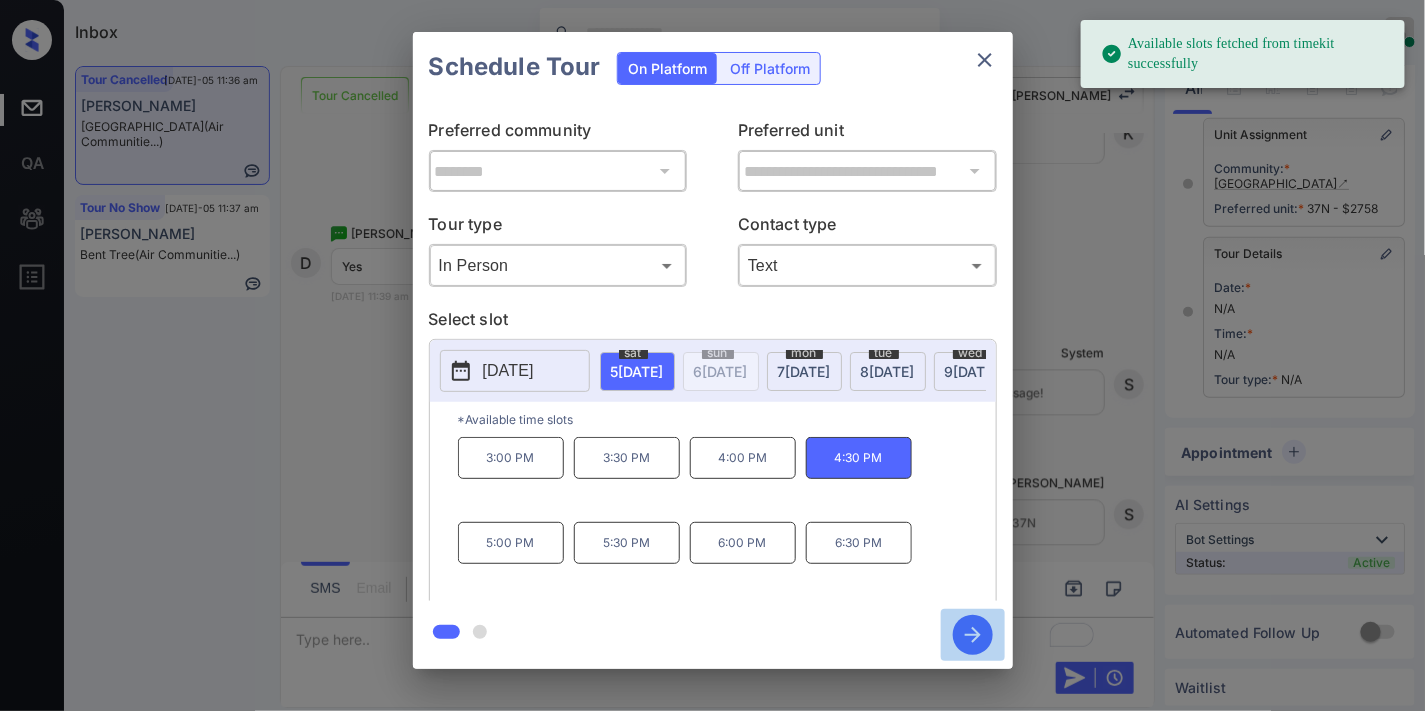 click 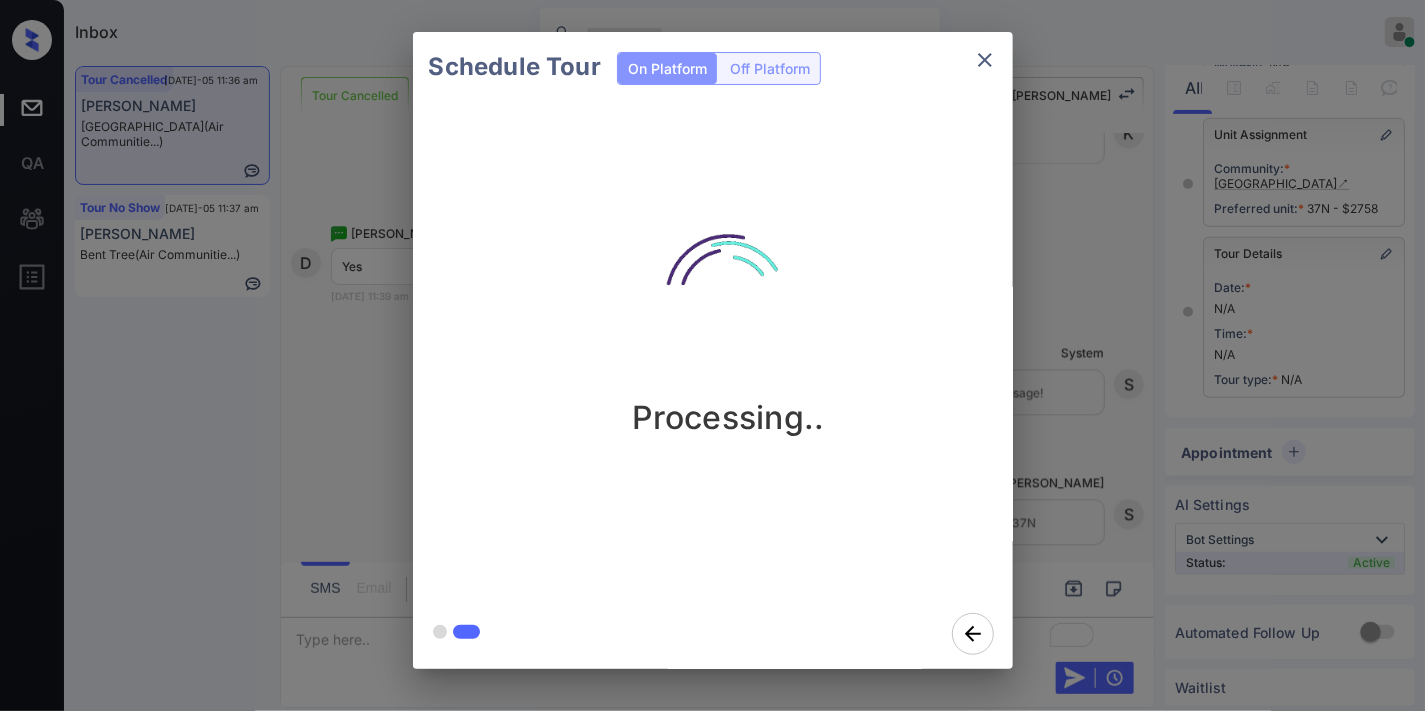 click on "Schedule Tour On Platform Off Platform Processing.." at bounding box center (712, 350) 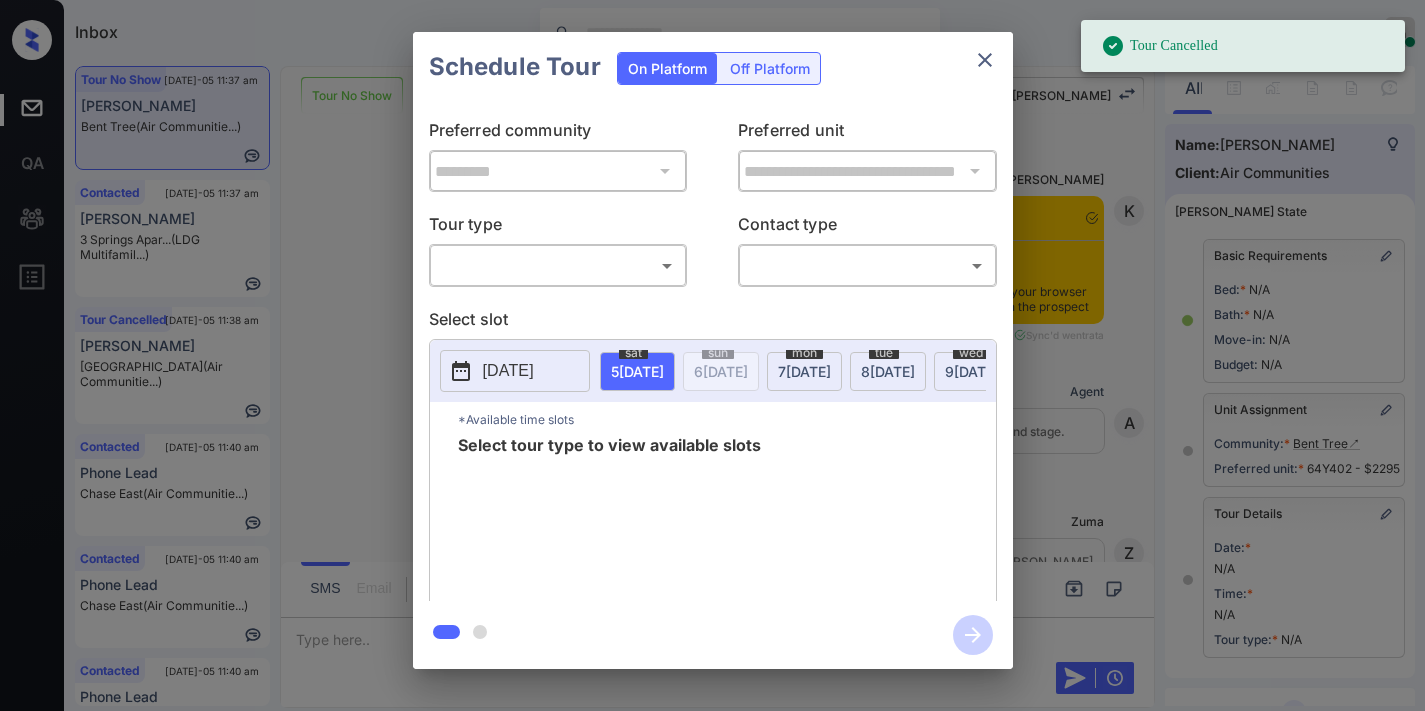 scroll, scrollTop: 0, scrollLeft: 0, axis: both 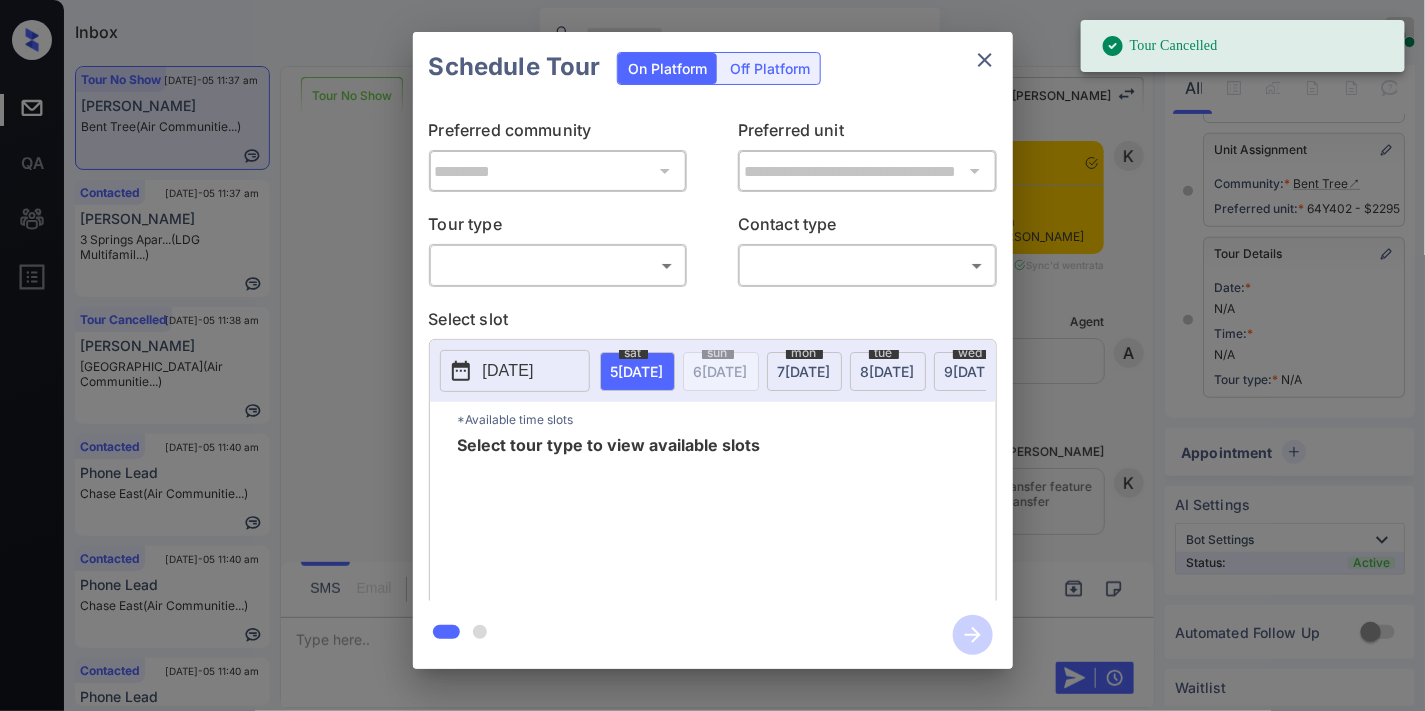 click on "Tour Cancelled Inbox Samantha Soliven Online Set yourself   offline Set yourself   on break Profile Switch to  dark  mode Sign out Tour No Show Jul-05 11:37 am   Shannon Gould Bent Tree  (Air Communitie...) Contacted Jul-05 11:37 am   Jessica 3 Springs Apar...  (LDG Multifamil...) Tour Cancelled Jul-05 11:38 am   Daniel Salcedo Bay Parc  (Air Communitie...) Contacted Jul-05 11:40 am   Phone Lead Chase East  (Air Communitie...) Contacted Jul-05 11:40 am   Phone Lead Chase East  (Air Communitie...) Contacted Jul-05 11:40 am   Phone Lead Chase East  (Air Communitie...) Tour No Show Lost Lead Sentiment: Angry Upon sliding the acknowledgement:  Lead will move to lost stage. * ​ SMS and call option will be set to opt out. AFM will be turned off for the lead. Kelsey New Message Kelsey Notes Note: <a href="https://conversation.getzuma.com/686142046864dbc2ccab1285">https://conversation.getzuma.com/686142046864dbc2ccab1285</a> - Paste this link into your browser to view Kelsey’s conversation with the prospect K A Z" at bounding box center [712, 355] 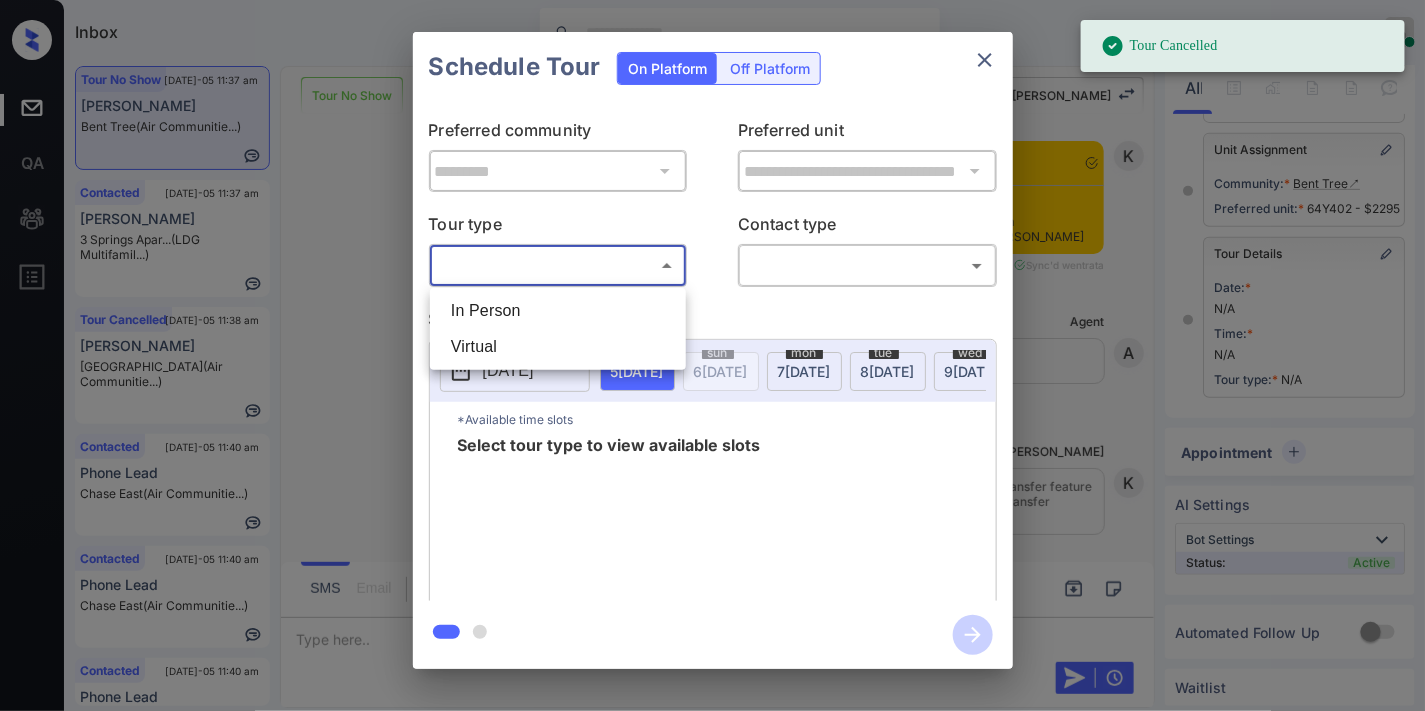 click on "In Person" at bounding box center (558, 311) 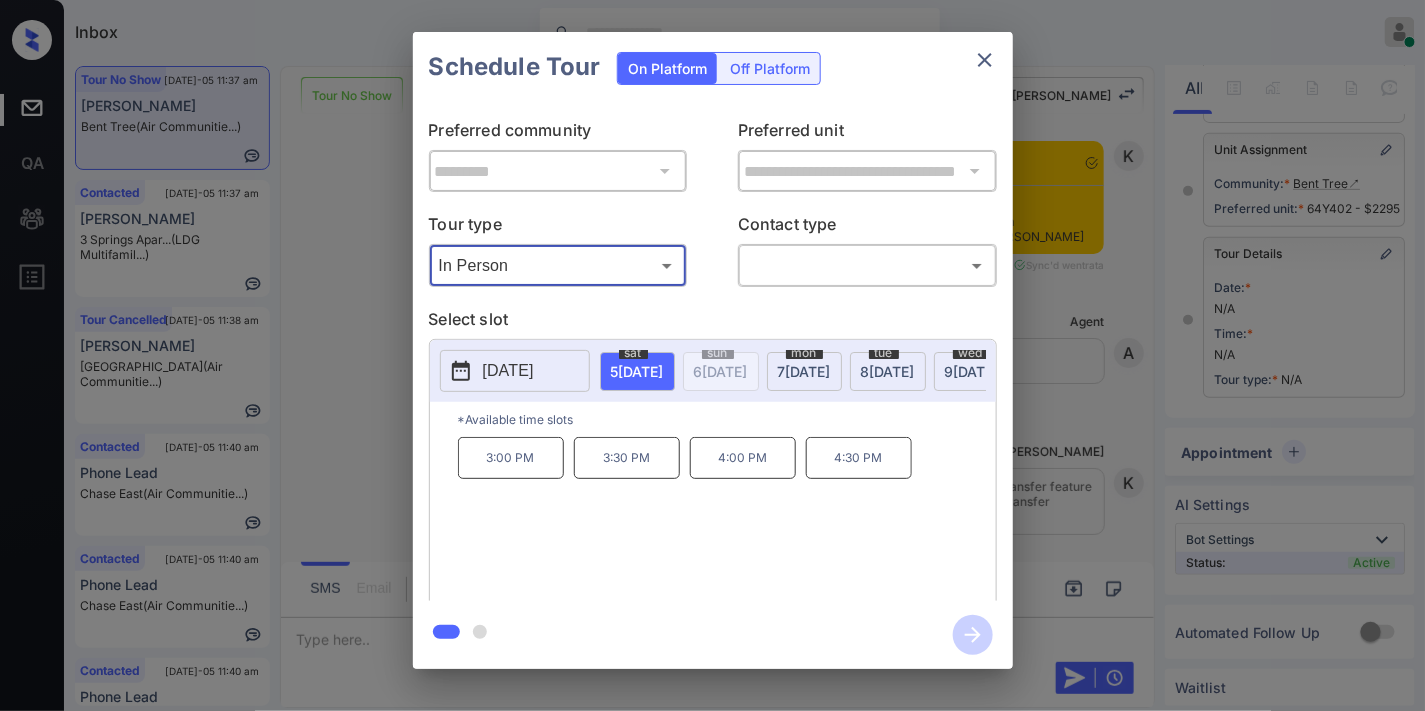 click on "2025-07-05" at bounding box center [508, 371] 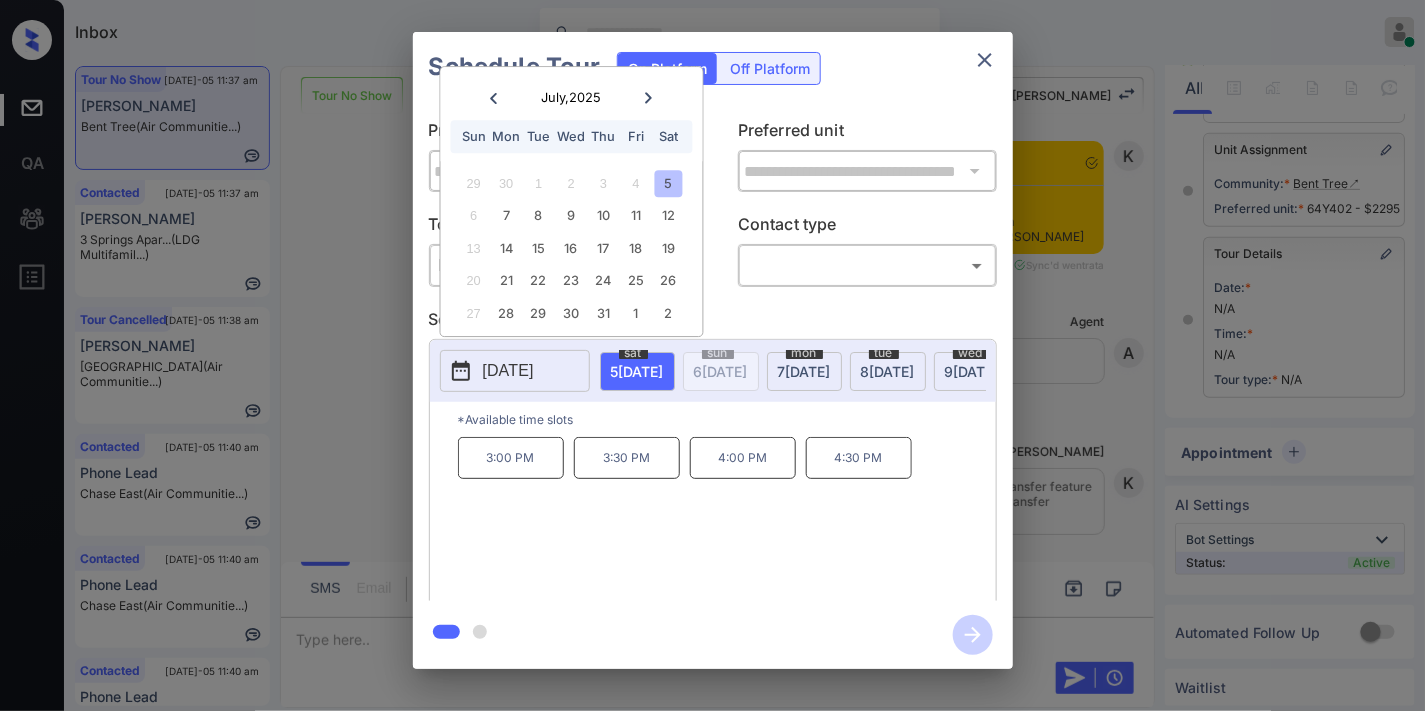 click 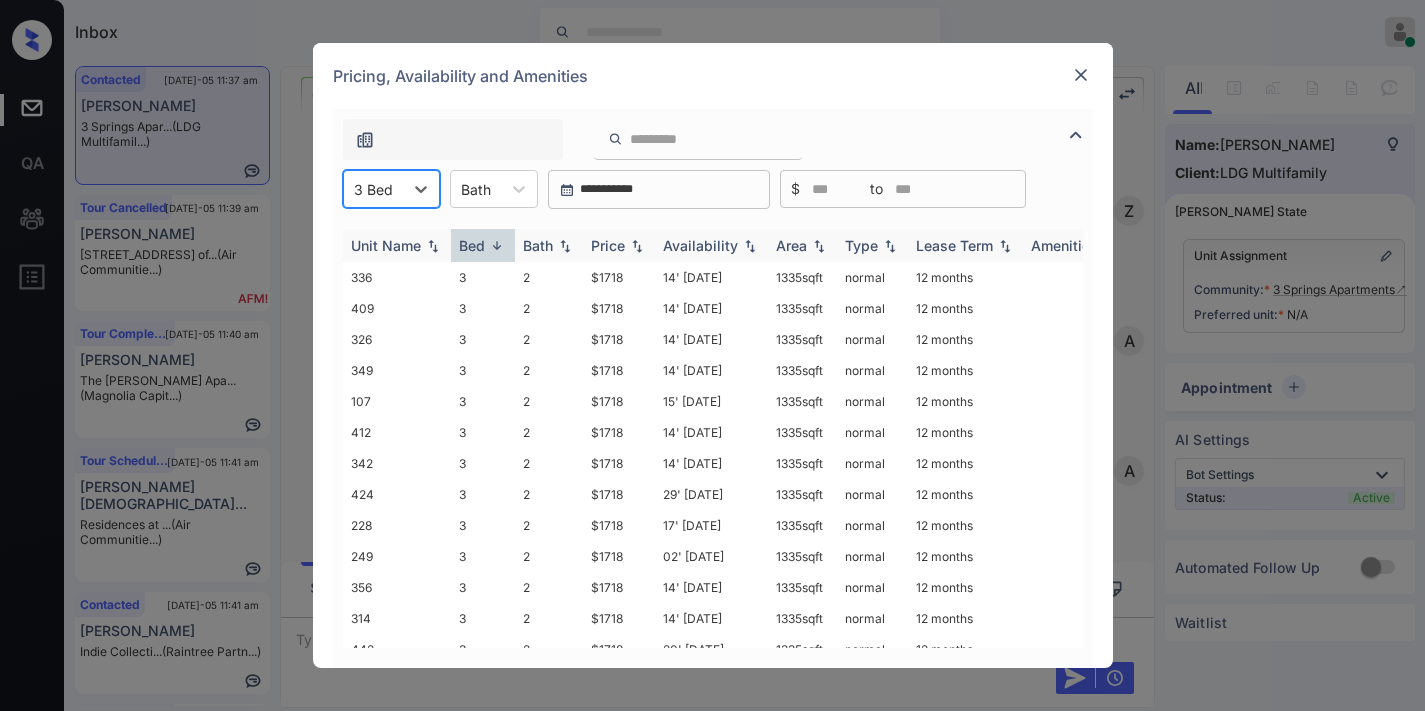 scroll, scrollTop: 0, scrollLeft: 0, axis: both 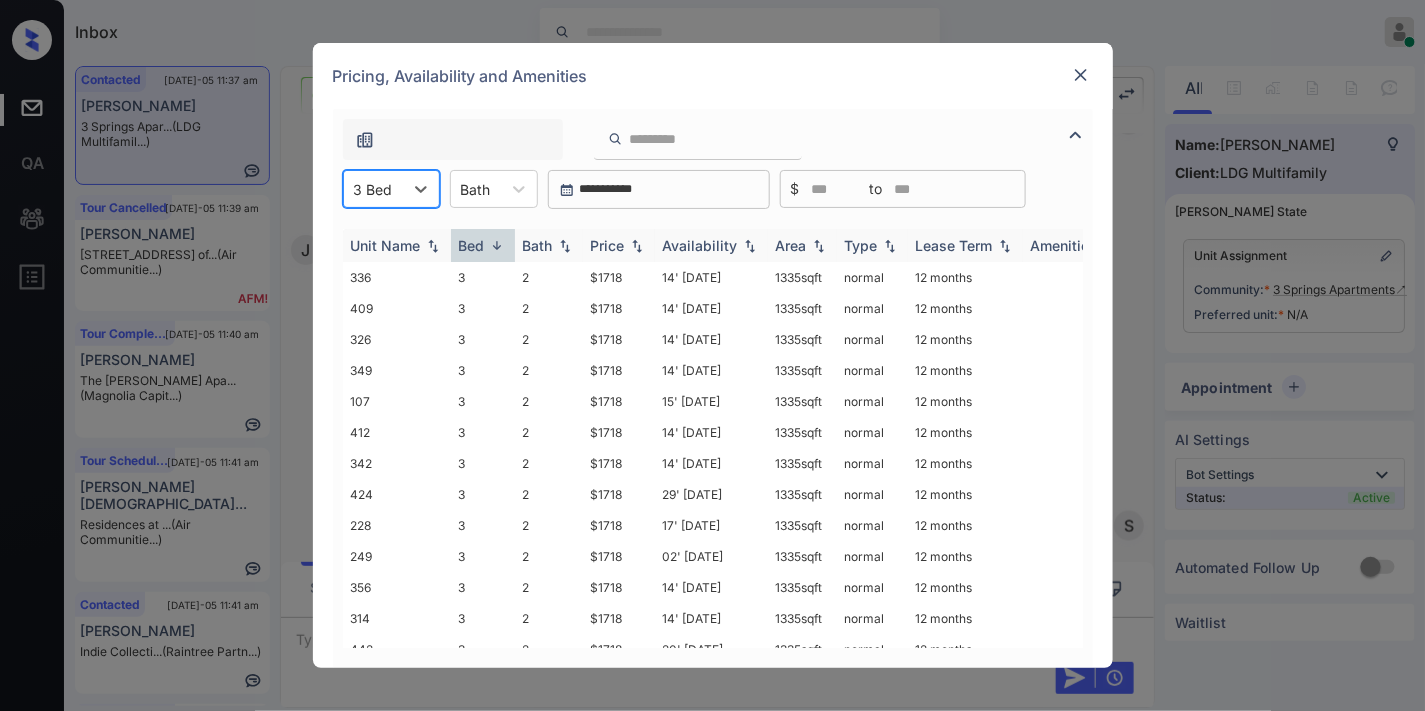 click at bounding box center (637, 246) 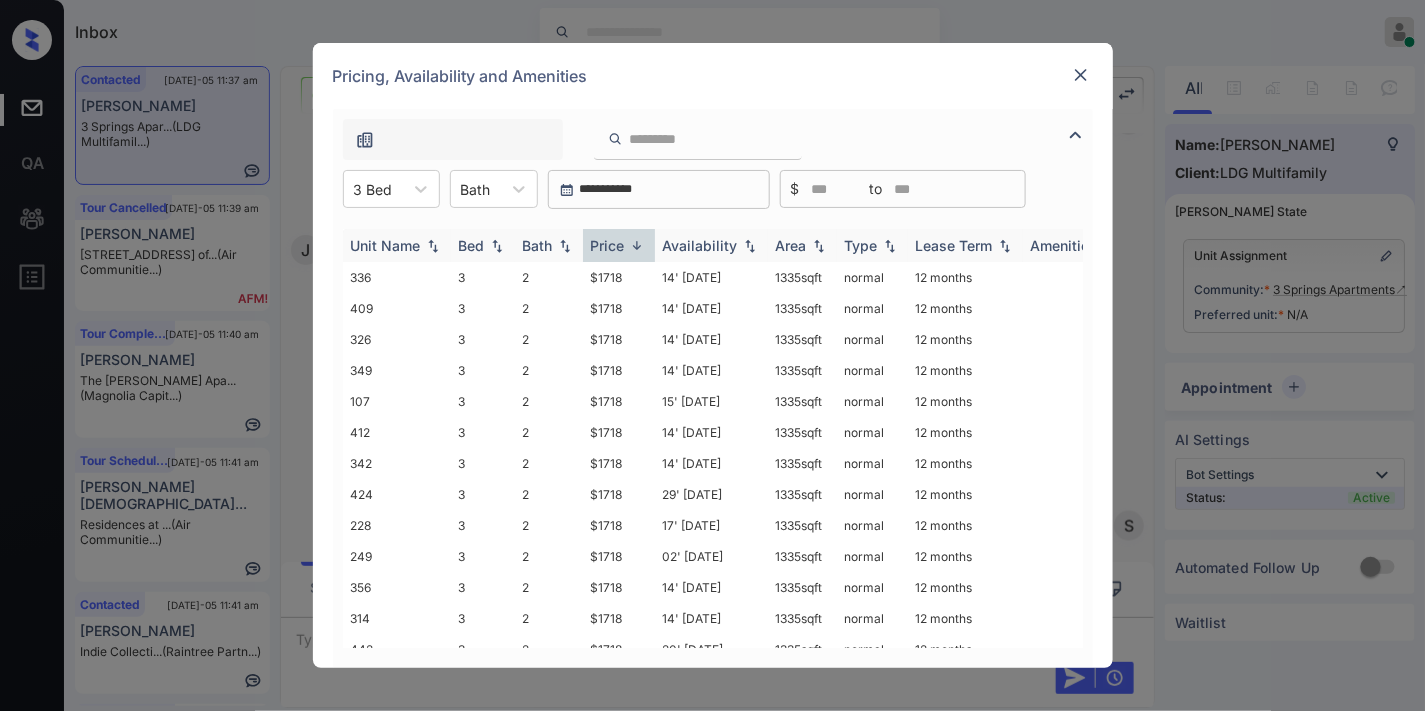 click at bounding box center [637, 245] 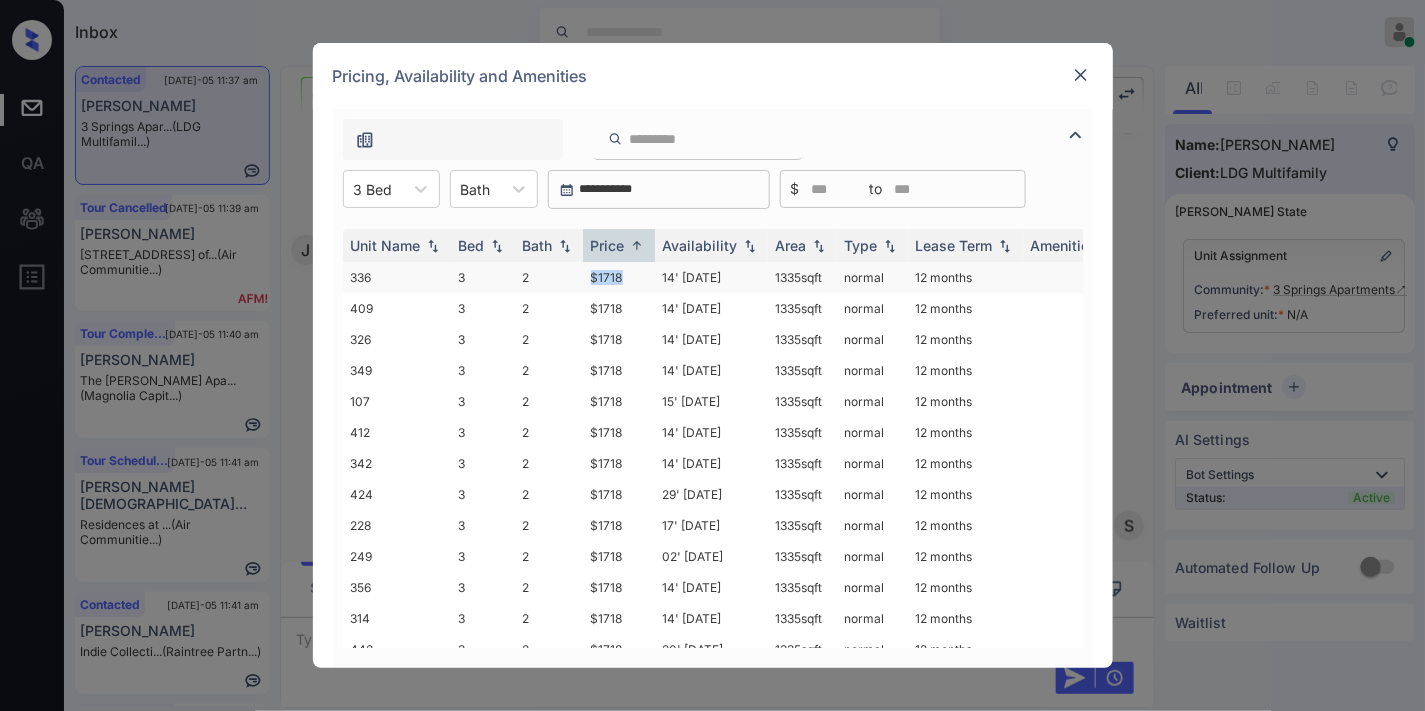 drag, startPoint x: 617, startPoint y: 280, endPoint x: 568, endPoint y: 280, distance: 49 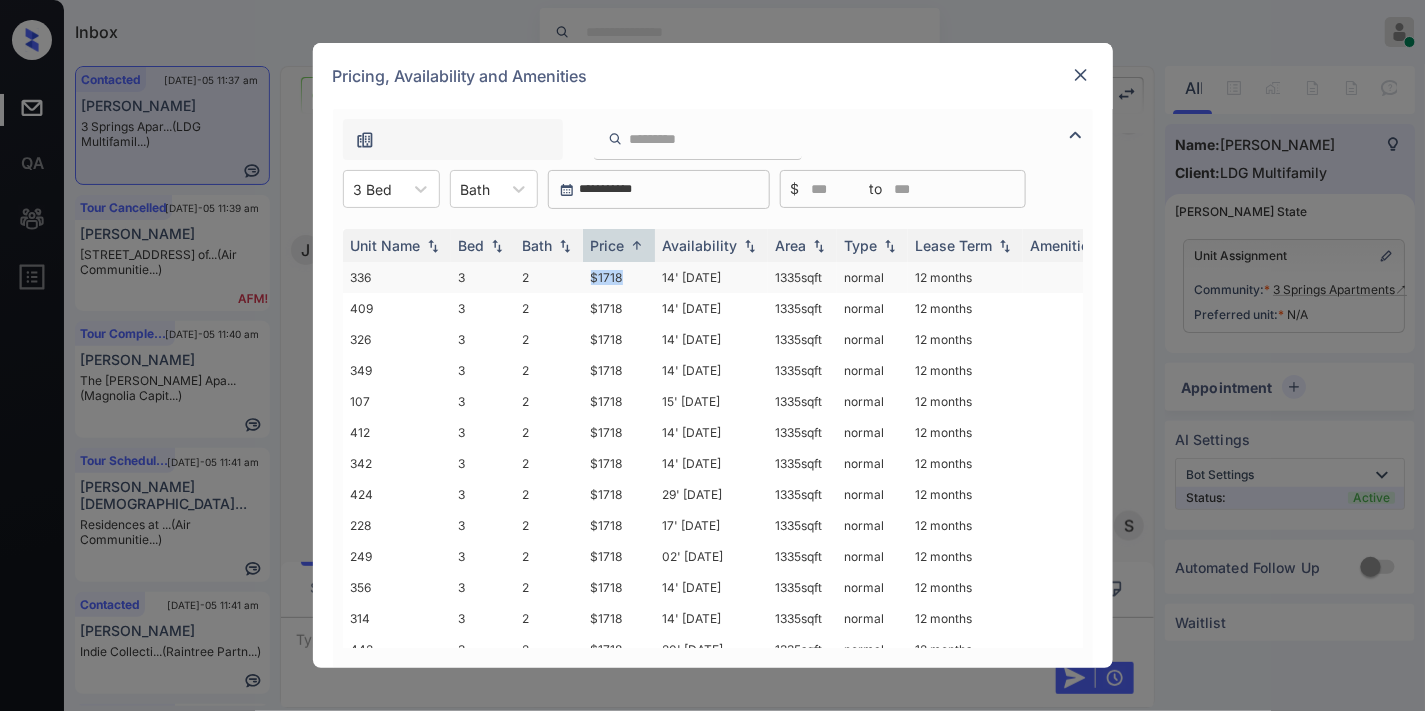 click on "336 3 2 $1718 14' Apr 25 1335  sqft normal 12   months" at bounding box center [865, 277] 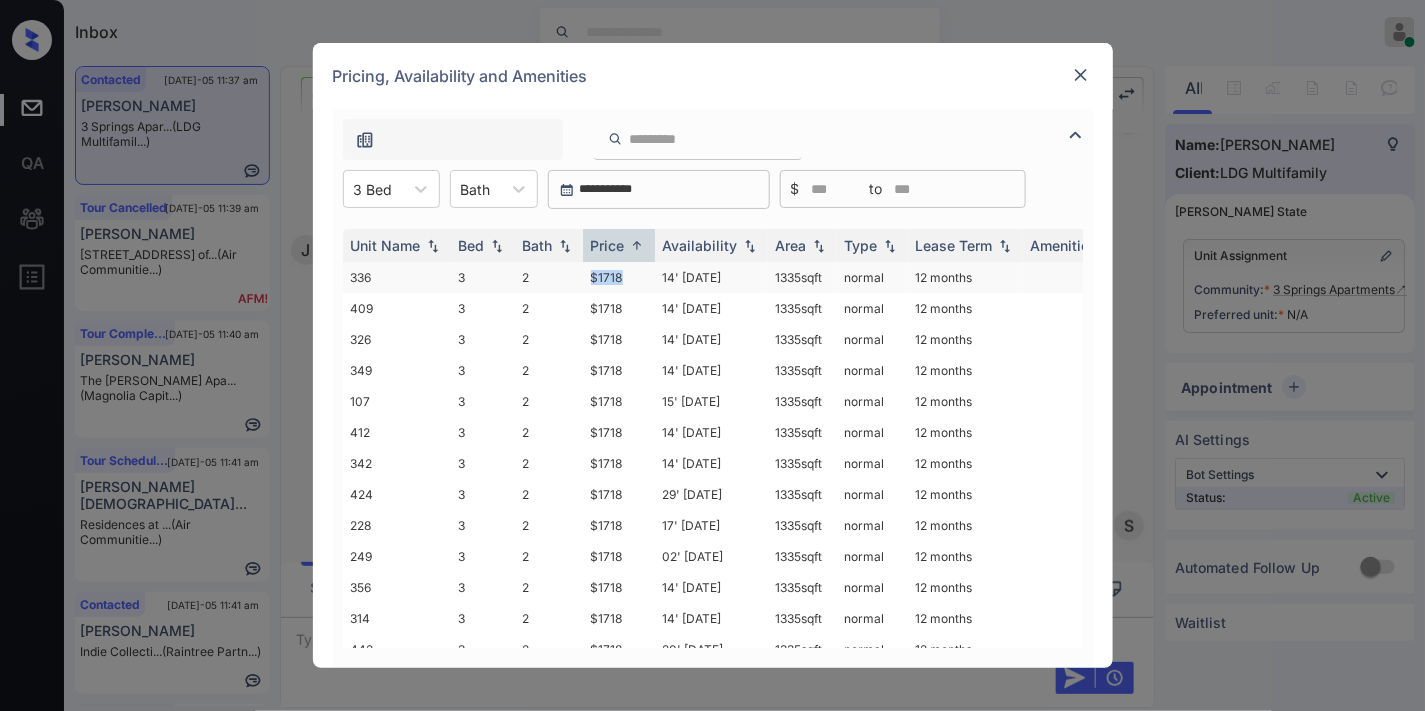 copy on "$1718" 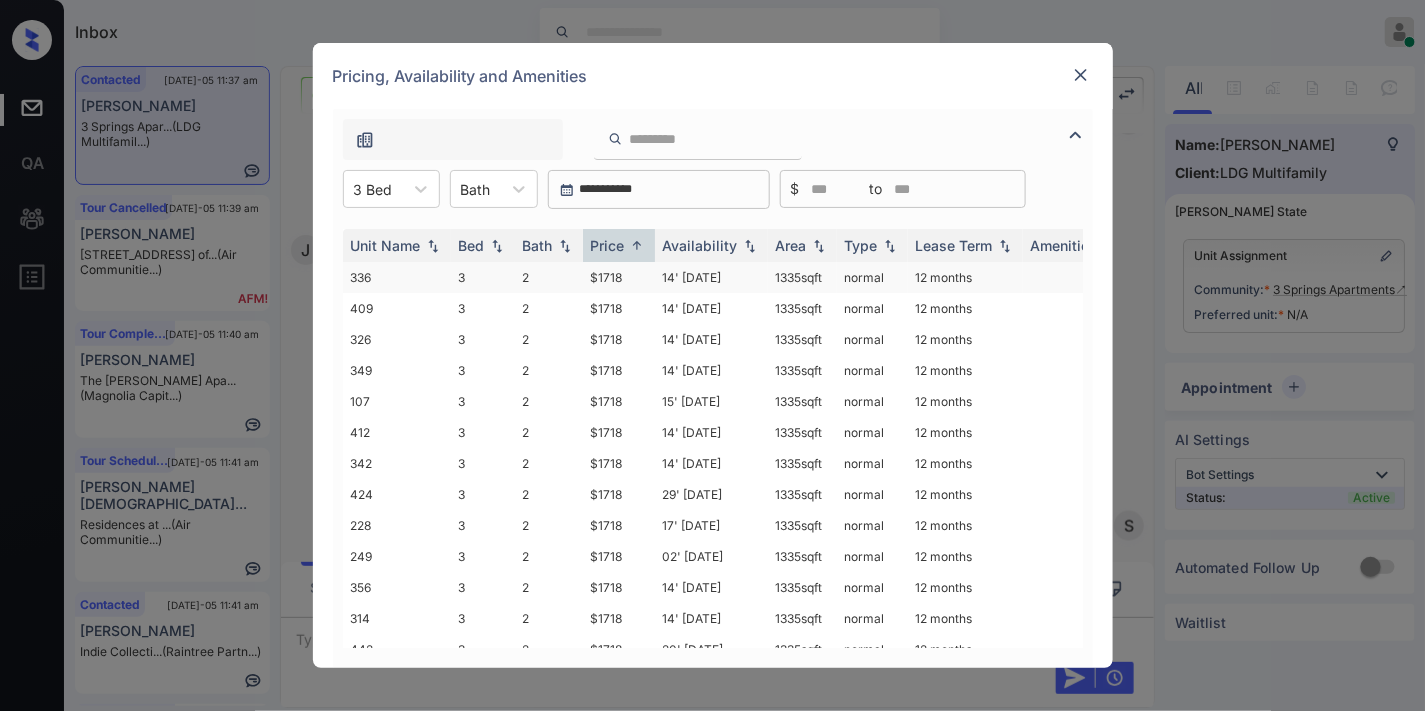 click on "14' Apr 25" at bounding box center [711, 277] 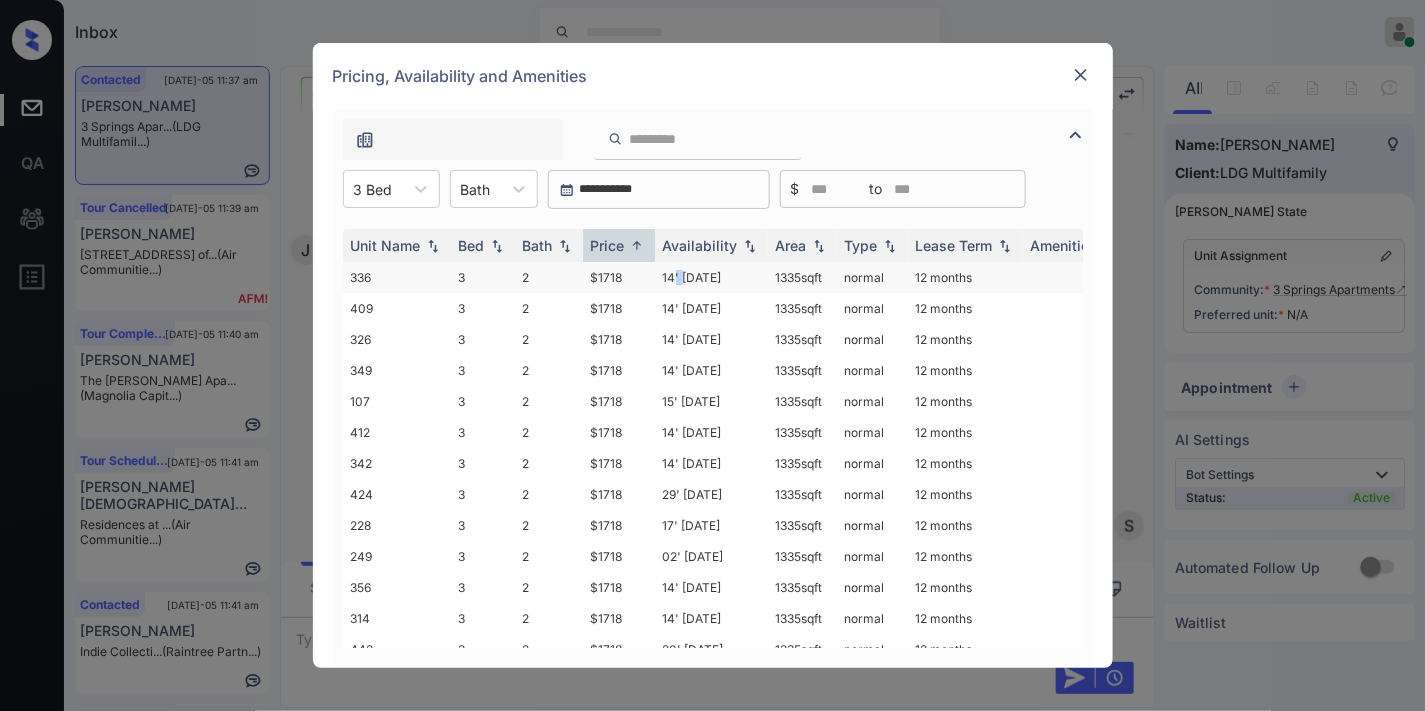 click on "14' Apr 25" at bounding box center (711, 277) 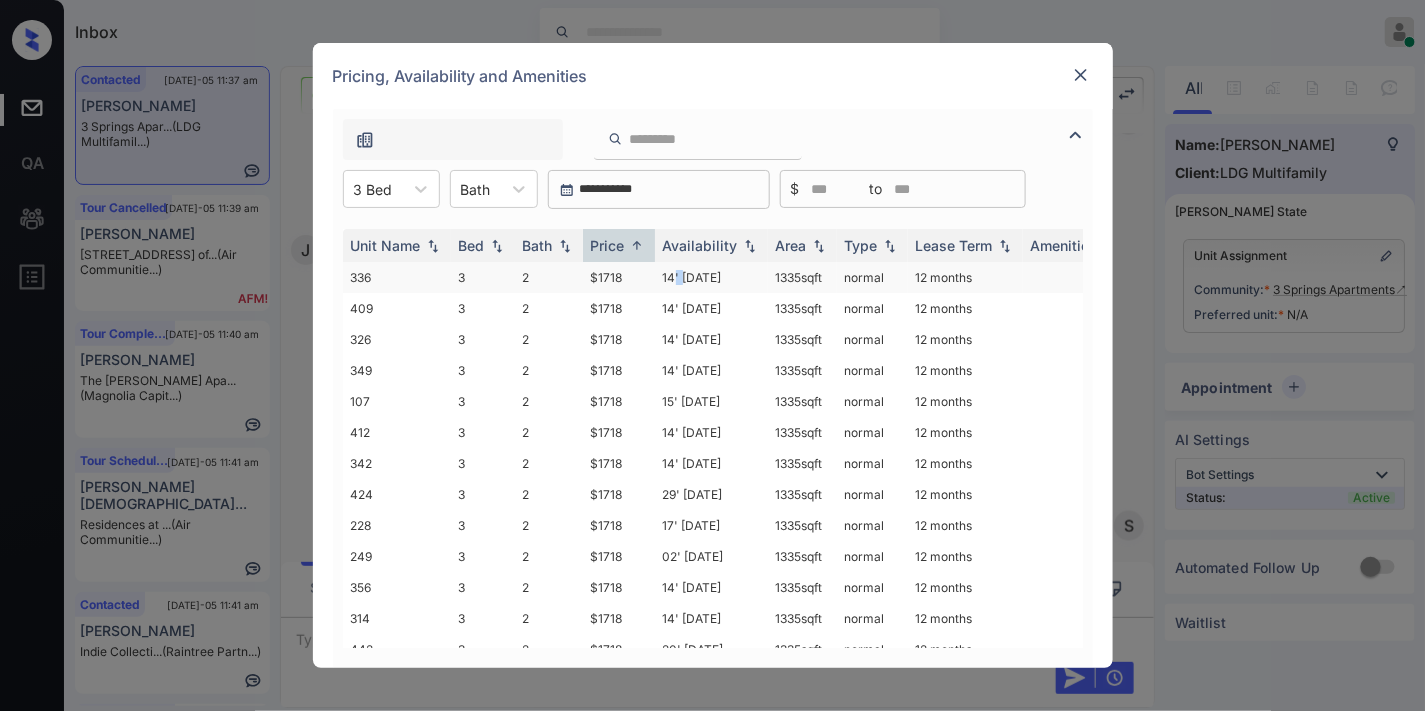 click on "14' Apr 25" at bounding box center [711, 277] 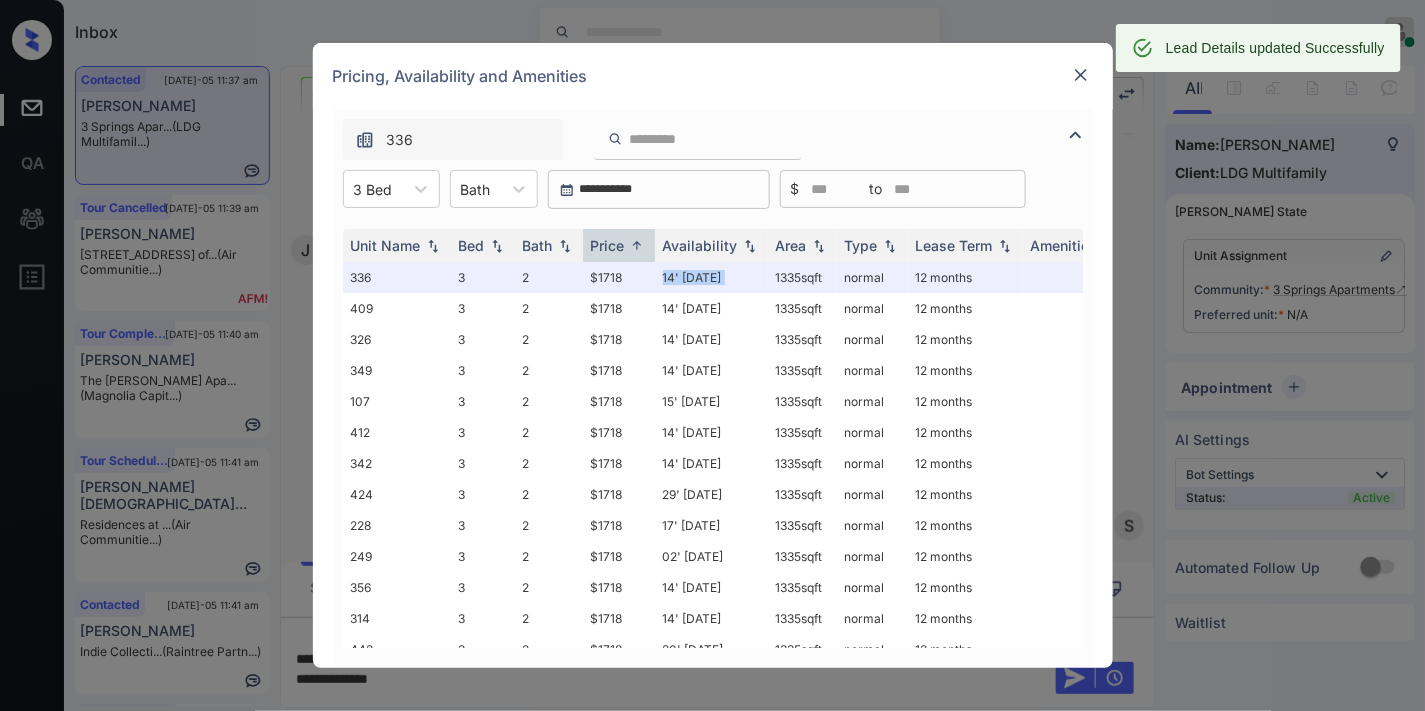 click at bounding box center [1081, 75] 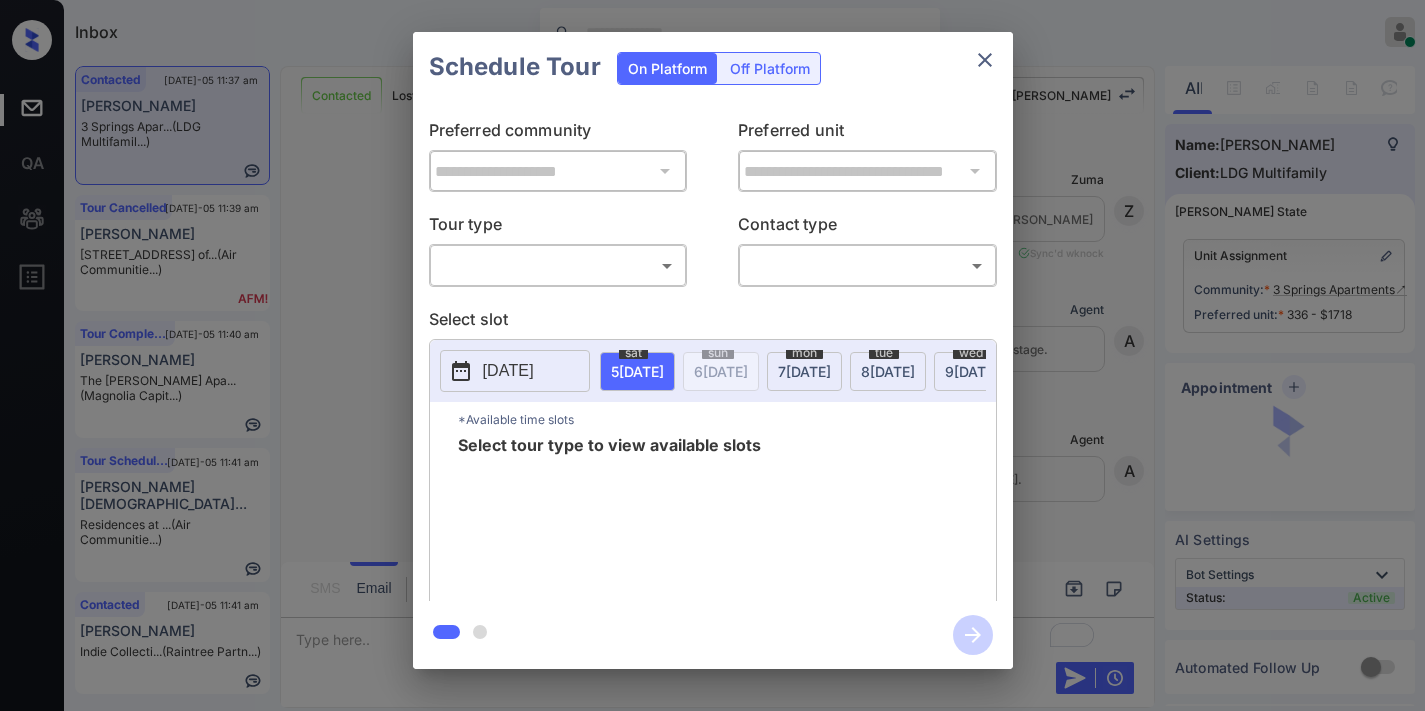 scroll, scrollTop: 0, scrollLeft: 0, axis: both 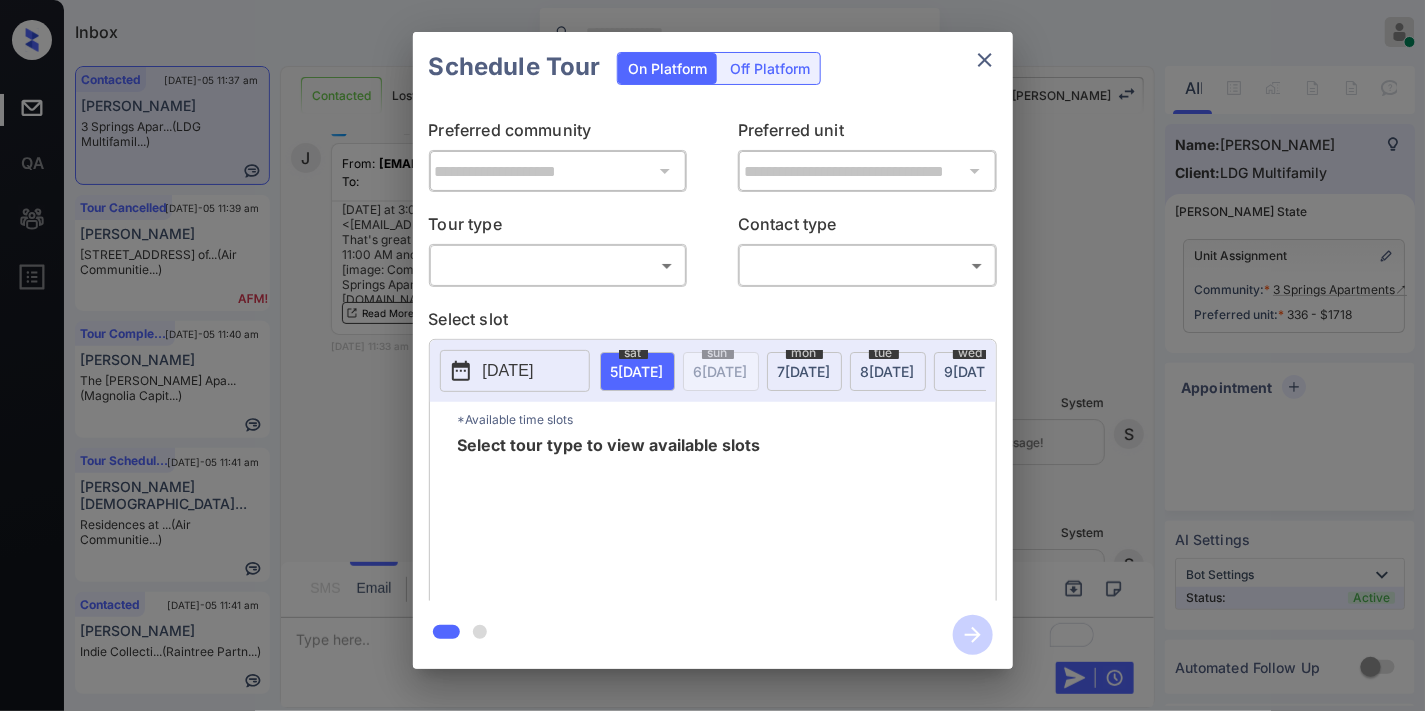 click on "Inbox Samantha Soliven Online Set yourself   offline Set yourself   on break Profile Switch to  dark  mode Sign out Contacted Jul-05 11:37 am   Jessica 3 Springs Apar...  (LDG Multifamil...) Tour Cancelled Jul-05 11:39 am   Jacob Dolendo 3400 Avenue of...  (Air Communitie...) Tour Completed Jul-05 11:40 am   Jordan Goodman The Bailey Apa...  (Magnolia Capit...) Tour Scheduled Jul-05 11:41 am   Erica Templeto... Residences at ...  (Air Communitie...) Contacted Jul-05 11:41 am   Yeongsu Kim Indie Collecti...  (Raintree Partn...) Contacted Lost Lead Sentiment: Angry Upon sliding the acknowledgement:  Lead will move to lost stage. * ​ SMS and call option will be set to opt out. AFM will be turned off for the lead. Kelsey New Message Zuma Lead transferred to leasing agent: kelsey Jul 04, 2025 12:41 pm  Sync'd w  knock Z New Message Agent Lead created via webhook in Inbound stage. Jul 04, 2025 12:41 pm A New Message Agent AFM Request sent to Kelsey. Jul 04, 2025 12:41 pm A New Message Kelsey From:   To:" at bounding box center (712, 355) 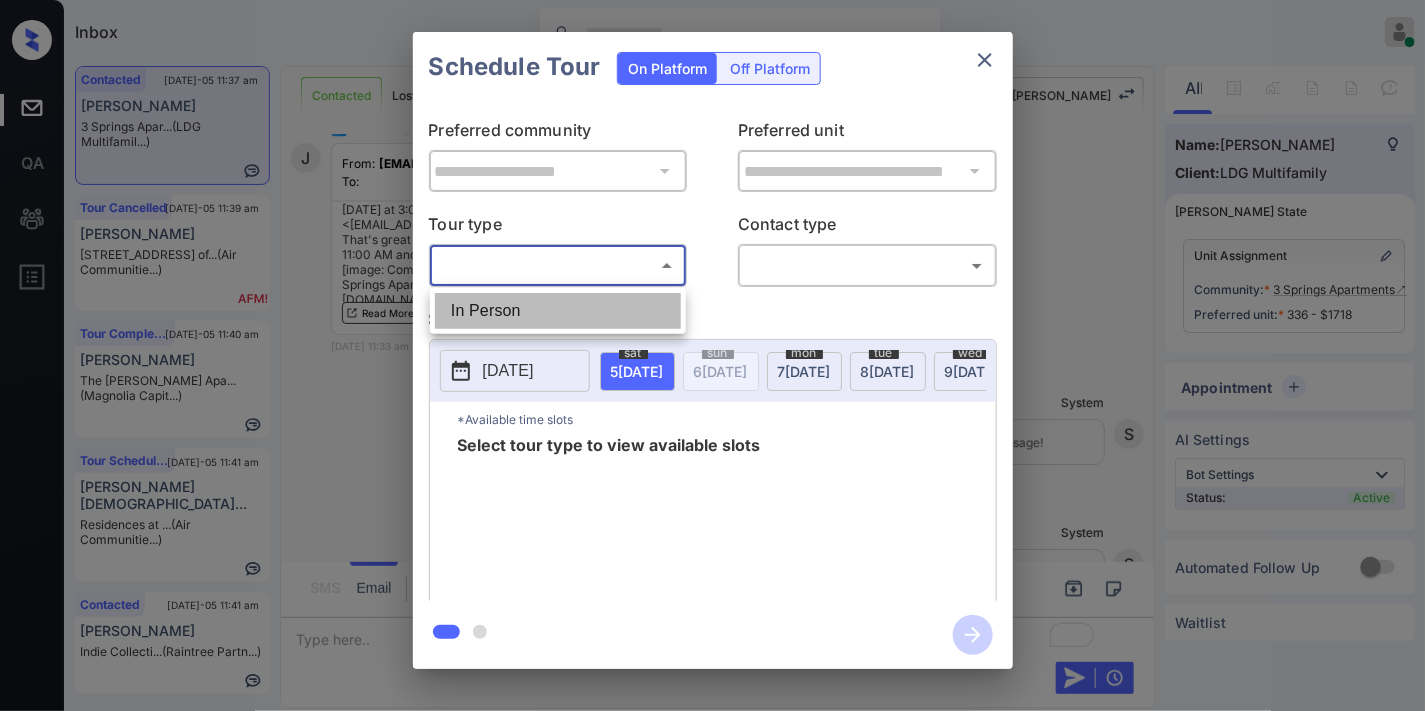 click on "In Person" at bounding box center [558, 311] 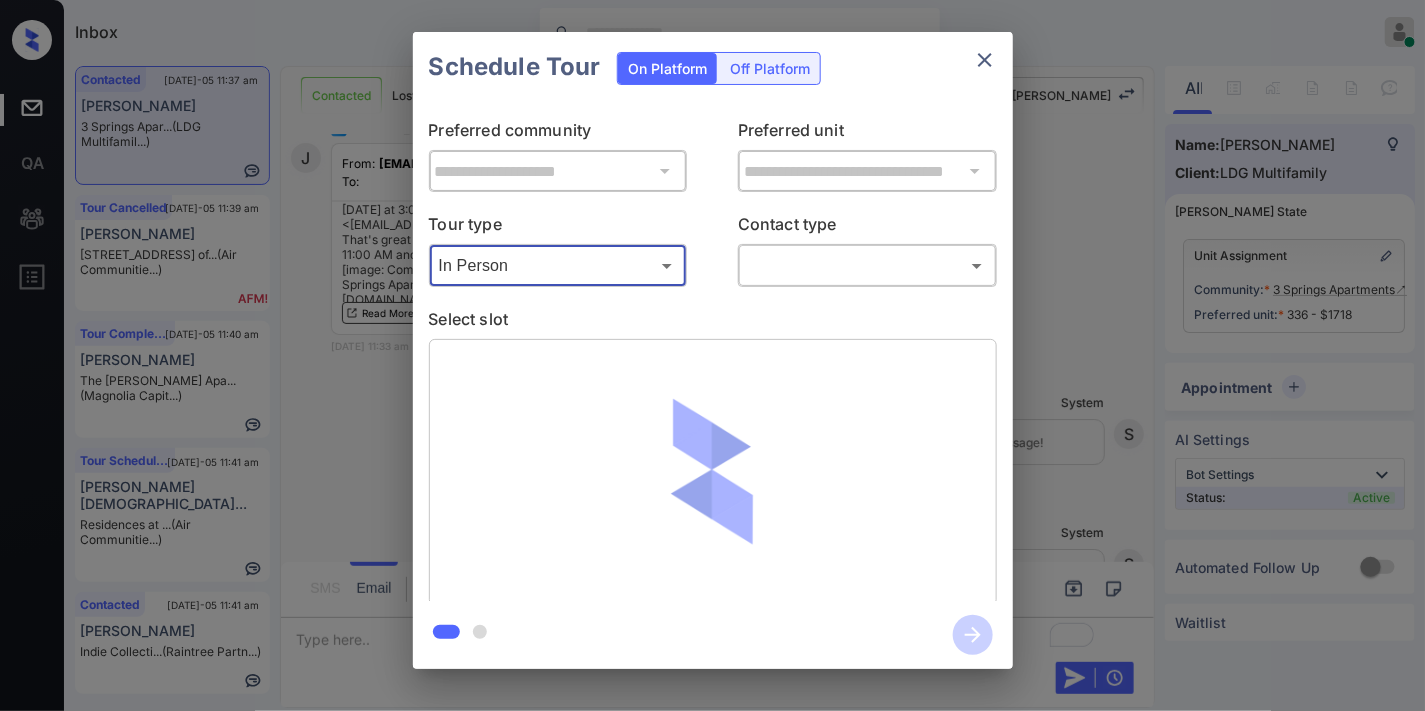 click on "Inbox Samantha Soliven Online Set yourself   offline Set yourself   on break Profile Switch to  dark  mode Sign out Contacted Jul-05 11:37 am   Jessica 3 Springs Apar...  (LDG Multifamil...) Tour Cancelled Jul-05 11:39 am   Jacob Dolendo 3400 Avenue of...  (Air Communitie...) Tour Completed Jul-05 11:40 am   Jordan Goodman The Bailey Apa...  (Magnolia Capit...) Tour Scheduled Jul-05 11:41 am   Erica Templeto... Residences at ...  (Air Communitie...) Contacted Jul-05 11:41 am   Yeongsu Kim Indie Collecti...  (Raintree Partn...) Contacted Lost Lead Sentiment: Angry Upon sliding the acknowledgement:  Lead will move to lost stage. * ​ SMS and call option will be set to opt out. AFM will be turned off for the lead. Kelsey New Message Zuma Lead transferred to leasing agent: kelsey Jul 04, 2025 12:41 pm  Sync'd w  knock Z New Message Agent Lead created via webhook in Inbound stage. Jul 04, 2025 12:41 pm A New Message Agent AFM Request sent to Kelsey. Jul 04, 2025 12:41 pm A New Message Kelsey From:   To:" at bounding box center [712, 355] 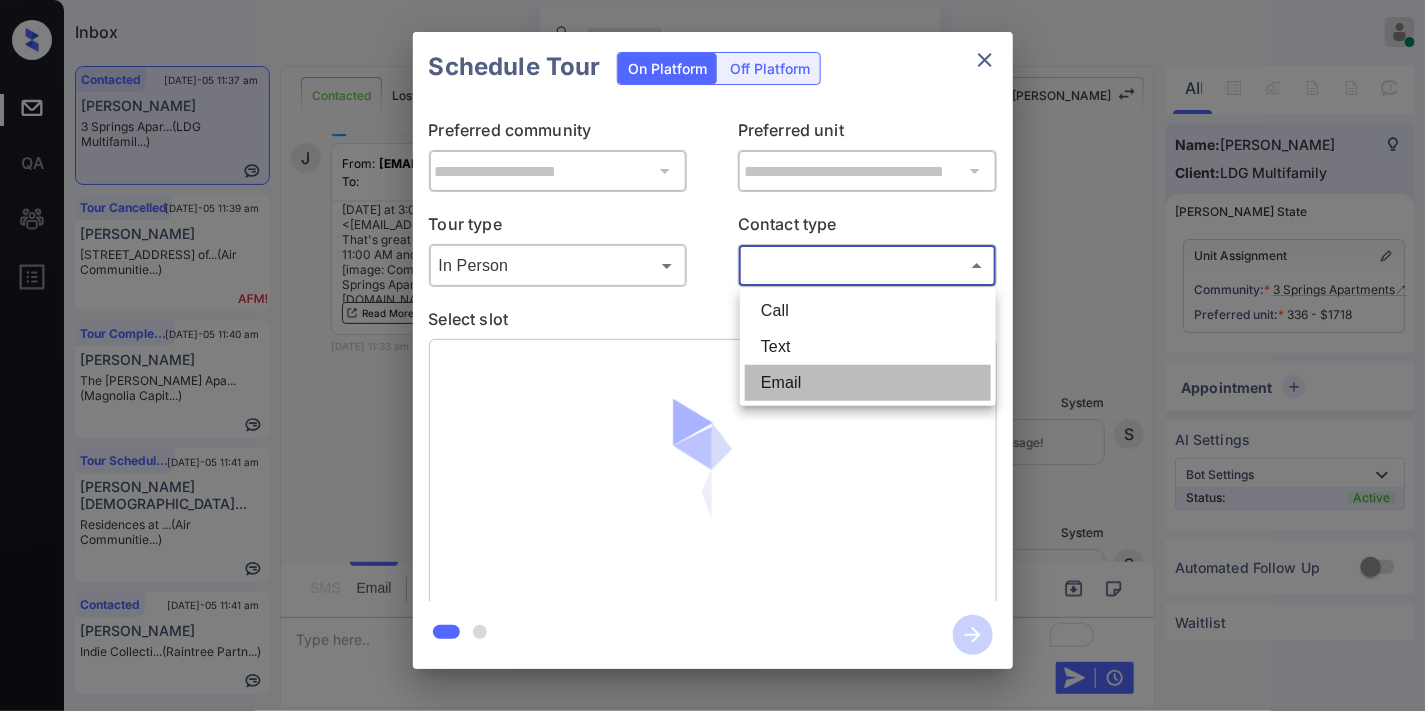 click on "Email" at bounding box center (868, 383) 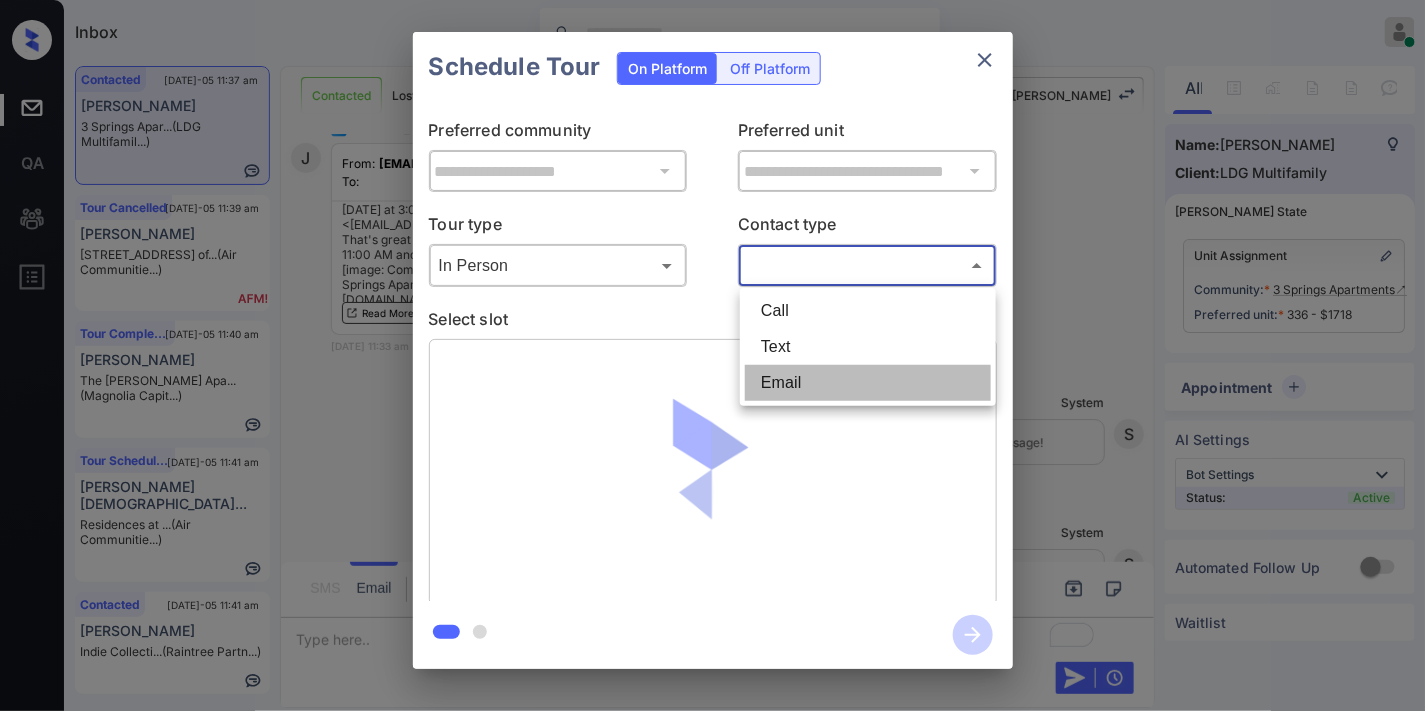 type on "*****" 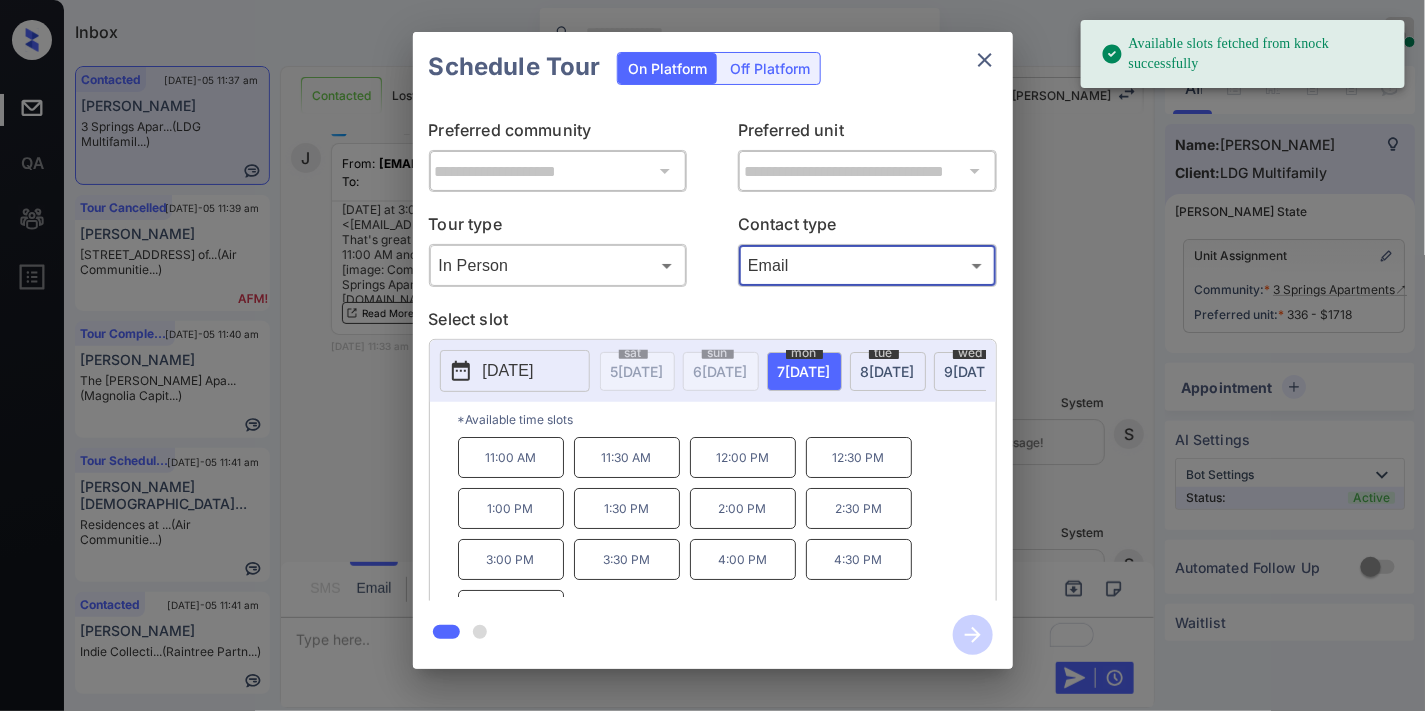 click on "2025-07-07" at bounding box center [508, 371] 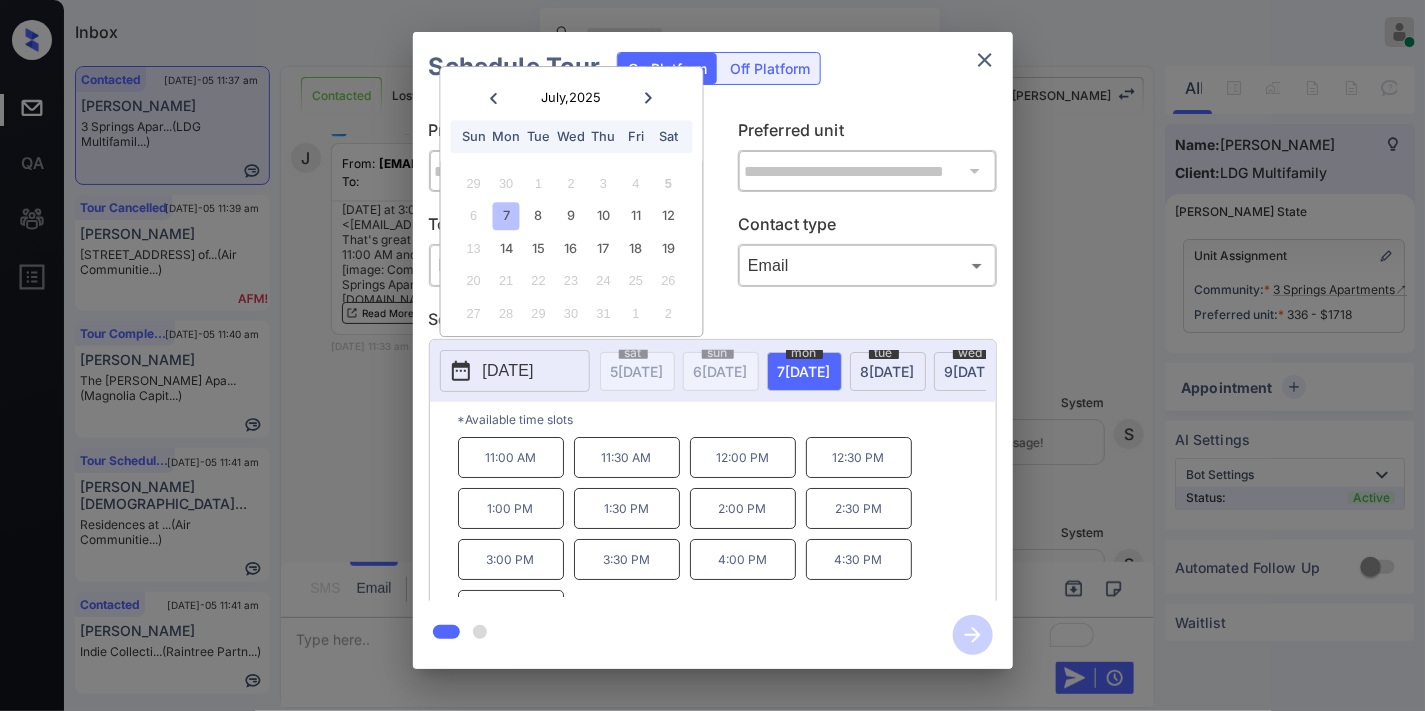 click on "3:00 PM" at bounding box center [511, 559] 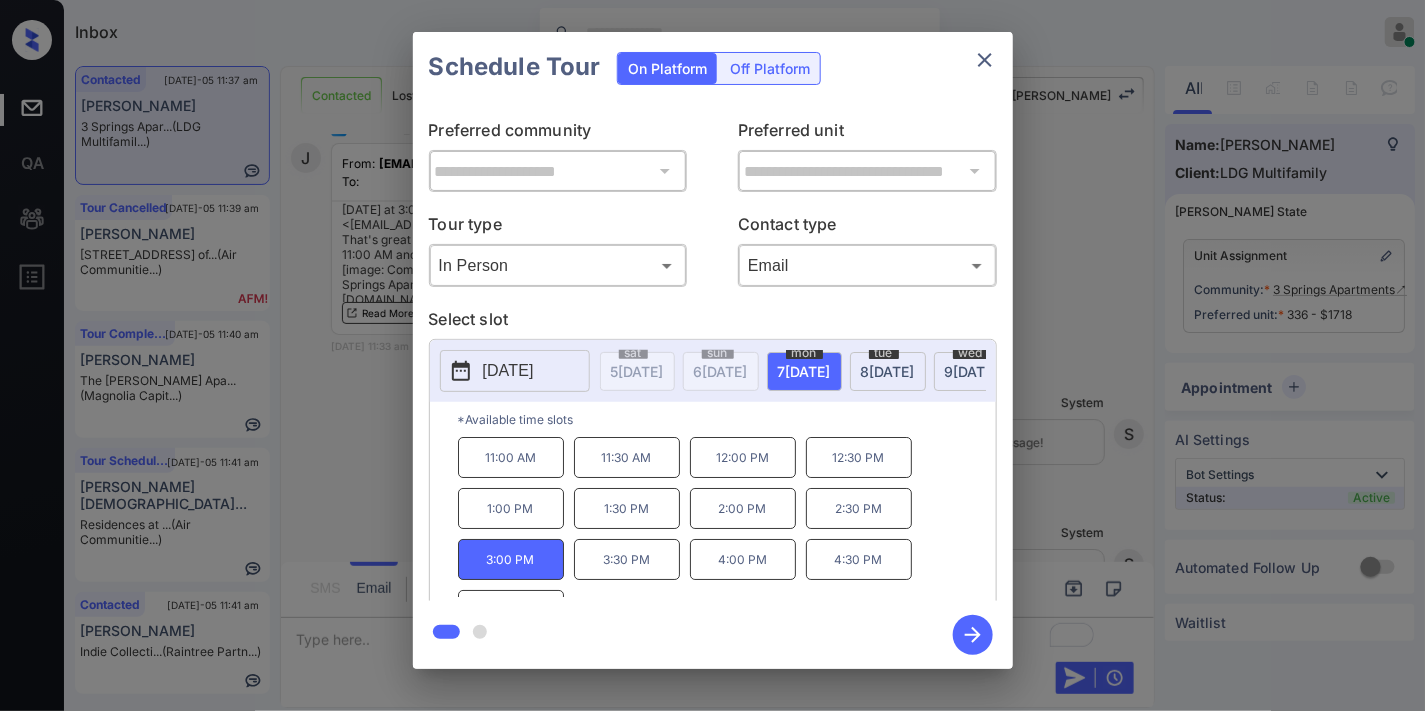 click 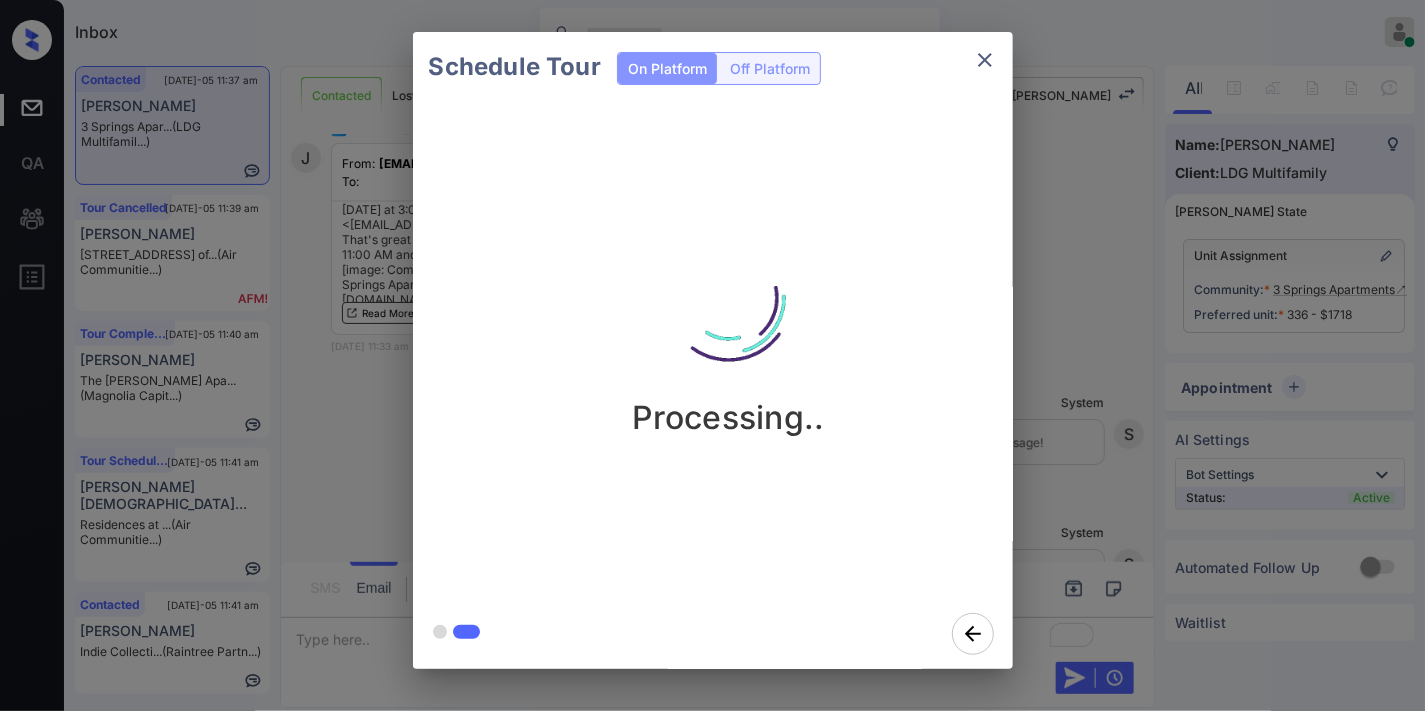 click at bounding box center [729, 298] 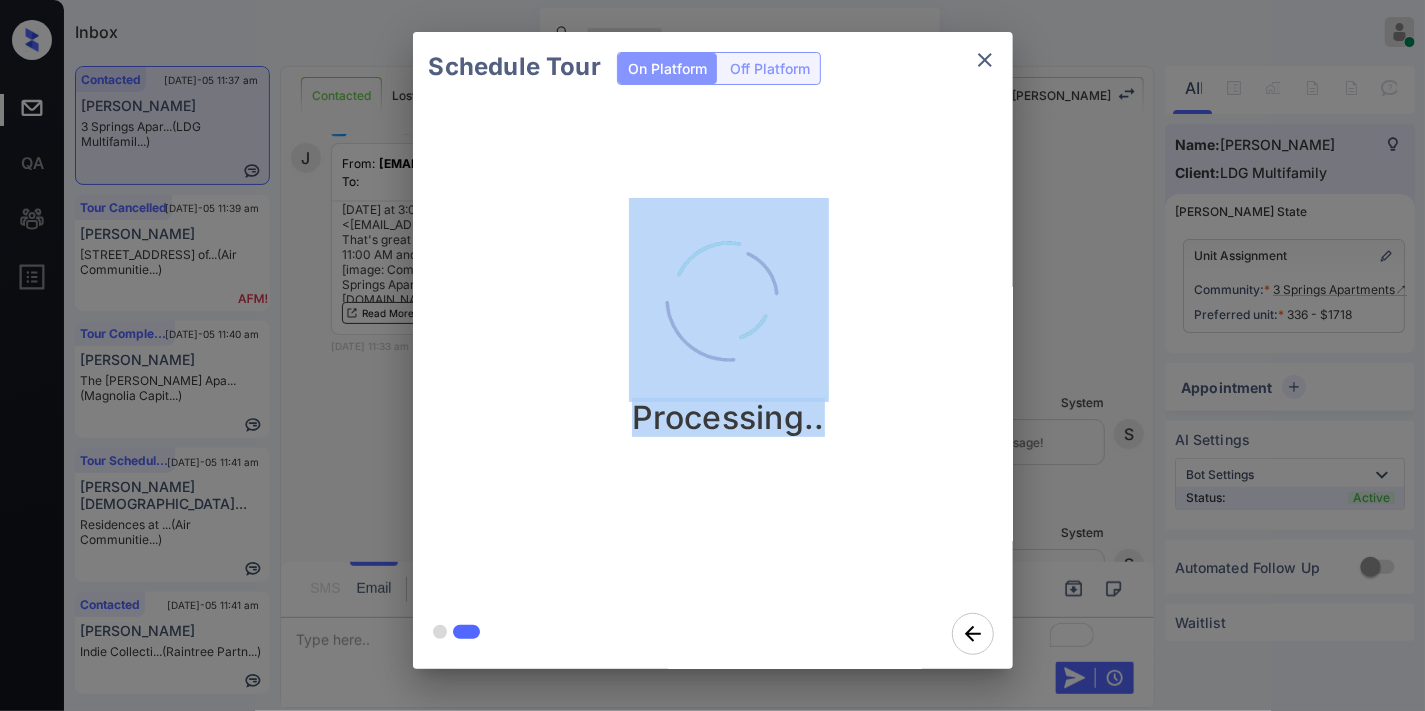 drag, startPoint x: 858, startPoint y: 432, endPoint x: 538, endPoint y: 348, distance: 330.84134 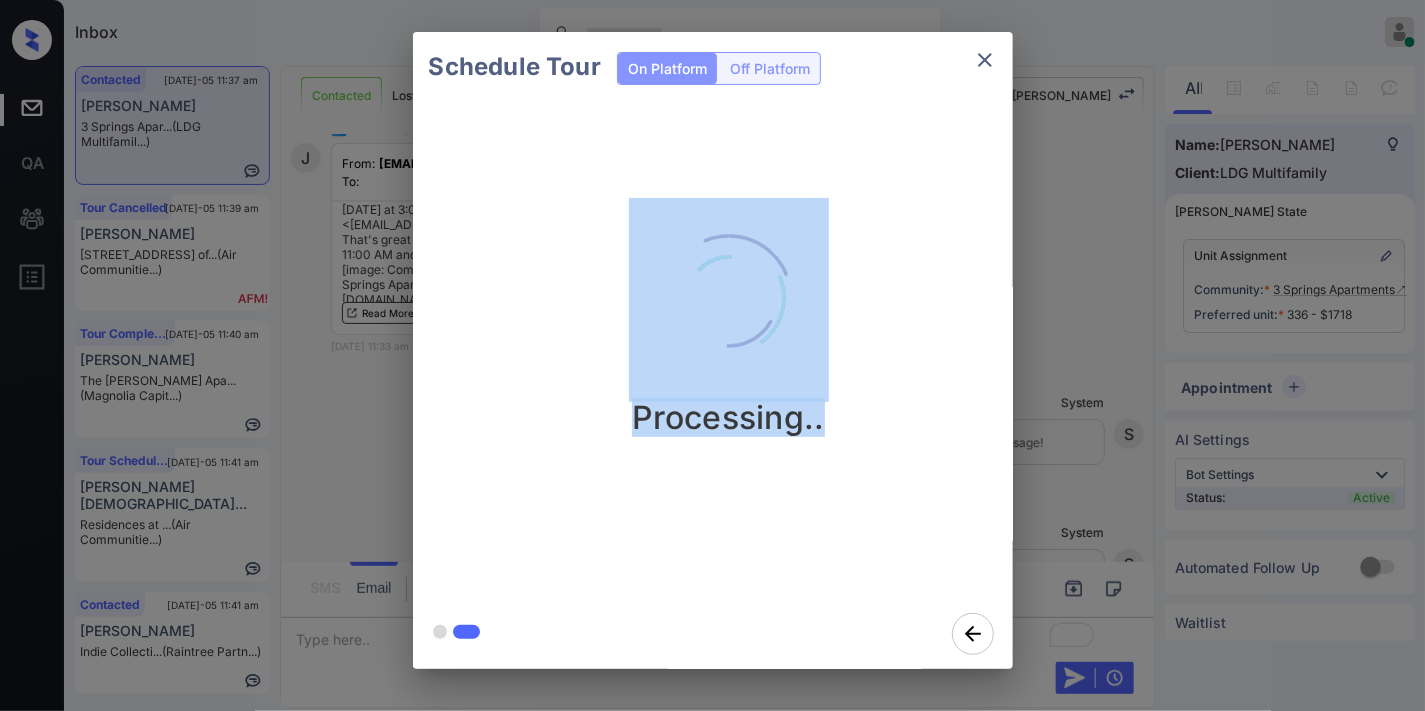 click on "Processing.." at bounding box center [729, 317] 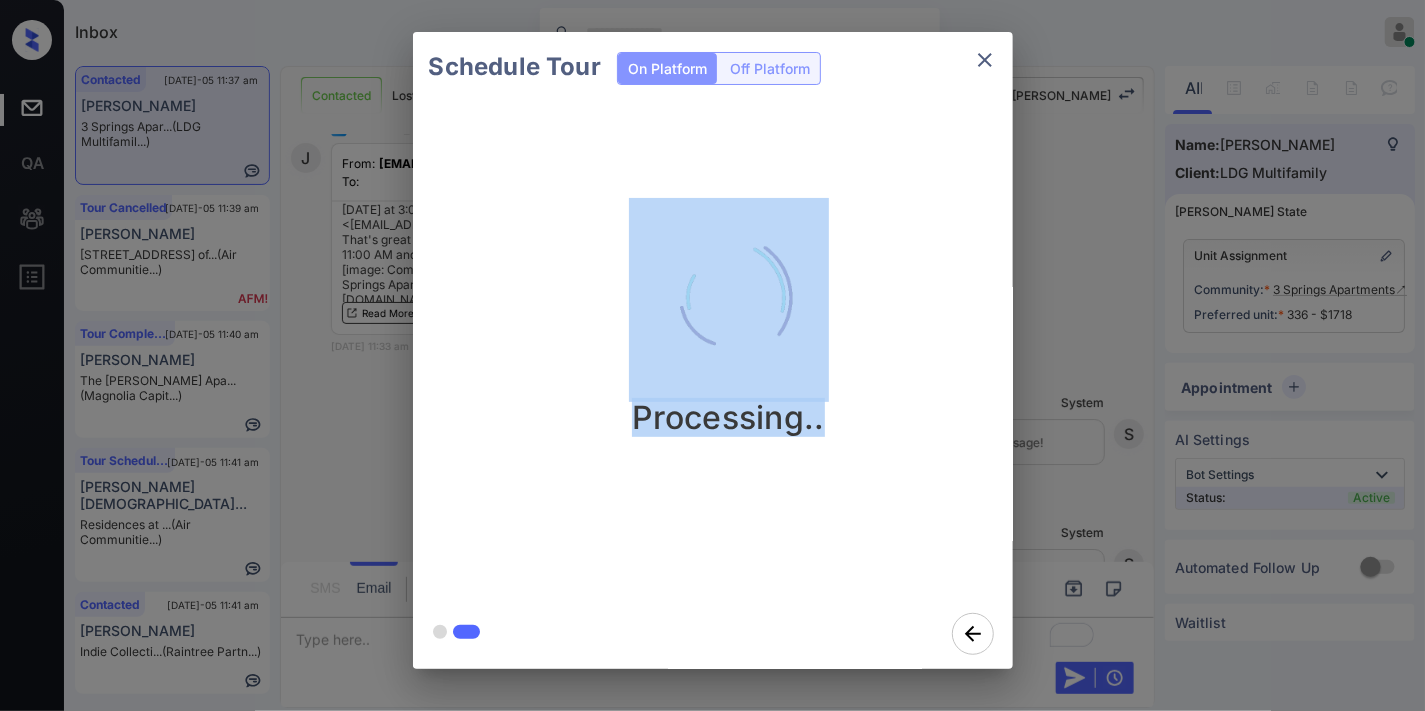 click at bounding box center [729, 298] 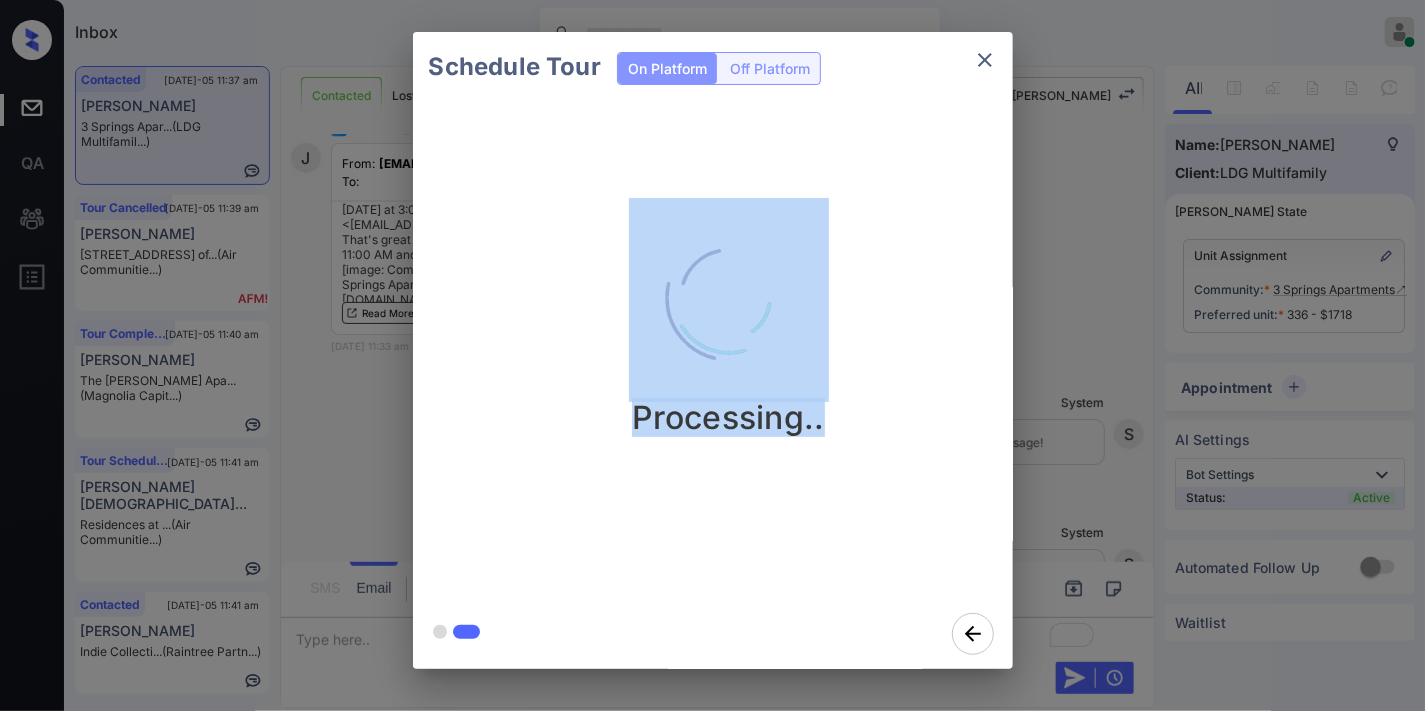click on "Processing.." at bounding box center [729, 317] 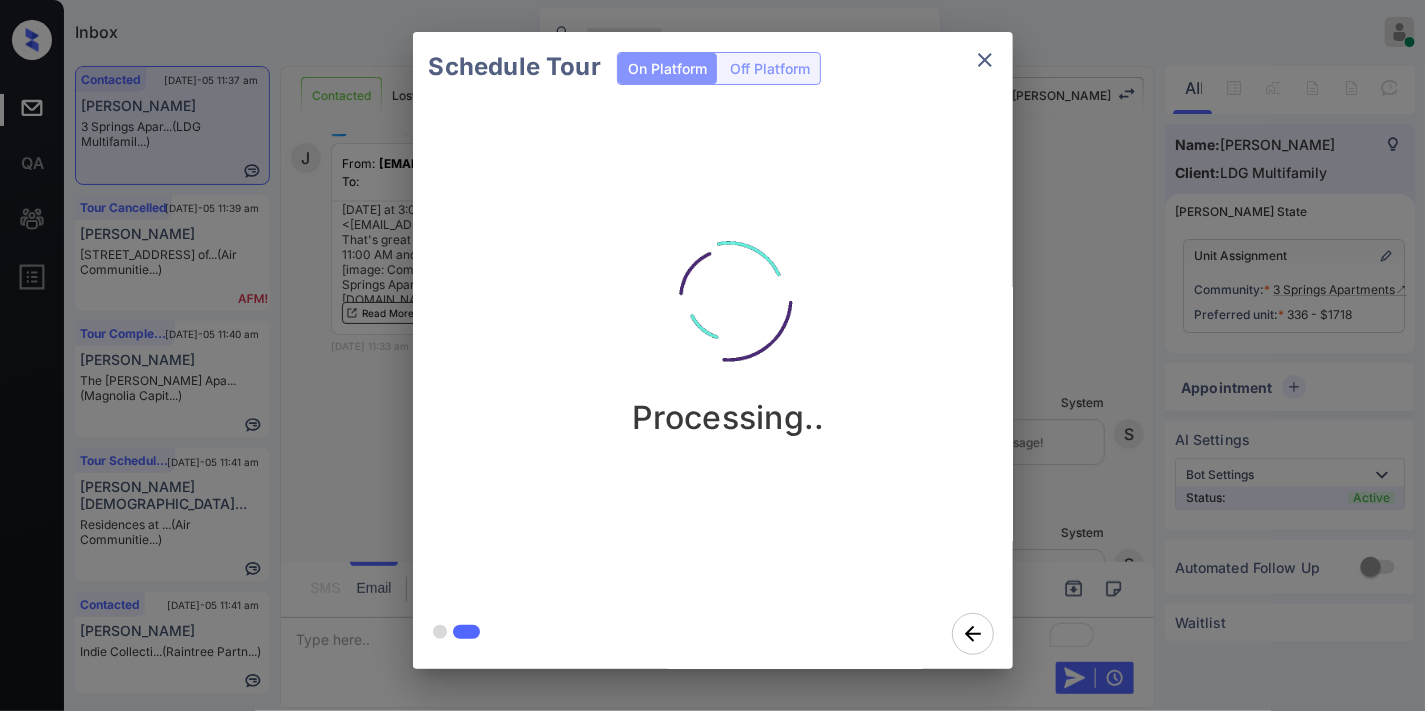 drag, startPoint x: 886, startPoint y: 413, endPoint x: 538, endPoint y: 327, distance: 358.46896 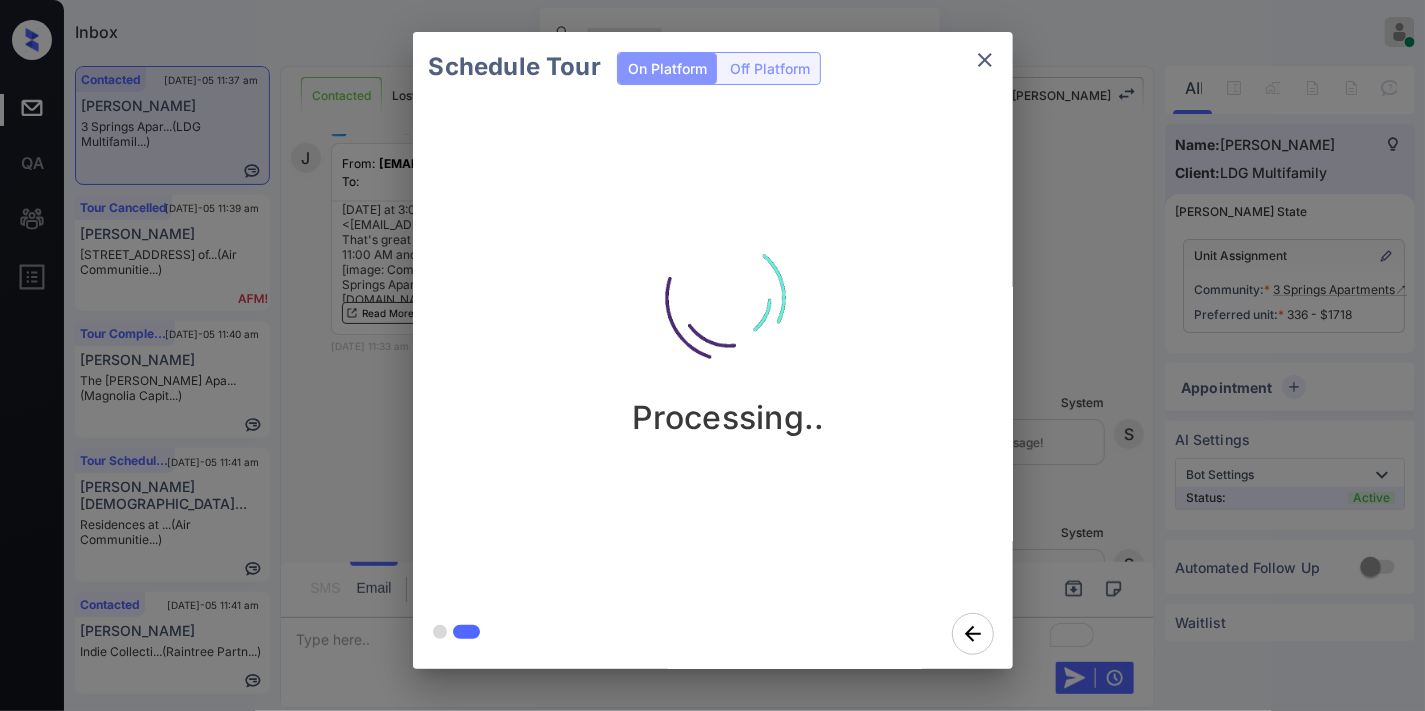 click on "Processing.." at bounding box center (729, 317) 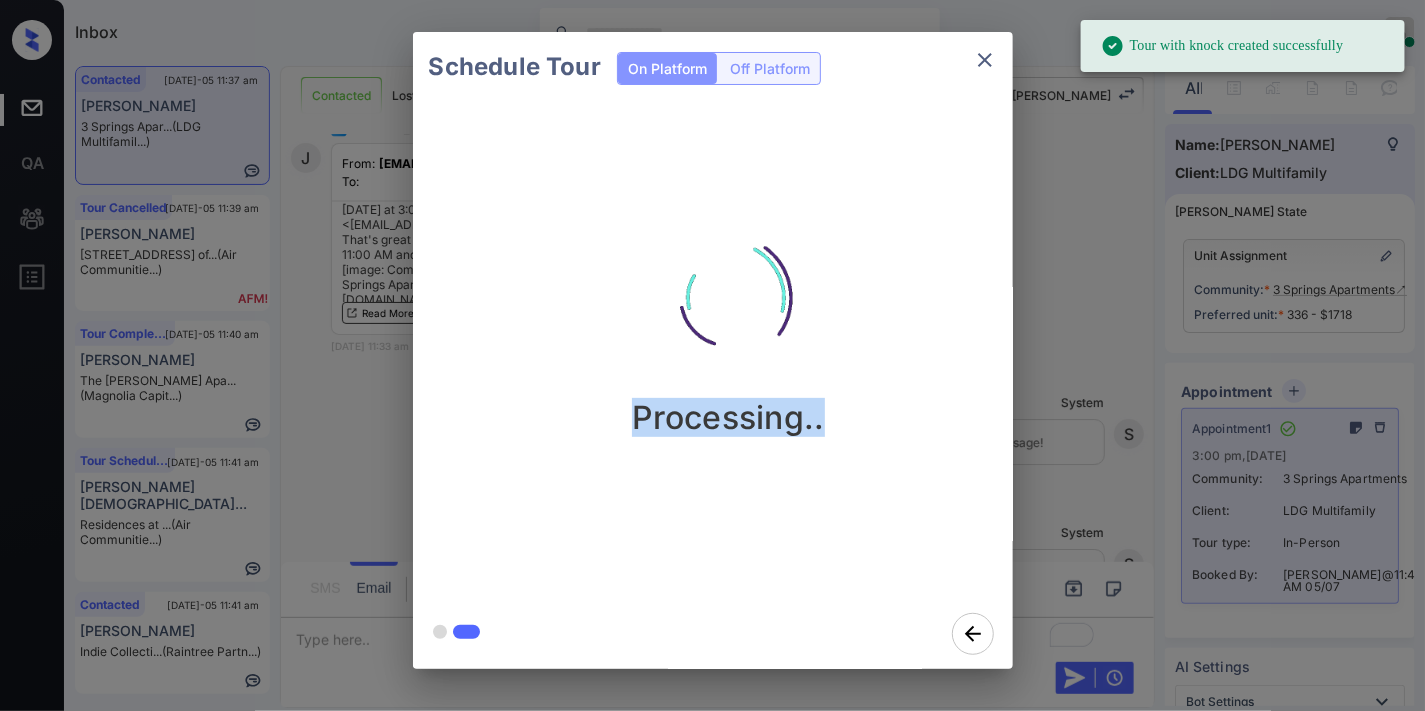 drag, startPoint x: 716, startPoint y: 426, endPoint x: 853, endPoint y: 440, distance: 137.71347 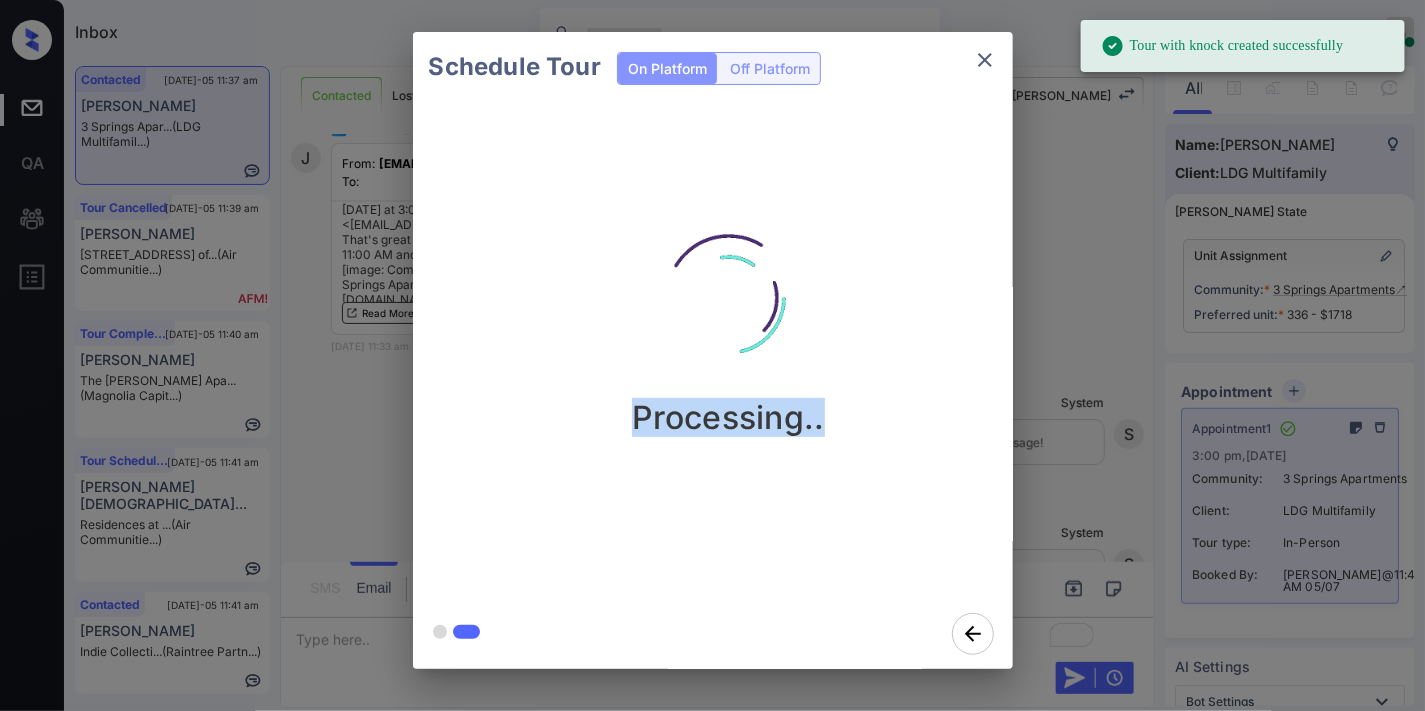 click on "Processing.." at bounding box center (729, 350) 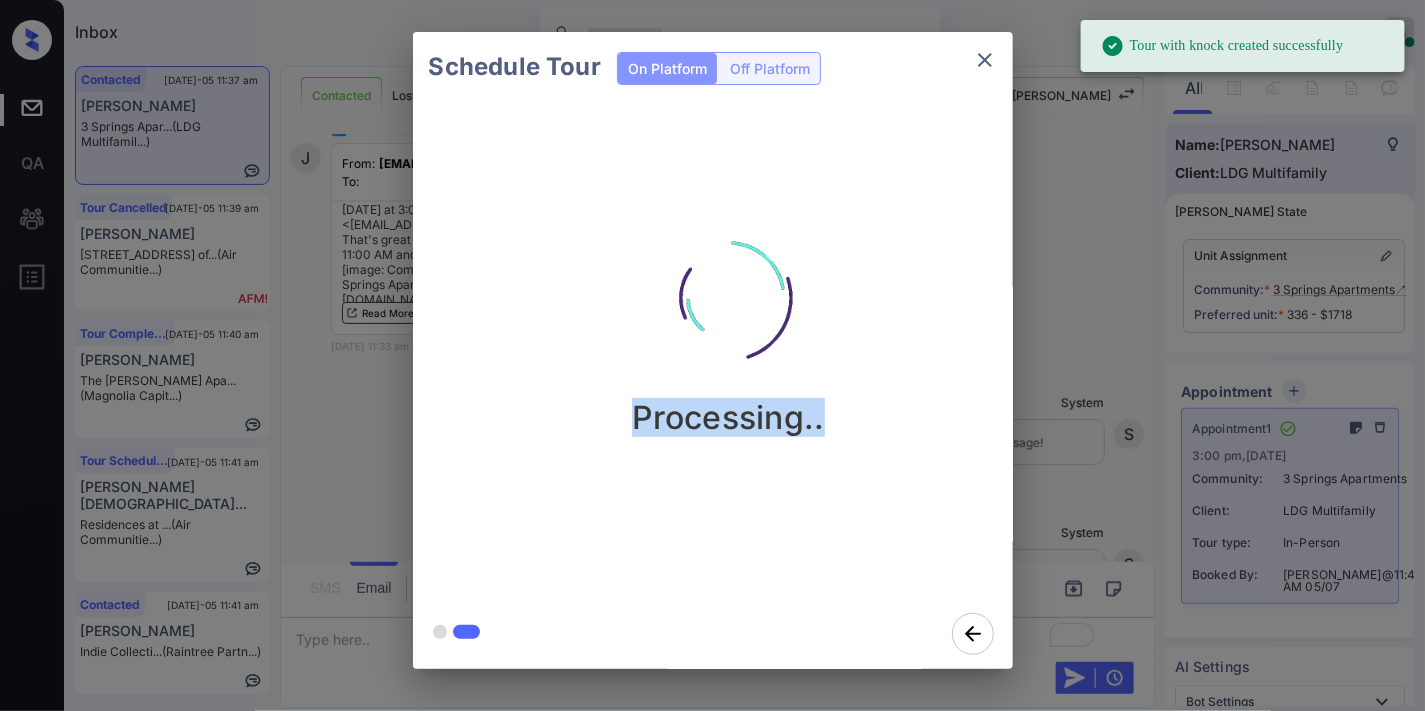 click on "Processing.." at bounding box center (729, 350) 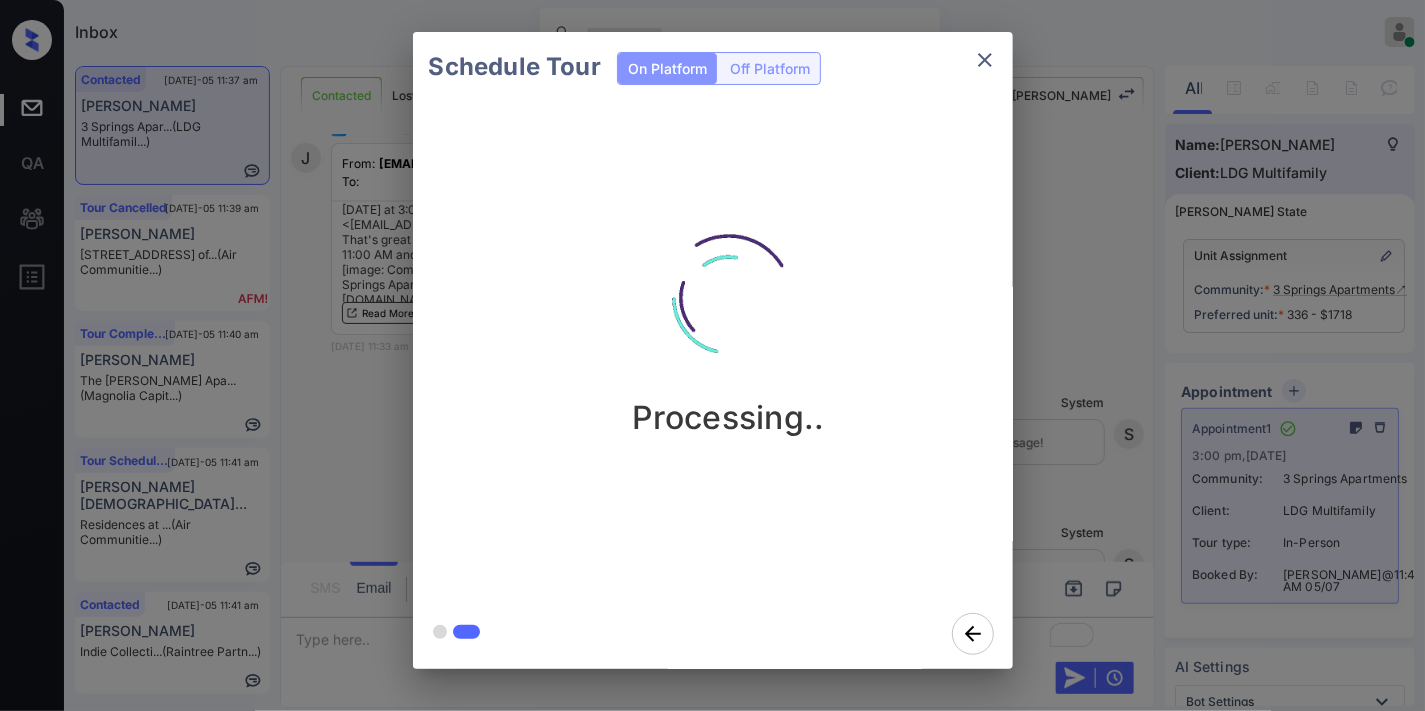 click 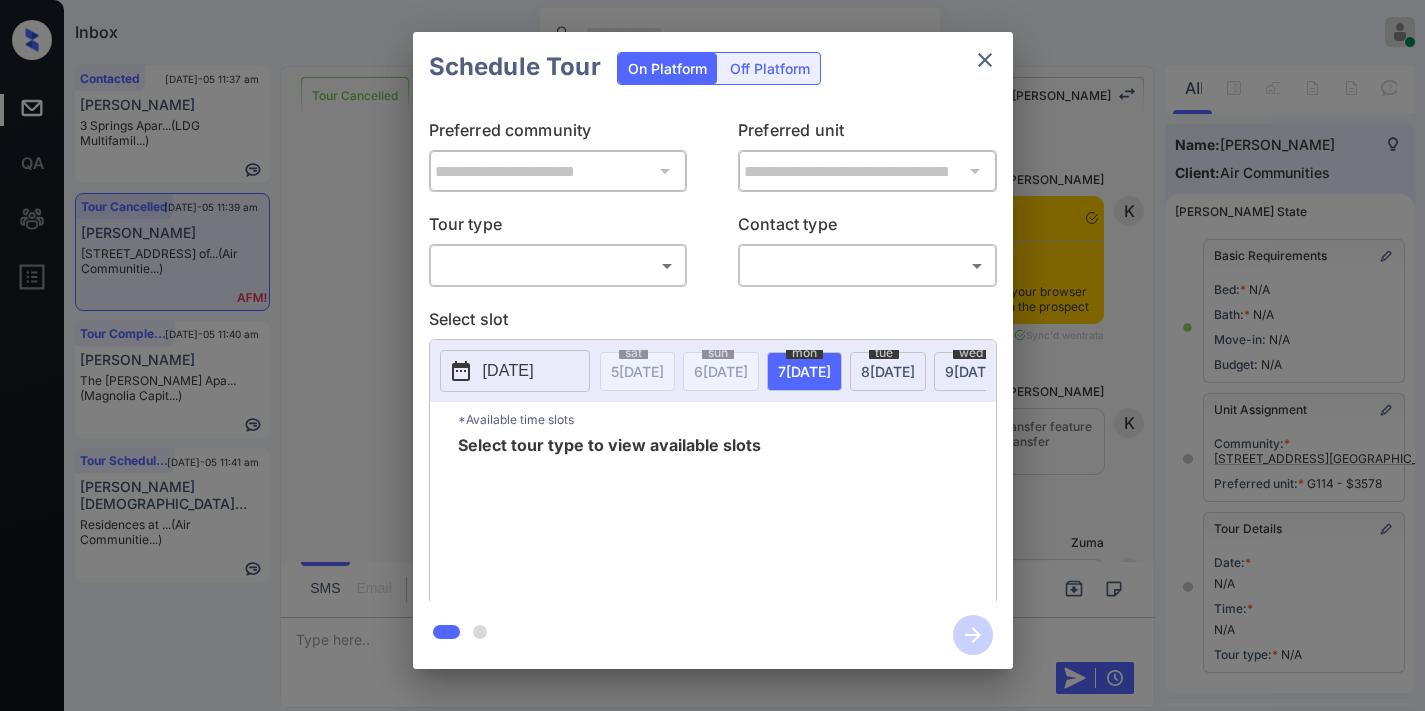 scroll, scrollTop: 0, scrollLeft: 0, axis: both 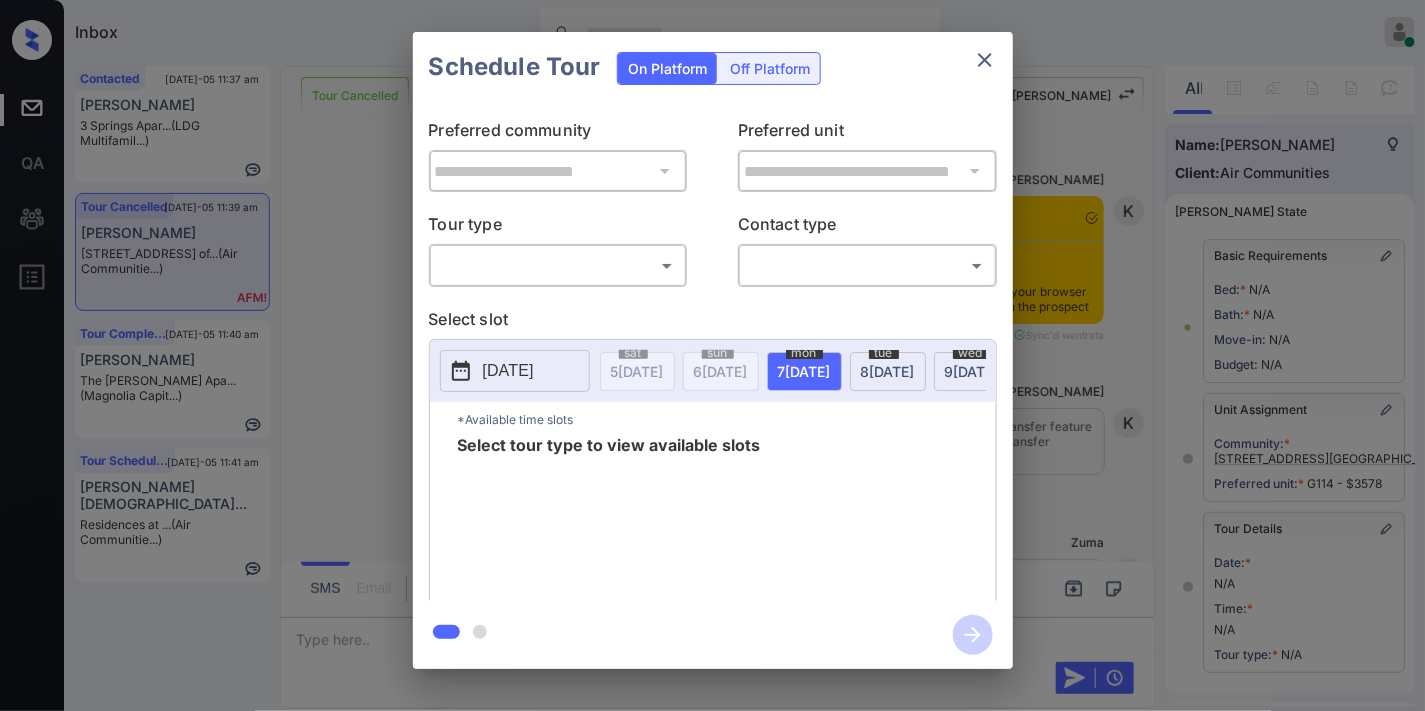 click on "Inbox [PERSON_NAME] Online Set yourself   offline Set yourself   on break Profile Switch to  dark  mode Sign out Contacted [DATE]-05 11:37 am   [PERSON_NAME] 3 Springs Apar...  (LDG Multifamil...) Tour Cancelled [DATE]-05 11:39 am   [PERSON_NAME] [STREET_ADDRESS] of...  (Air Communitie...) Tour Completed [DATE]-05 11:40 am   [PERSON_NAME] The [PERSON_NAME] Apa...  (Magnolia Capit...) Tour Scheduled [DATE]-05 11:41 am   [PERSON_NAME]... Residences at ...  (Air Communitie...) Tour Cancelled Lost Lead Sentiment: Angry Upon sliding the acknowledgement:  Lead will move to lost stage. * ​ SMS and call option will be set to opt out. AFM will be turned off for the lead. Kelsey New Message [PERSON_NAME] Notes Note: <a href="[URL][DOMAIN_NAME]">[URL][DOMAIN_NAME]</a> - Paste this link into your browser to view [PERSON_NAME] conversation with the prospect [DATE] 09:12 pm  Sync'd w  entrata K New Message [PERSON_NAME] [DATE] 09:12 pm K New Message Zuma Z New Message Agent" at bounding box center [712, 355] 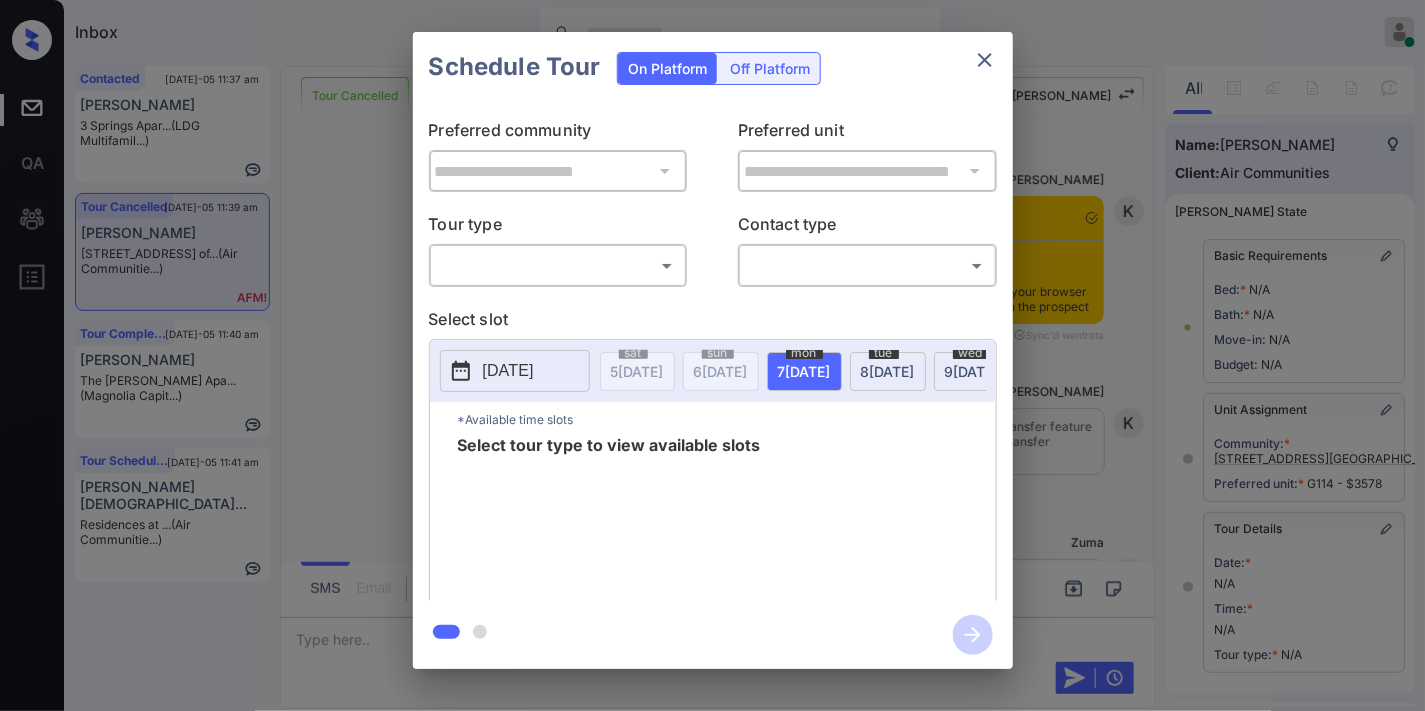 scroll, scrollTop: 19446, scrollLeft: 0, axis: vertical 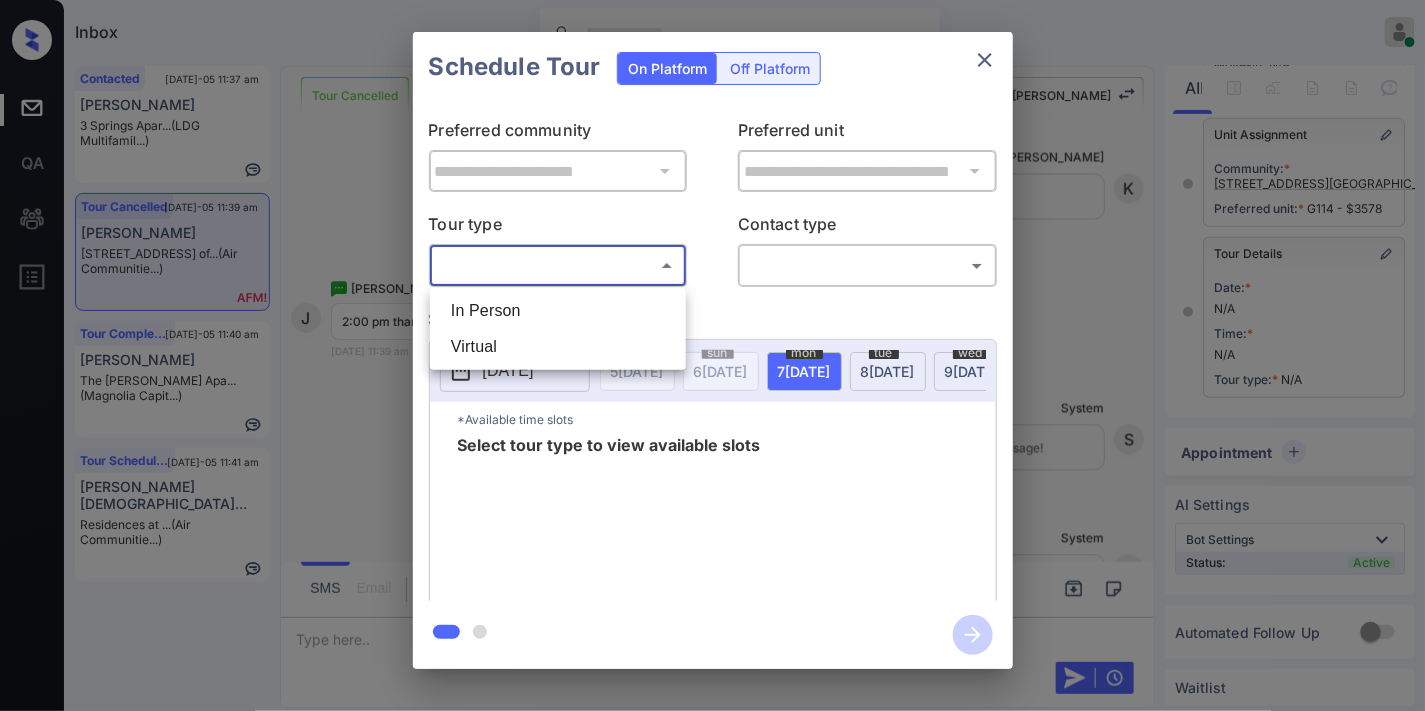 click on "In Person" at bounding box center (558, 311) 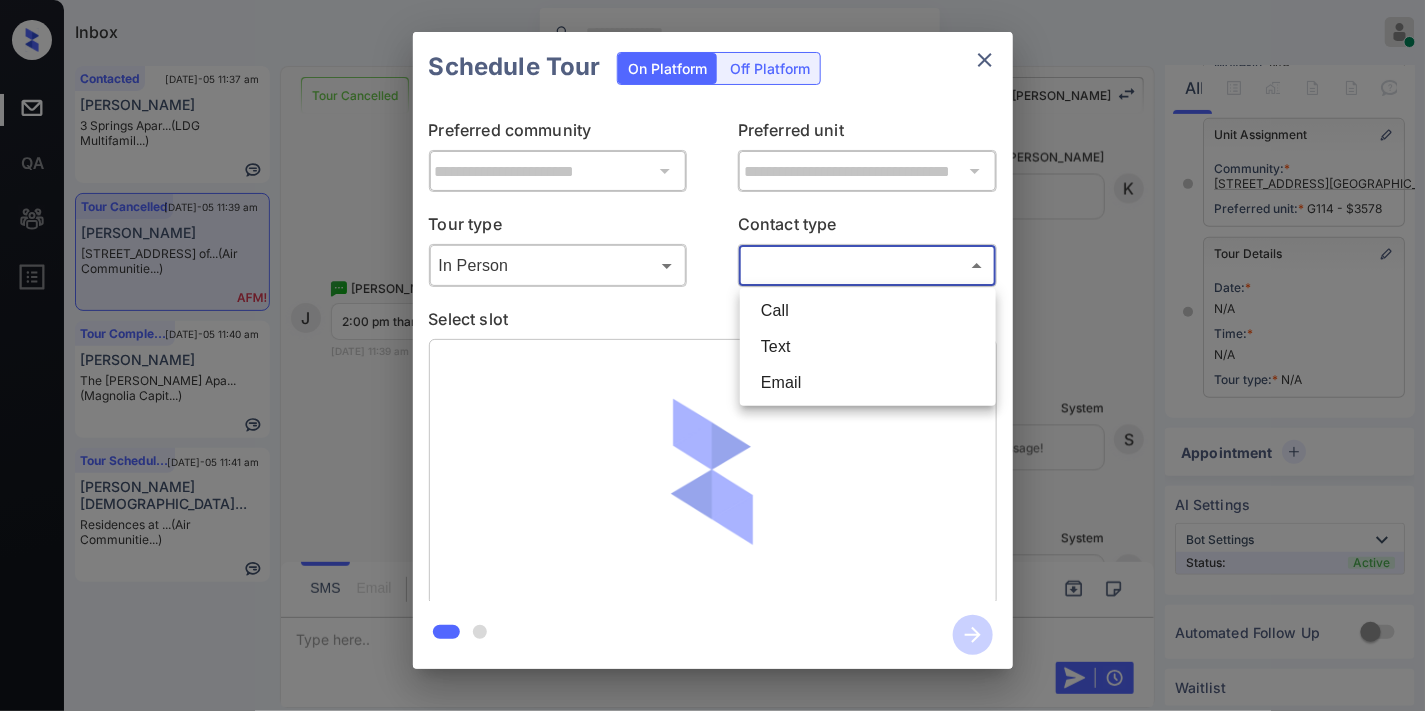 click on "Inbox [PERSON_NAME] Online Set yourself   offline Set yourself   on break Profile Switch to  dark  mode Sign out Contacted [DATE]-05 11:37 am   [PERSON_NAME] 3 Springs Apar...  (LDG Multifamil...) Tour Cancelled [DATE]-05 11:39 am   [PERSON_NAME] [STREET_ADDRESS] of...  (Air Communitie...) Tour Completed [DATE]-05 11:40 am   [PERSON_NAME] The [PERSON_NAME] Apa...  (Magnolia Capit...) Tour Scheduled [DATE]-05 11:41 am   [PERSON_NAME]... Residences at ...  (Air Communitie...) Tour Cancelled Lost Lead Sentiment: Angry Upon sliding the acknowledgement:  Lead will move to lost stage. * ​ SMS and call option will be set to opt out. AFM will be turned off for the lead. Kelsey New Message [PERSON_NAME] Notes Note: <a href="[URL][DOMAIN_NAME]">[URL][DOMAIN_NAME]</a> - Paste this link into your browser to view [PERSON_NAME] conversation with the prospect [DATE] 09:12 pm  Sync'd w  entrata K New Message [PERSON_NAME] [DATE] 09:12 pm K New Message Zuma Z New Message Agent" at bounding box center (712, 355) 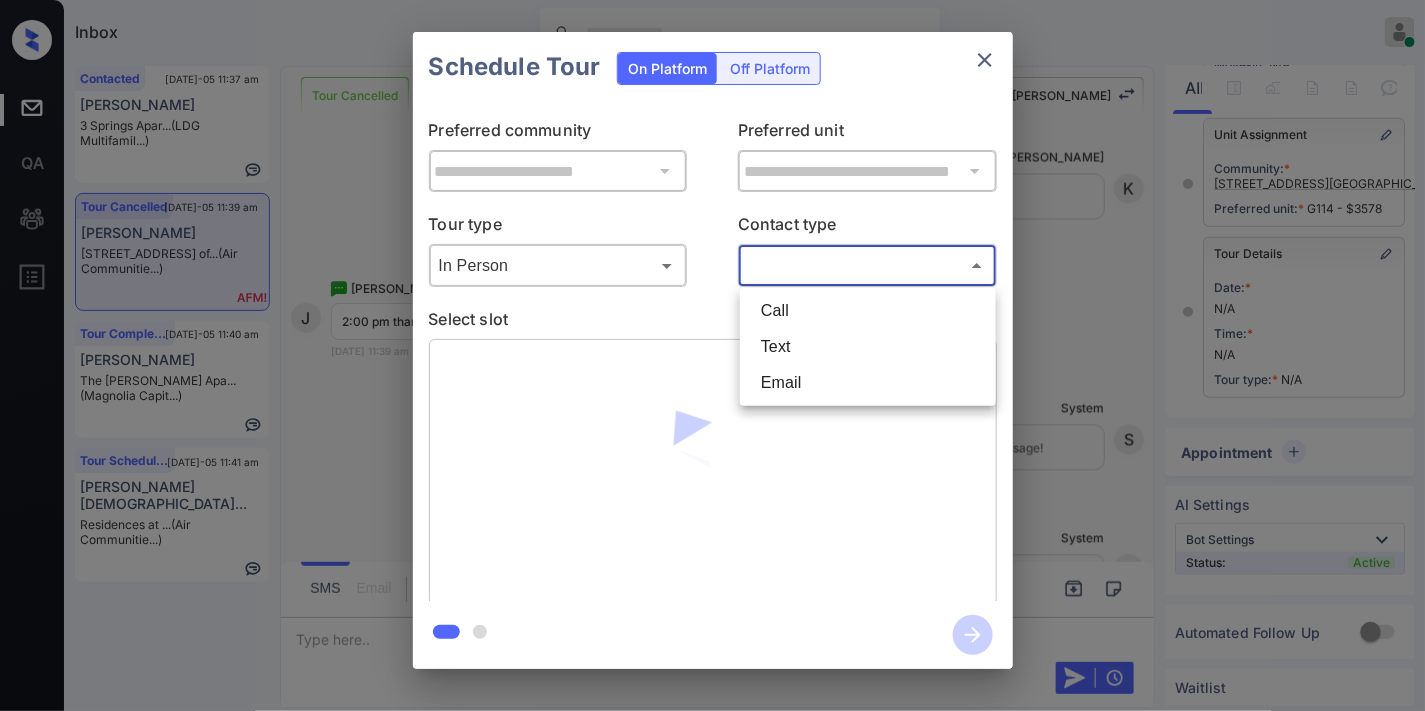click on "Text" at bounding box center [868, 347] 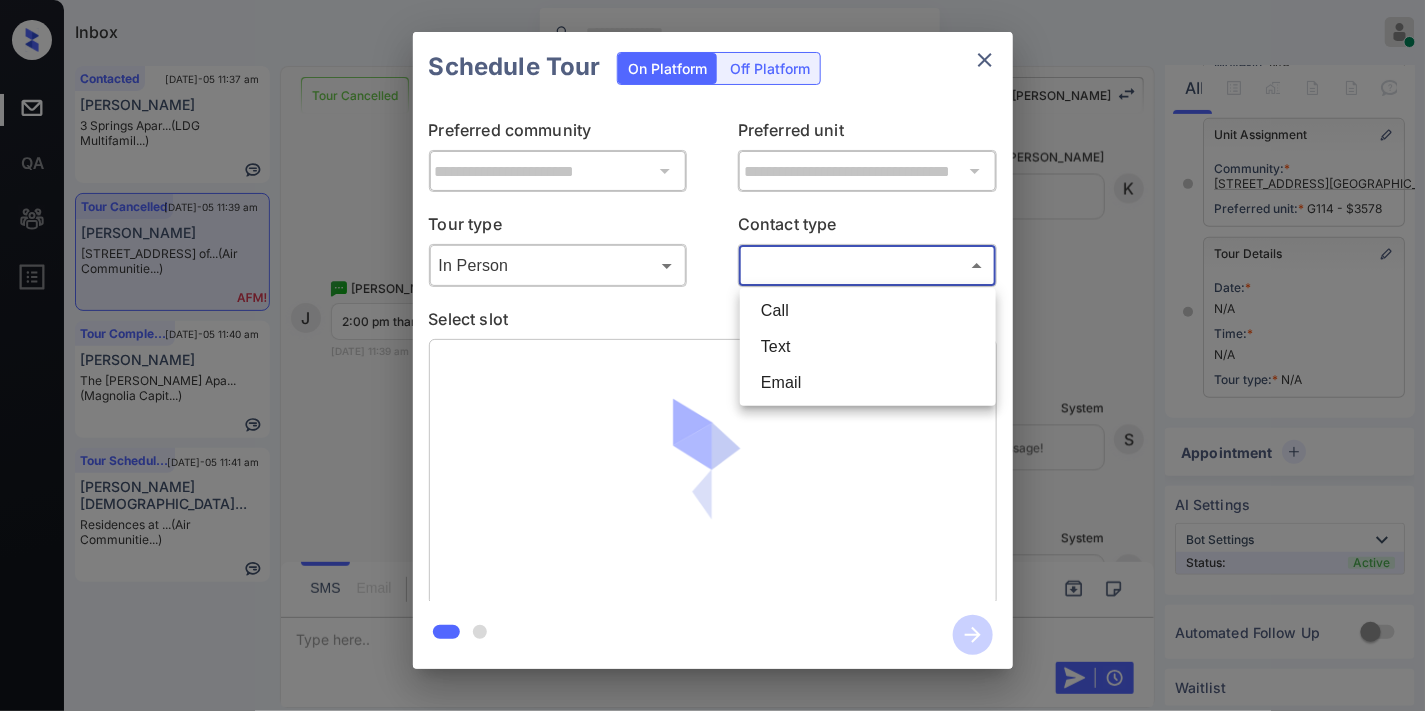 type on "****" 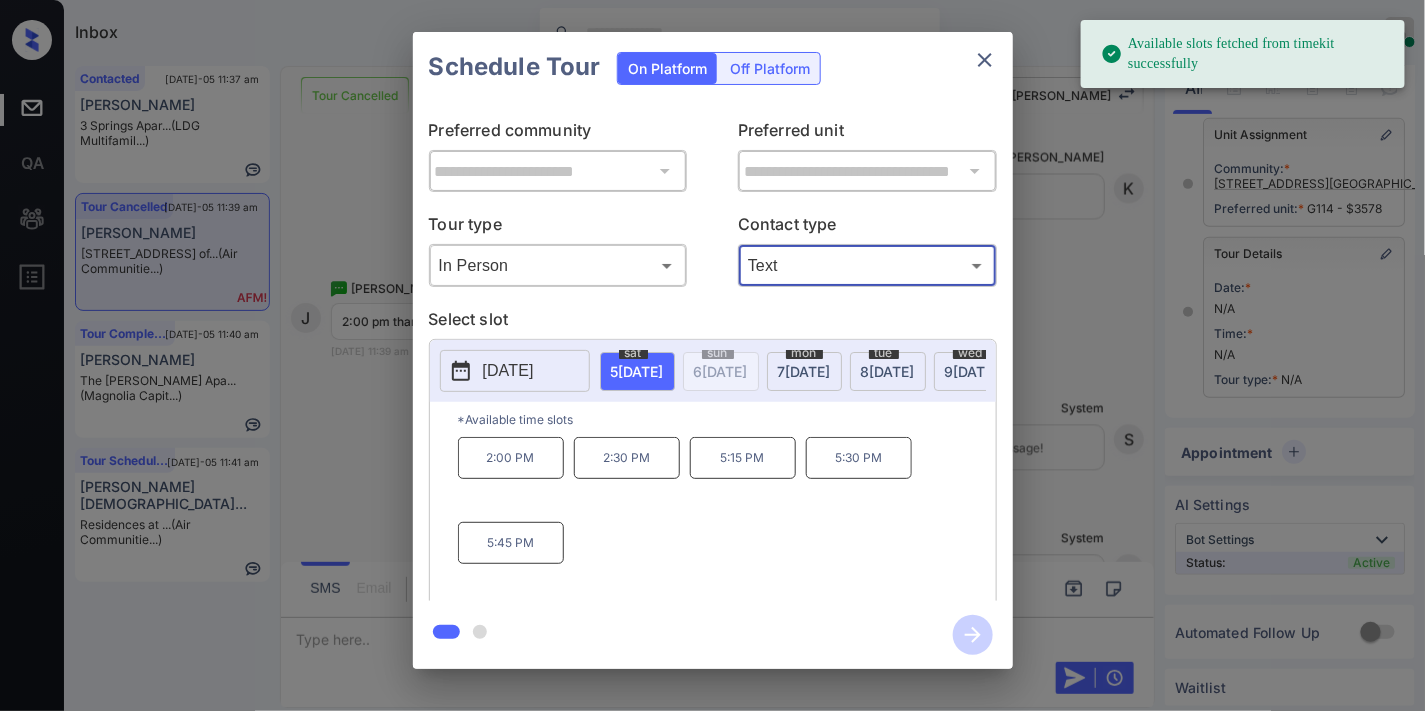 click on "2:00 PM" at bounding box center [511, 458] 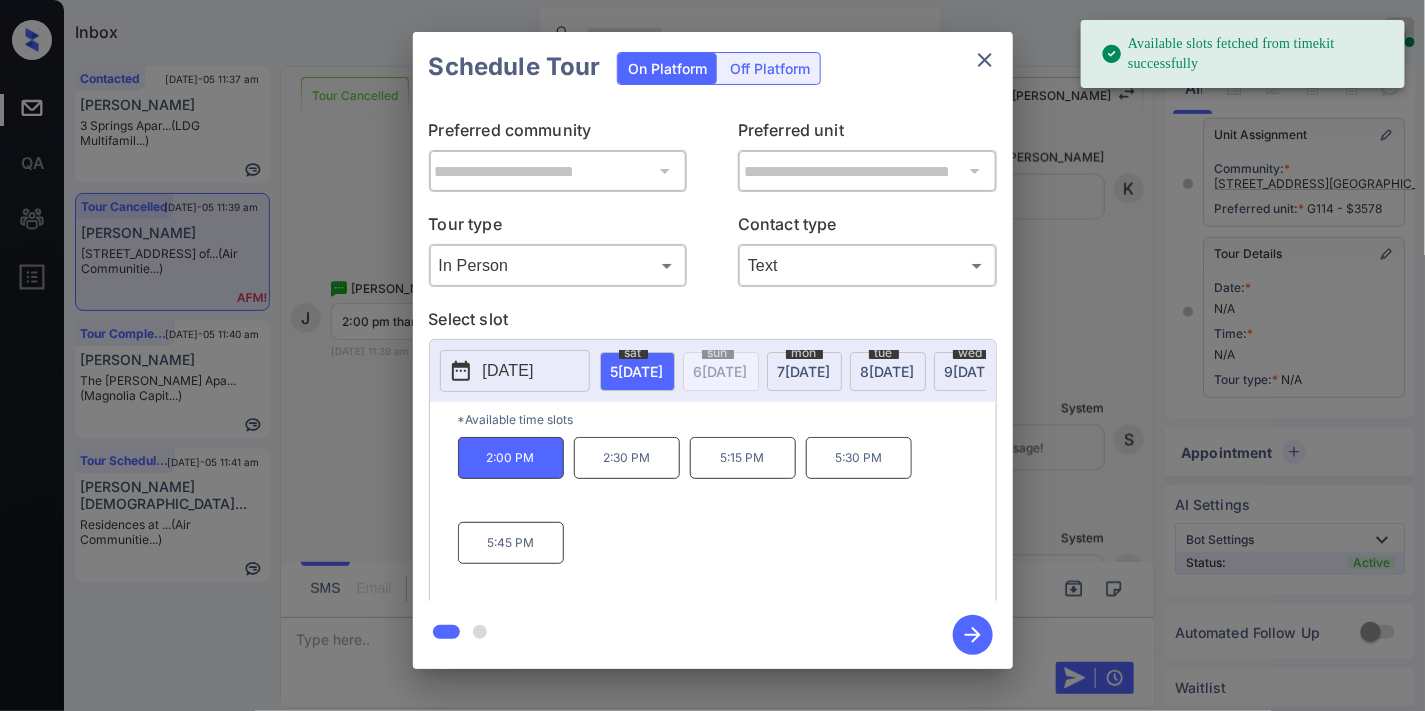 click at bounding box center (973, 635) 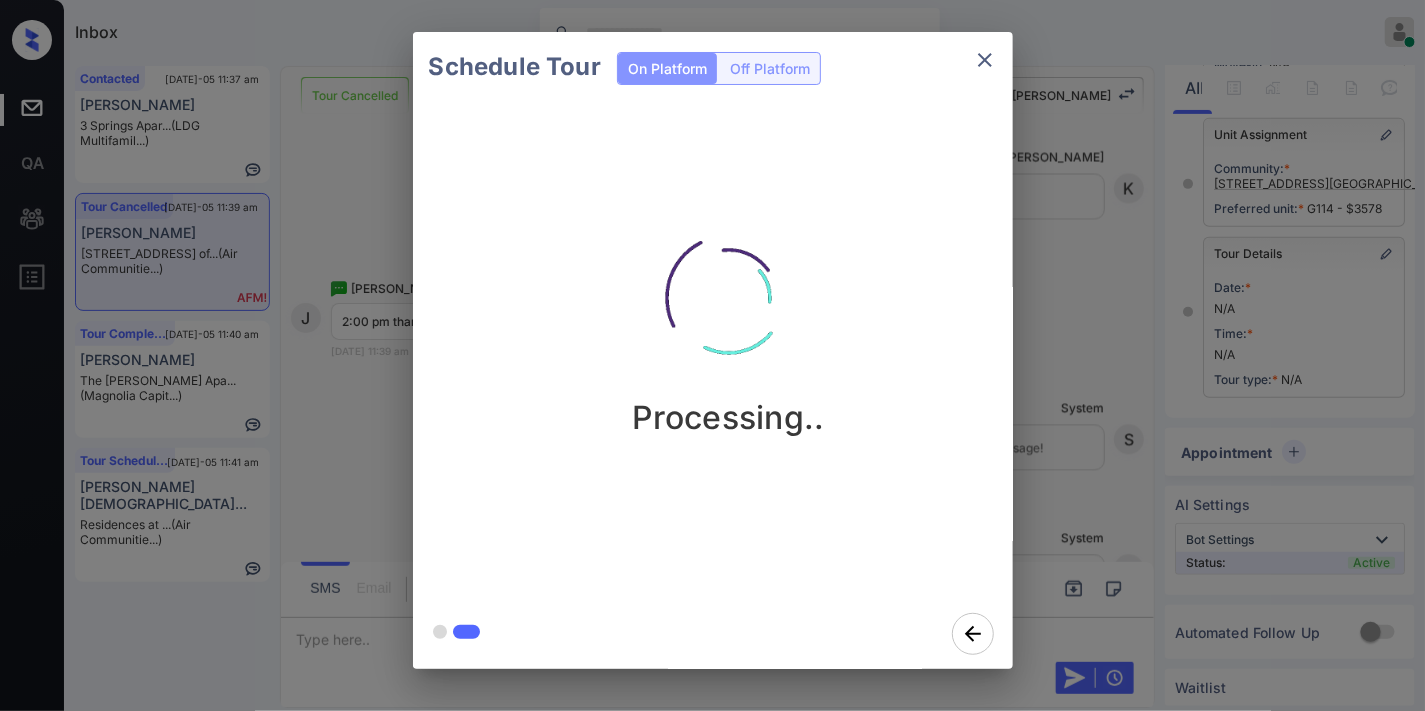 scroll, scrollTop: 19906, scrollLeft: 0, axis: vertical 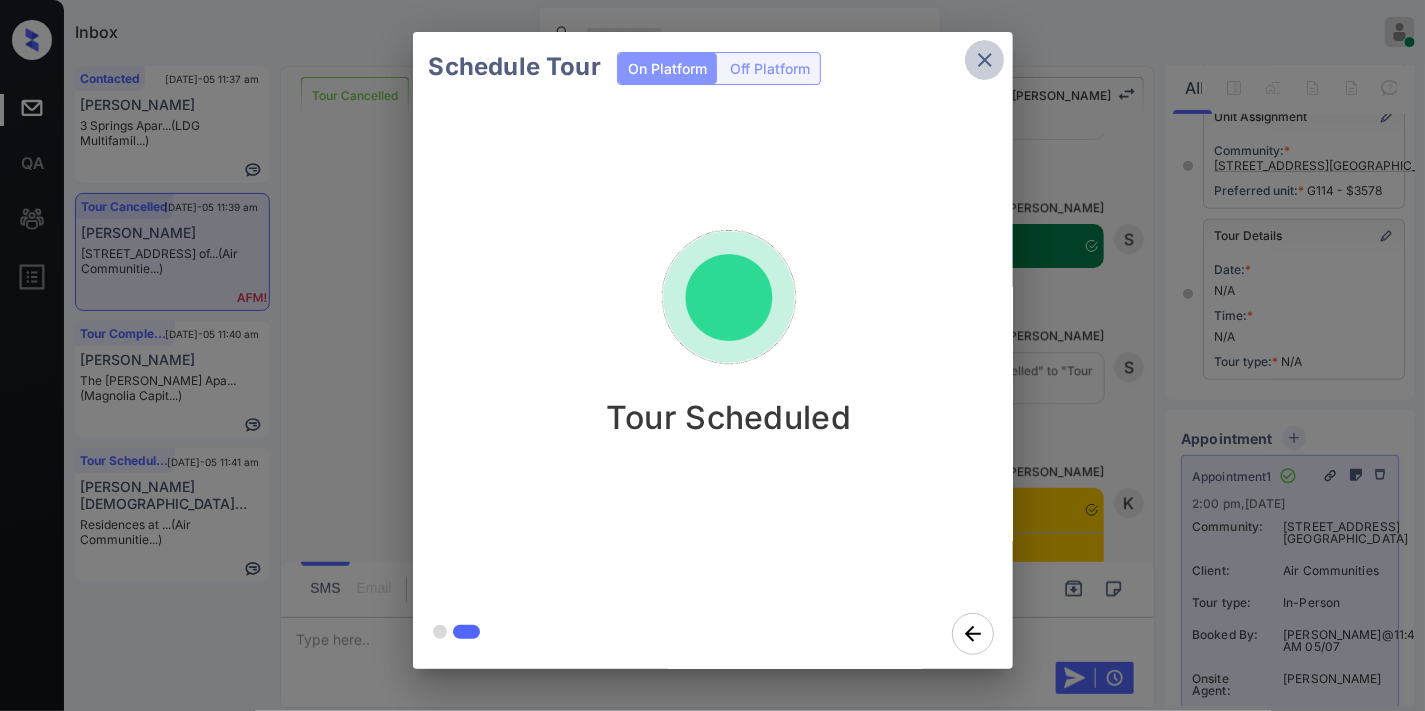 click at bounding box center (985, 60) 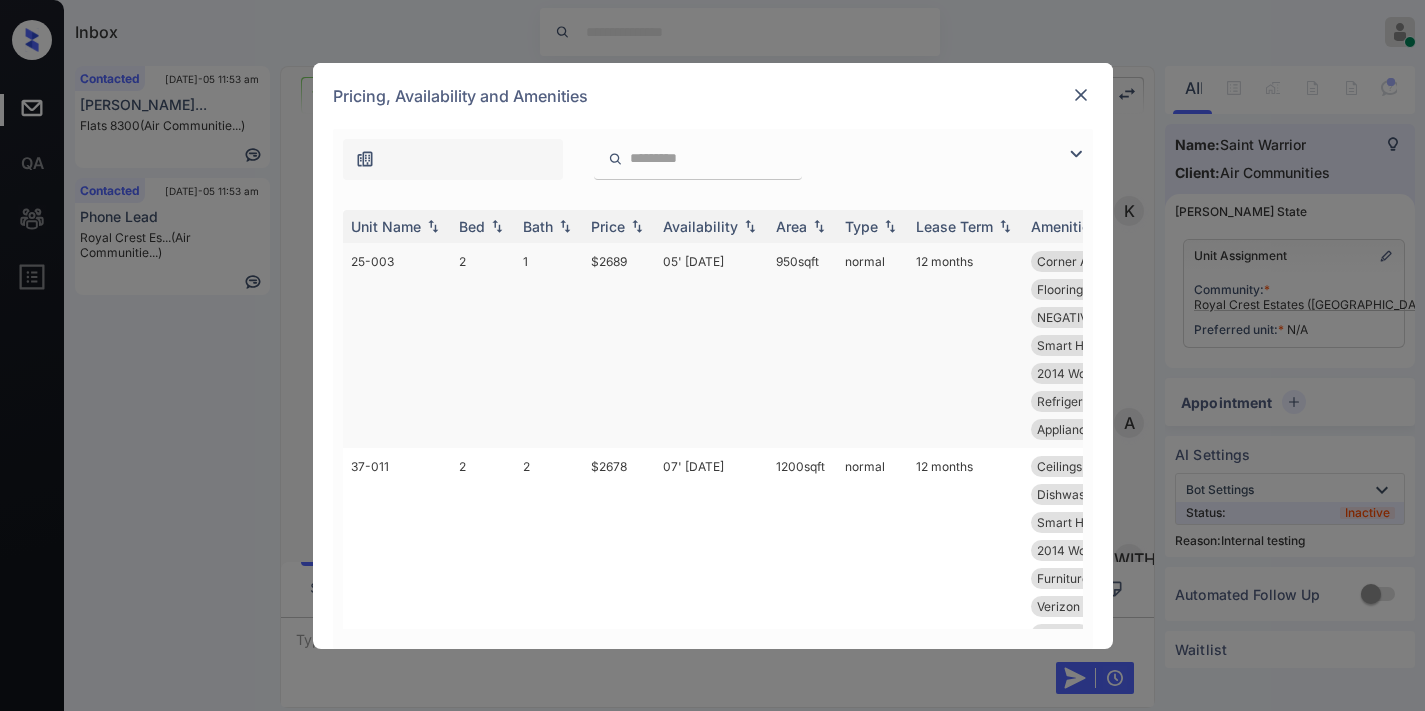 click at bounding box center (637, 226) 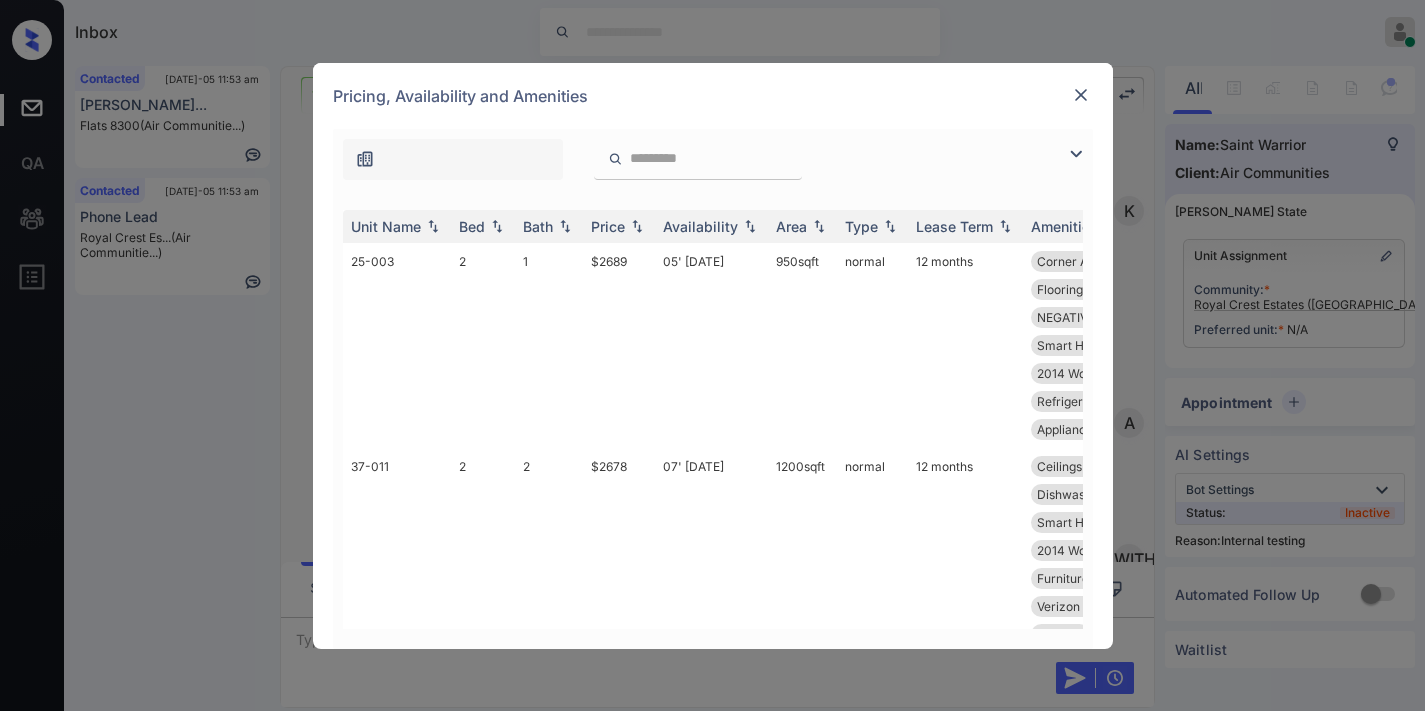 click at bounding box center [1081, 95] 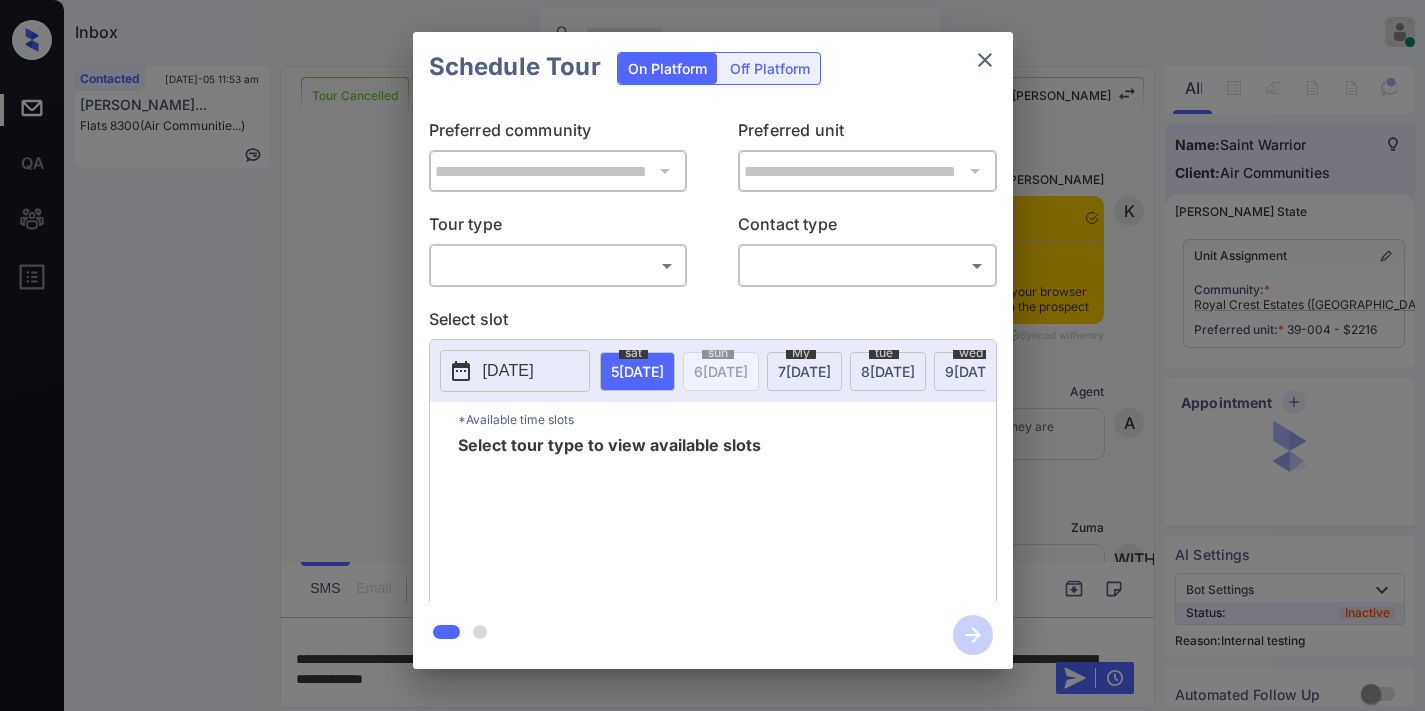 scroll, scrollTop: 0, scrollLeft: 0, axis: both 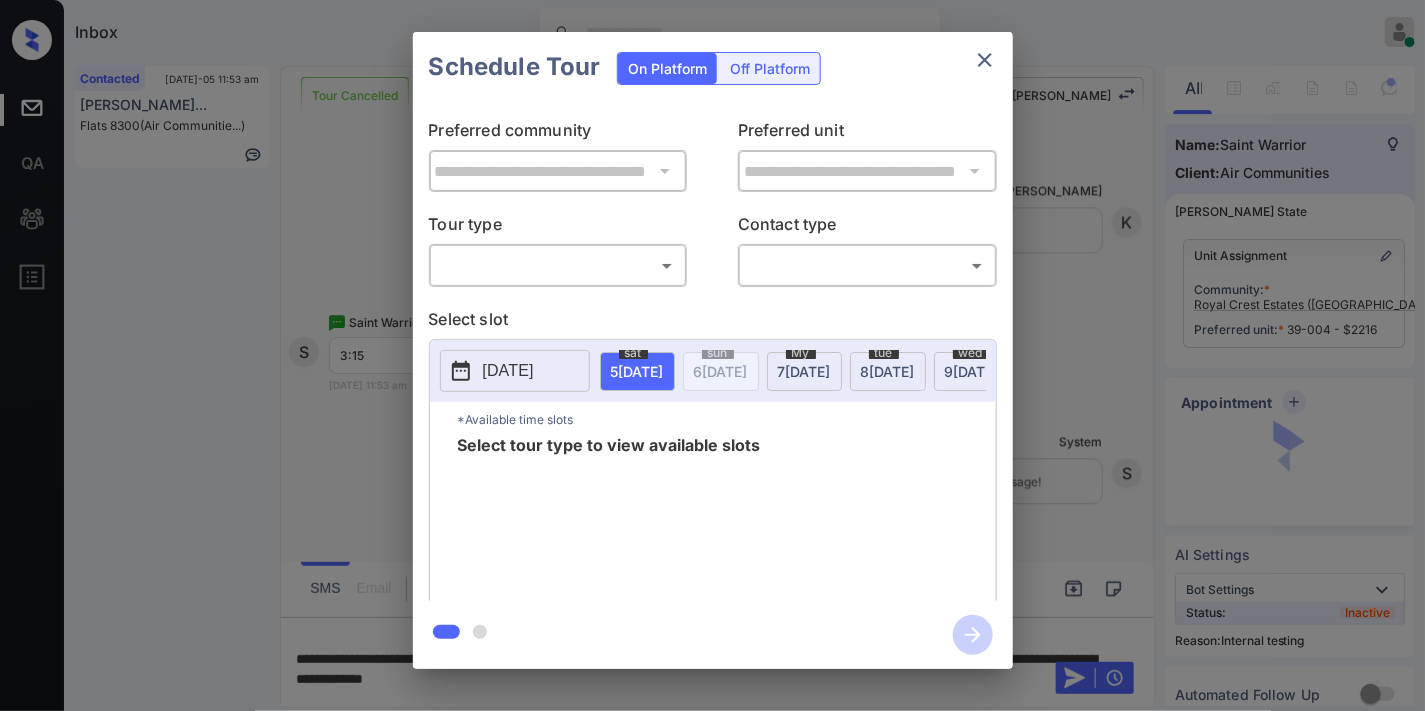 click on "​ ​" at bounding box center (558, 265) 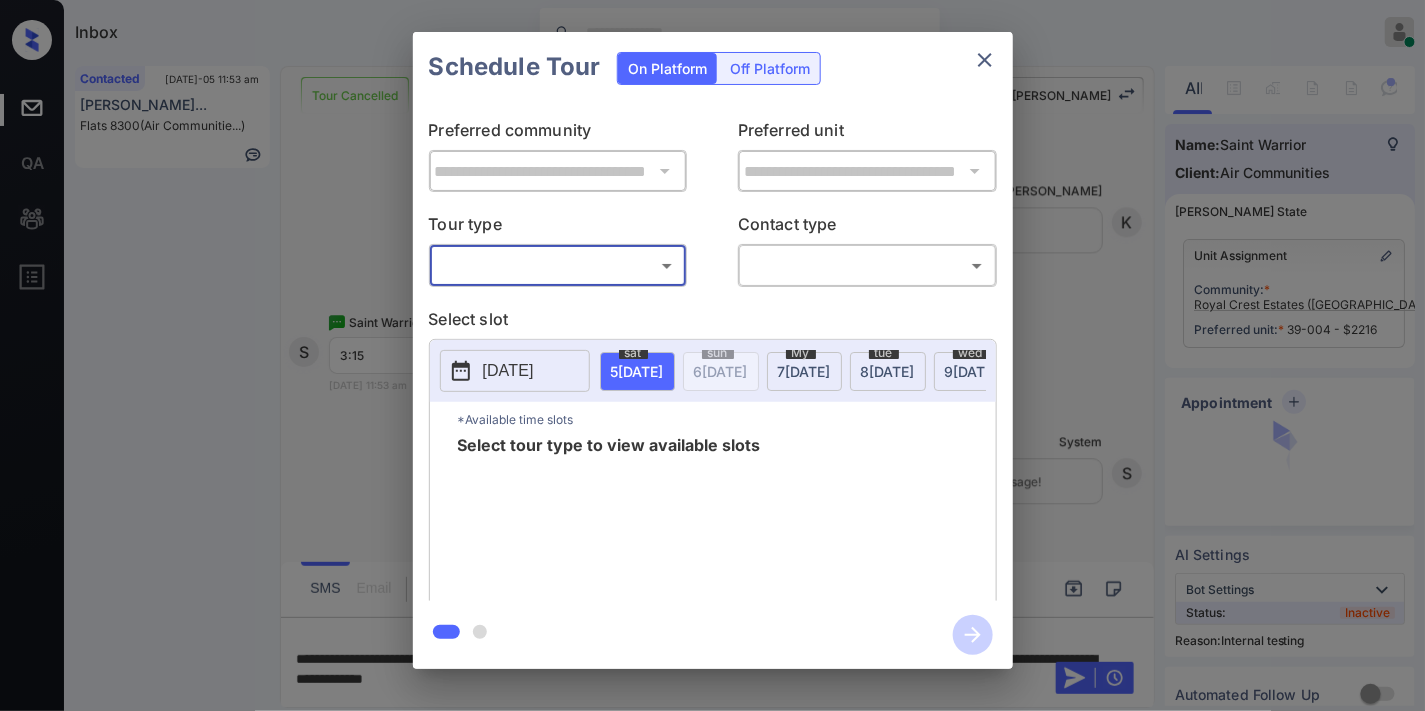 click on "Inbox Samantha Solomon Online Set yourself   offline Set yourself   on break Profile Switch to  dark  mode Sign out Contacted Jul-05 11:53 am   Alexandra Rain... Flats 8300  (Air Communitie...) Tour Cancelled Lost Lead Sentiment: Angry Upon sliding the acknowledgement:  Lead will move to lost stage. * ​ SMS and call option will be set to opt out. AFM will be turned off for the lead. Kelsey New Message Kelsey Notes Note: <a href="https://conversation.getzuma.com/68603c2e349516b82243a988">https://conversation.getzuma.com/68603c2e349516b82243a988</a> - Paste this link into your browser to view Kelsey’s conversation with the prospect Jun 28, 2025 12:02 pm Synced with  entry K New Message Agent Lead created because they indicated they are interested in leasing via Zuma IVR. Jun 28, 2025 12:02 pm A New Message Zuma Lead transferred to leasing agent: kelsey Jun 28, 2025 12:02 pm WITH New Message Kelsey Jun 28, 2025 12:02 pm K New Message Agent AFM Request sent to Kelsey. Jun 28, 2025 12:02 pm A New Message Agent" at bounding box center (712, 355) 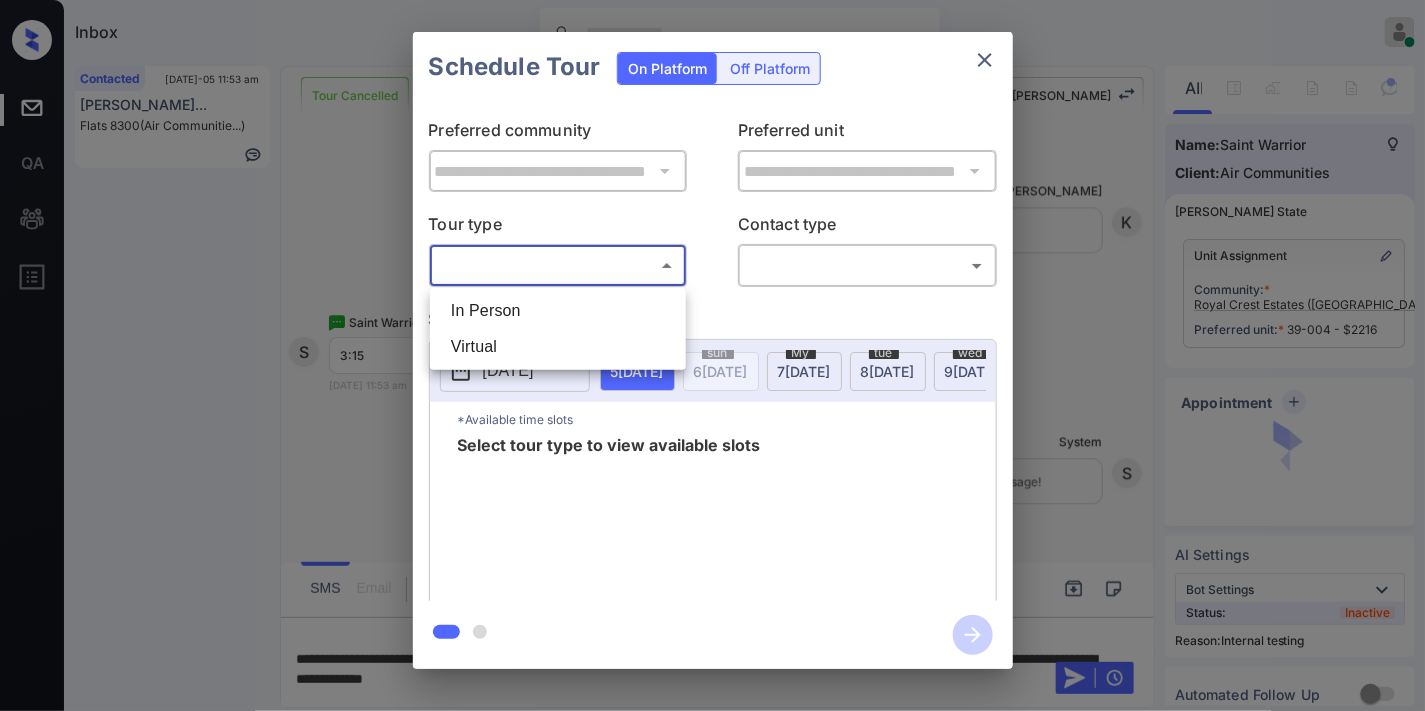 click on "In Person" at bounding box center [558, 311] 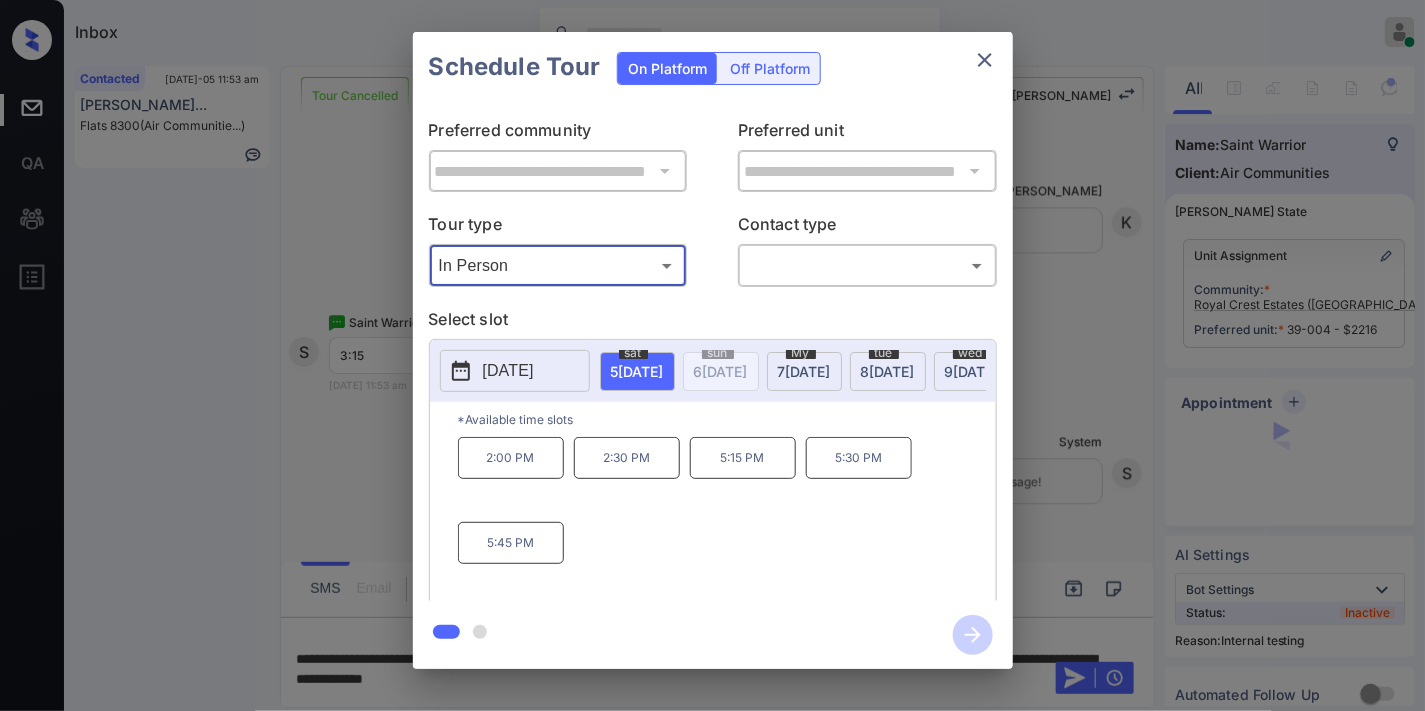 type on "********" 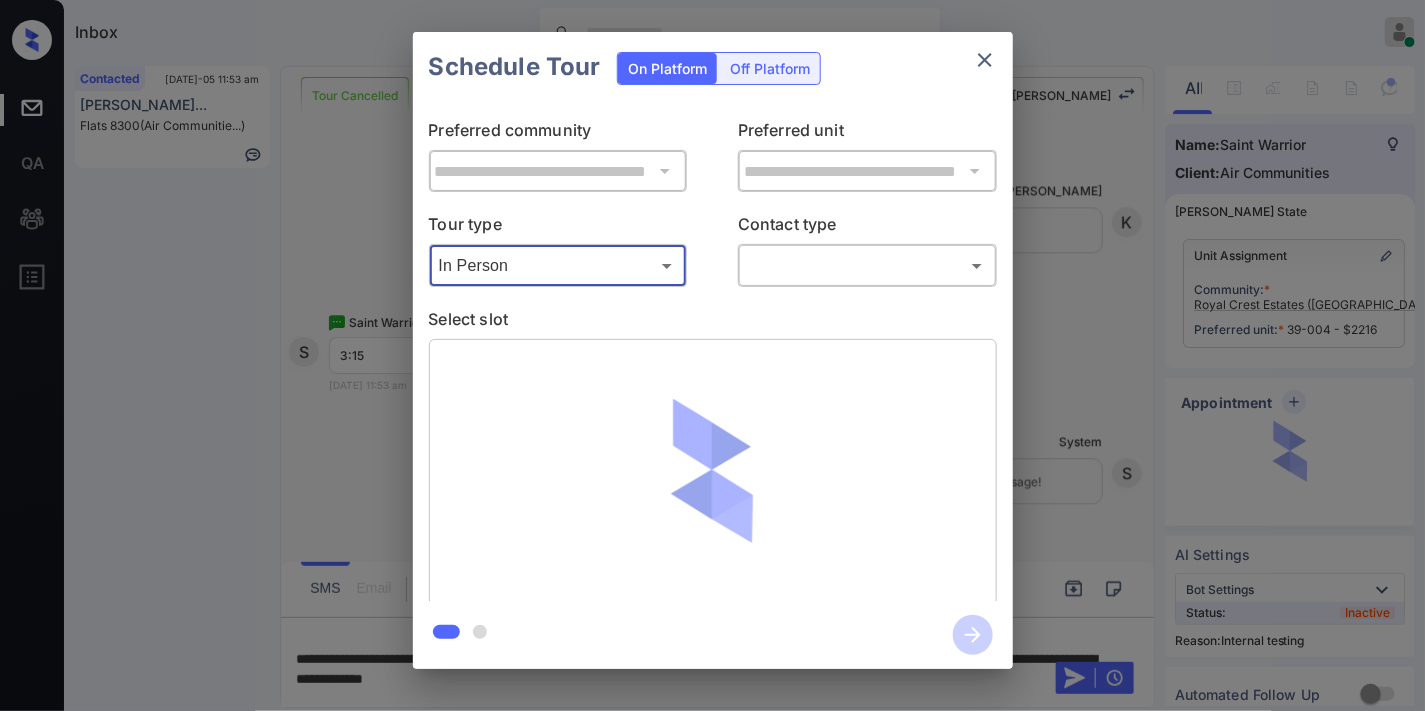 click on "Inbox Samantha Solomon Online Set yourself   offline Set yourself   on break Profile Switch to  dark  mode Sign out Contacted Jul-05 11:53 am   Alexandra Rain... Flats 8300  (Air Communitie...) Tour Cancelled Lost Lead Sentiment: Angry Upon sliding the acknowledgement:  Lead will move to lost stage. * ​ SMS and call option will be set to opt out. AFM will be turned off for the lead. Kelsey New Message Kelsey Notes Note: <a href="https://conversation.getzuma.com/68603c2e349516b82243a988">https://conversation.getzuma.com/68603c2e349516b82243a988</a> - Paste this link into your browser to view Kelsey’s conversation with the prospect Jun 28, 2025 12:02 pm Synced with  entry K New Message Agent Lead created because they indicated they are interested in leasing via Zuma IVR. Jun 28, 2025 12:02 pm A New Message Zuma Lead transferred to leasing agent: kelsey Jun 28, 2025 12:02 pm WITH New Message Kelsey Jun 28, 2025 12:02 pm K New Message Agent AFM Request sent to Kelsey. Jun 28, 2025 12:02 pm A New Message Agent" at bounding box center (712, 355) 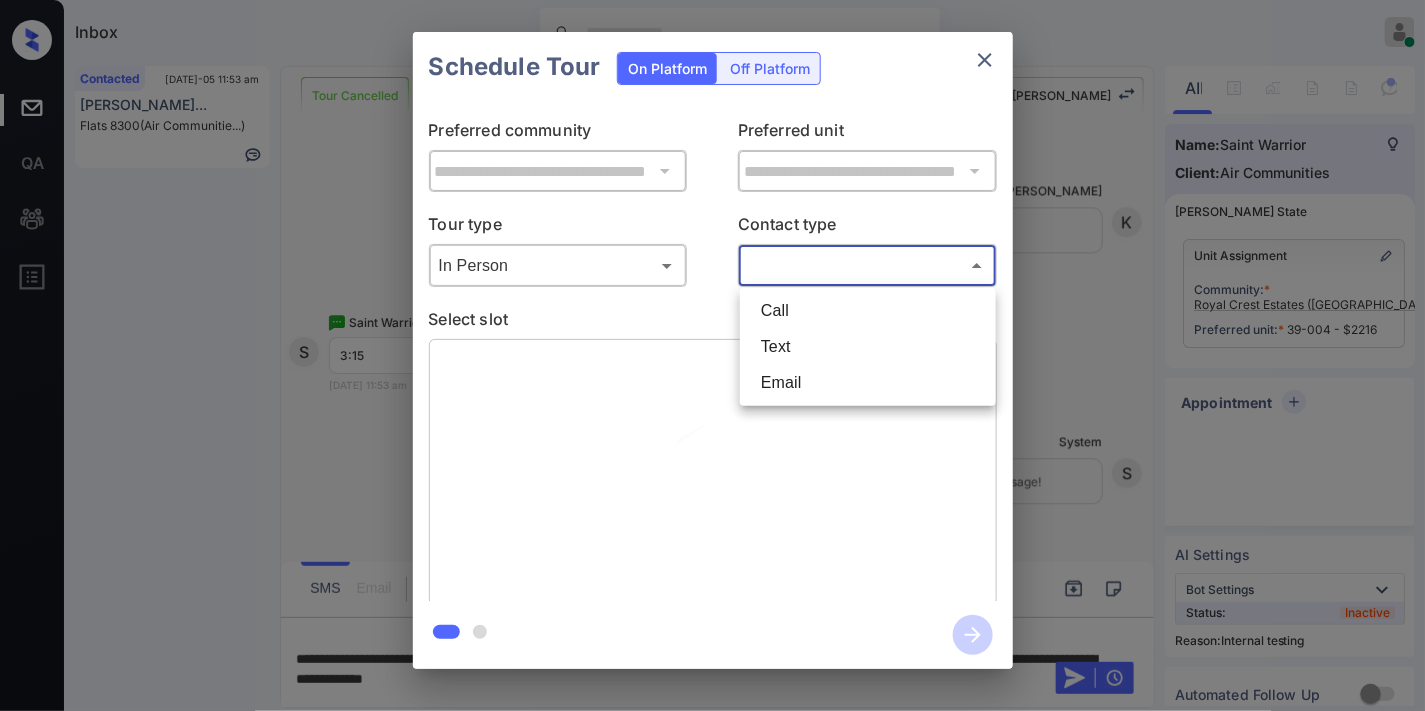 click on "Text" at bounding box center [868, 347] 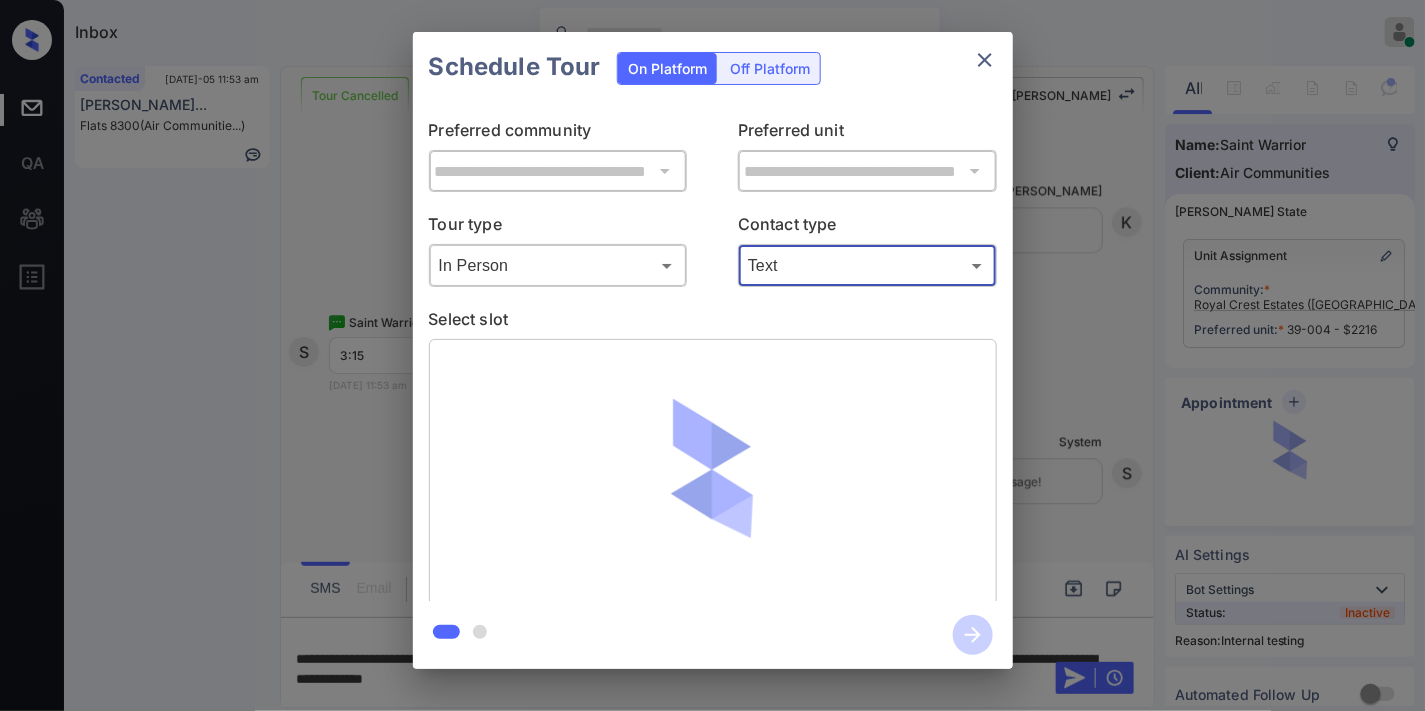 type on "****" 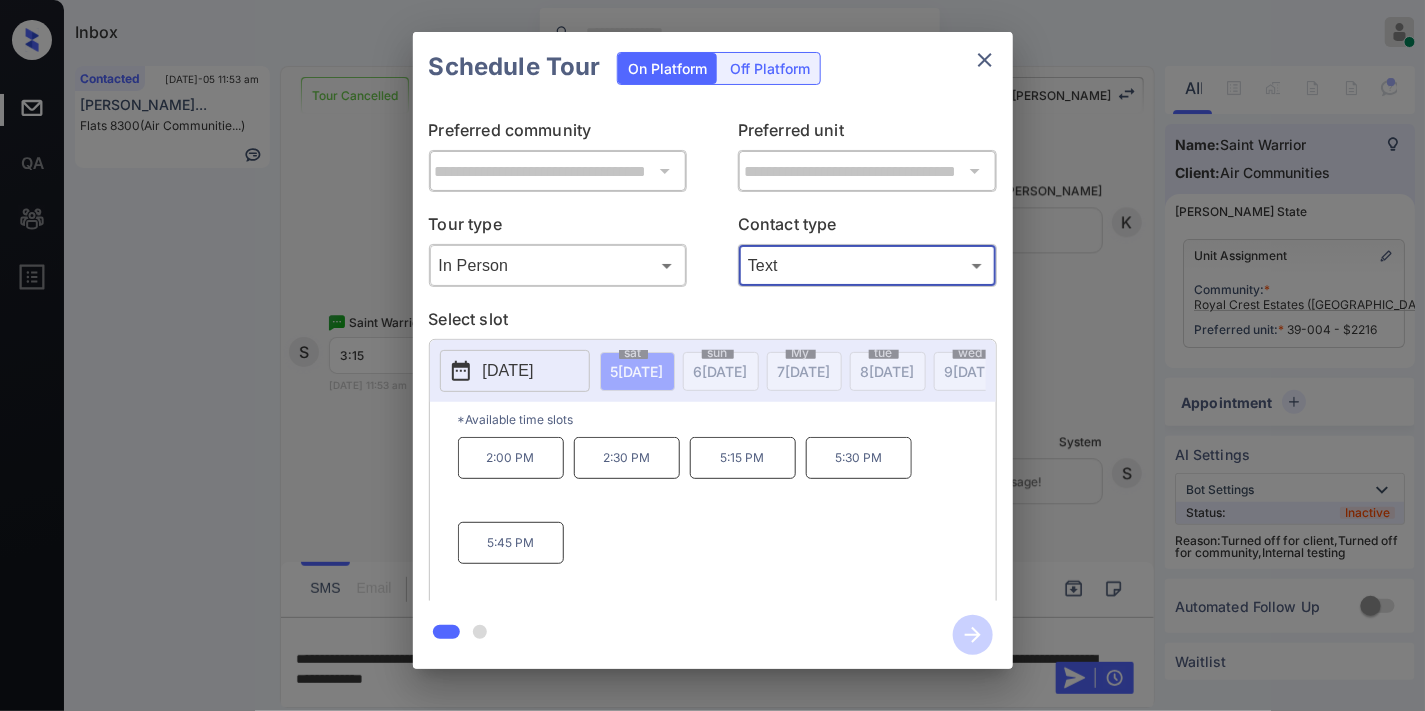 click on "2025-07-05" at bounding box center (508, 370) 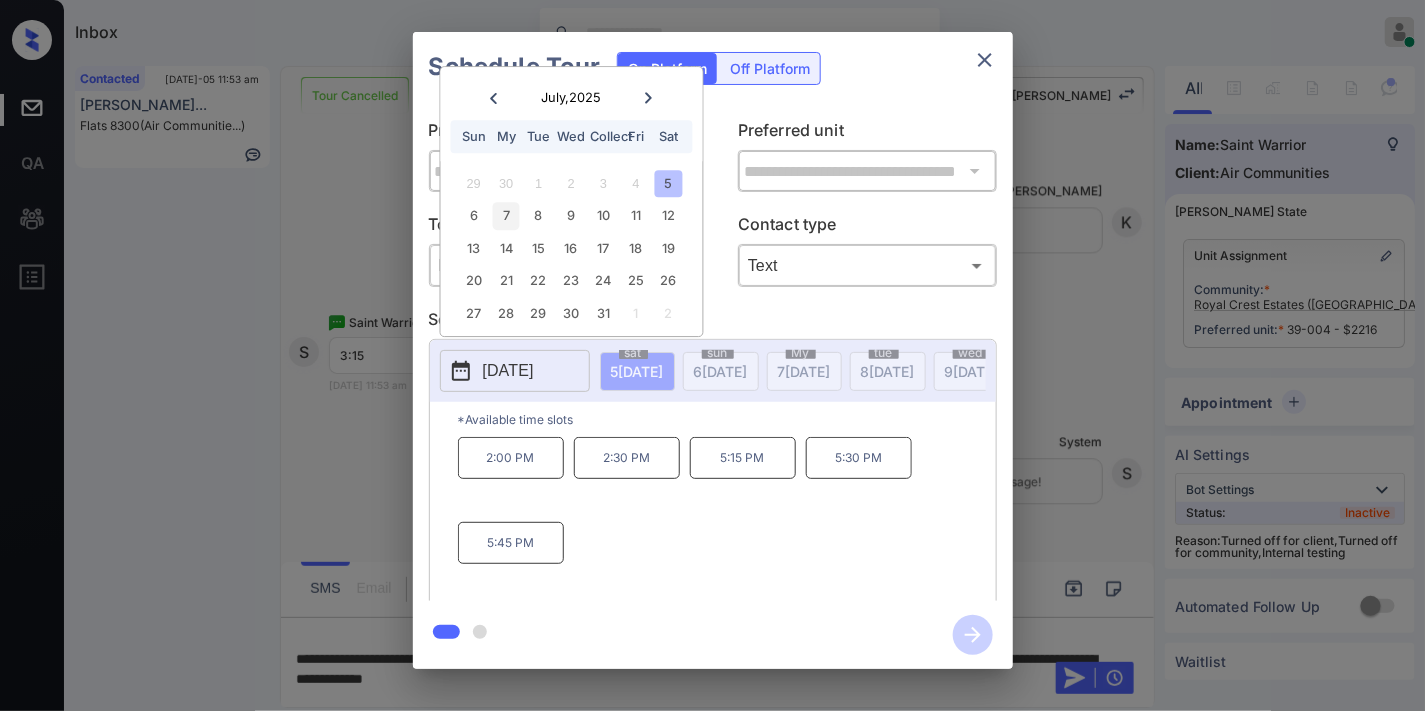 click on "7" at bounding box center (506, 216) 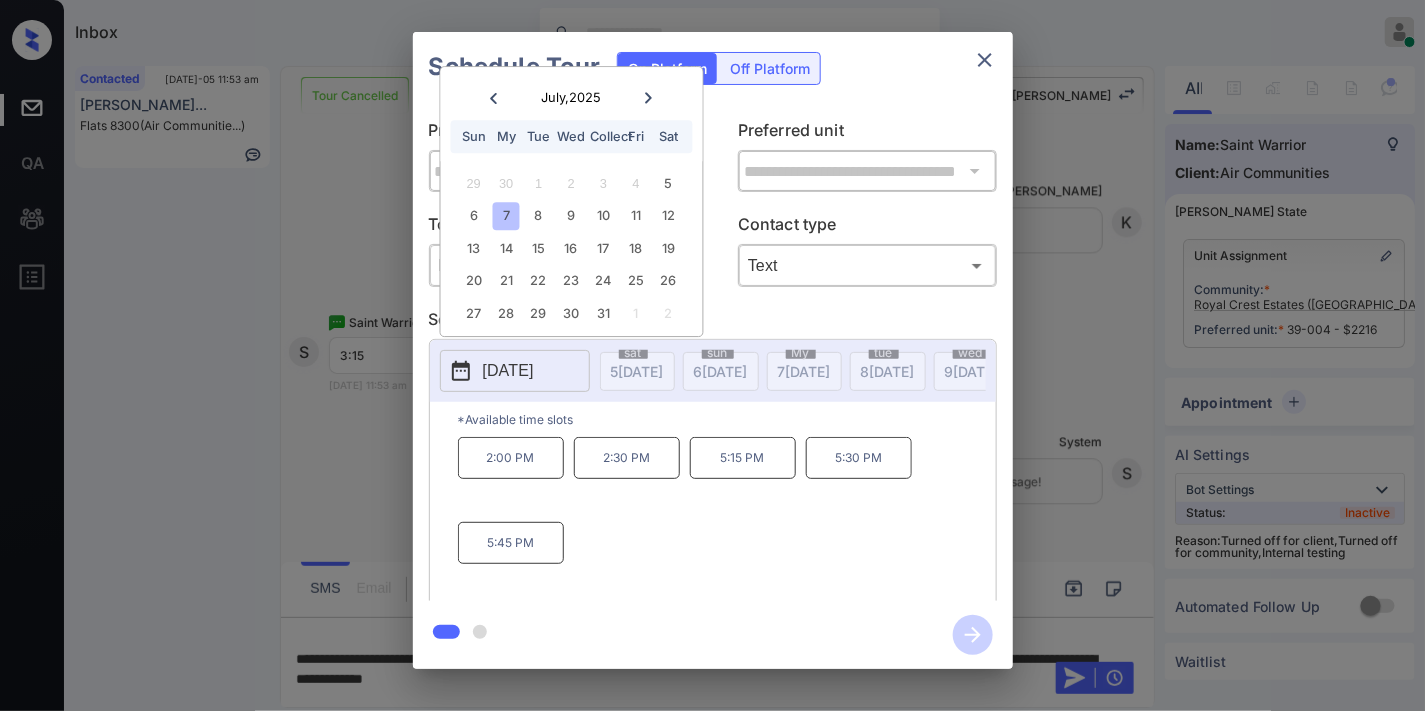 click 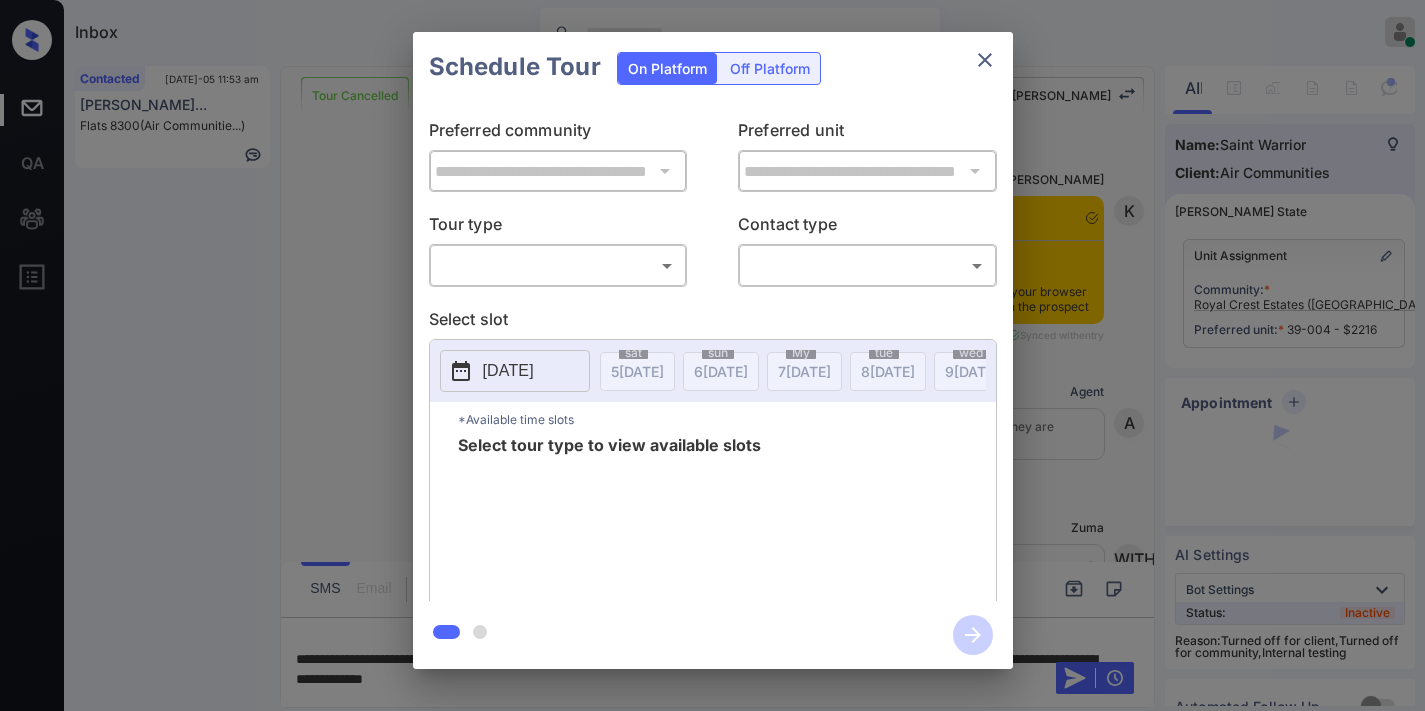 click on "Inbox Samantha Solomon Online Set yourself   offline Set yourself   on break Profile Switch to  dark  mode Sign out Contacted Jul-05 11:53 am   Alexandra Rain... Flats 8300  (Air Communitie...) Tour Cancelled Lost Lead Sentiment: Angry Upon sliding the acknowledgement:  Lead will move to lost stage. * ​ SMS and call option will be set to opt out. AFM will be turned off for the lead. Kelsey New Message Kelsey Notes Note: <a href="https://conversation.getzuma.com/68603c2e349516b82243a988">https://conversation.getzuma.com/68603c2e349516b82243a988</a> - Paste this link into your browser to view Kelsey’s conversation with the prospect Jun 28, 2025 12:02 pm Synced with  entry K New Message Agent Lead created because they indicated they are interested in leasing via Zuma IVR. Jun 28, 2025 12:02 pm A New Message Zuma Lead transferred to leasing agent: kelsey Jun 28, 2025 12:02 pm WITH New Message Kelsey Jun 28, 2025 12:02 pm K New Message Agent AFM Request sent to Kelsey. Jun 28, 2025 12:02 pm A New Message Agent" at bounding box center (712, 355) 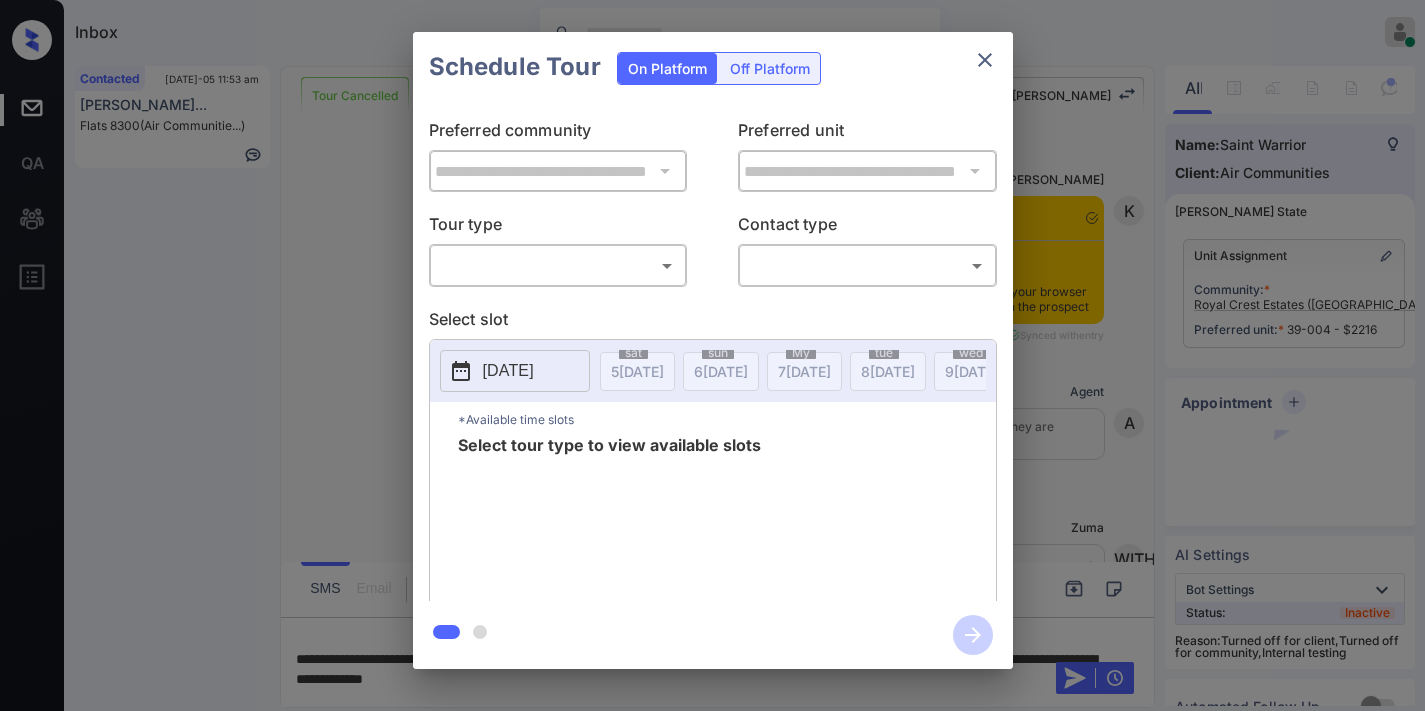 scroll, scrollTop: 0, scrollLeft: 0, axis: both 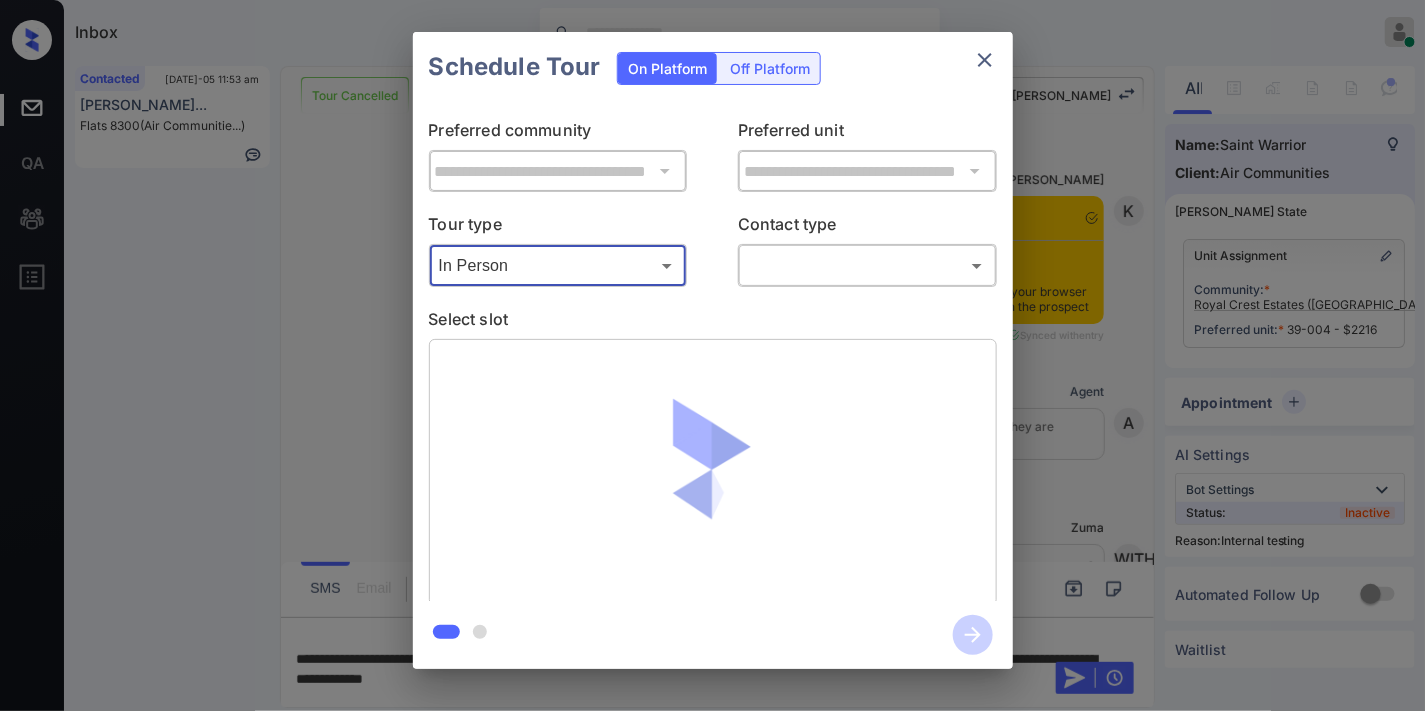 type on "********" 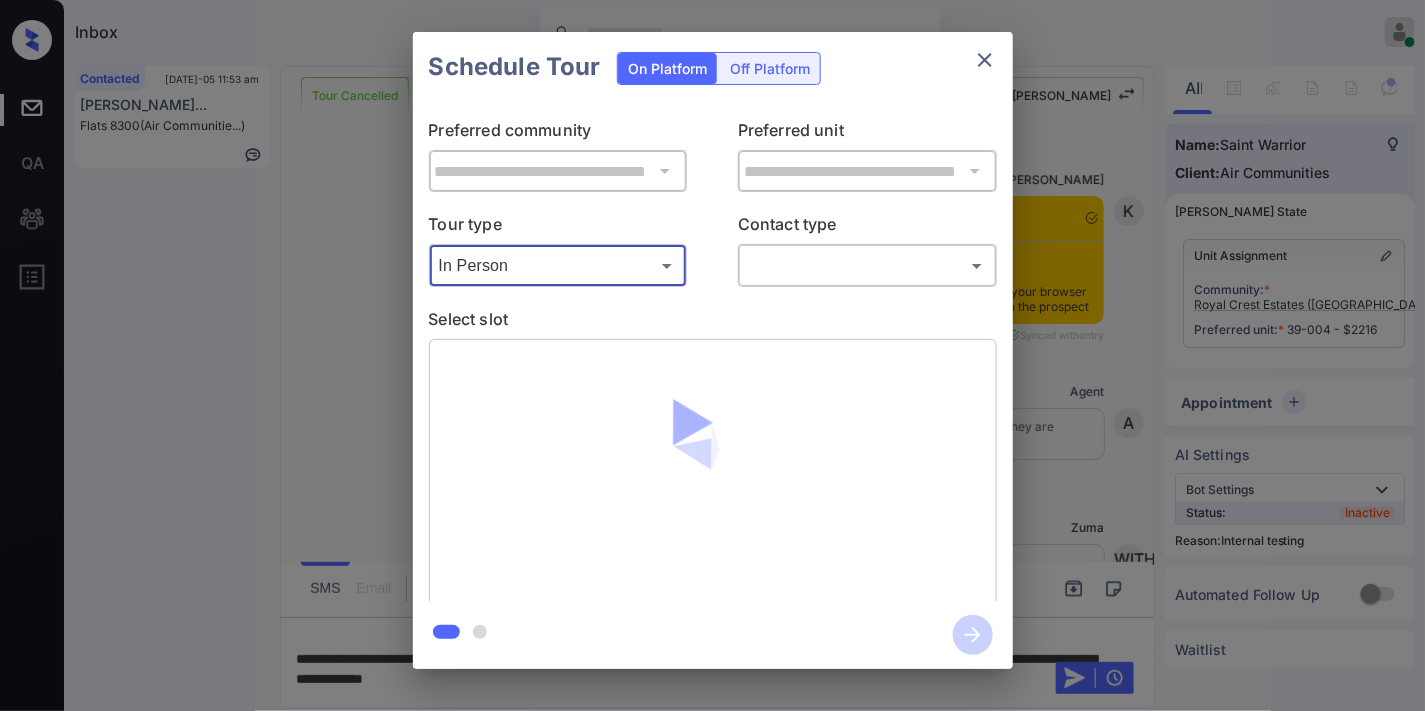 scroll, scrollTop: 27397, scrollLeft: 0, axis: vertical 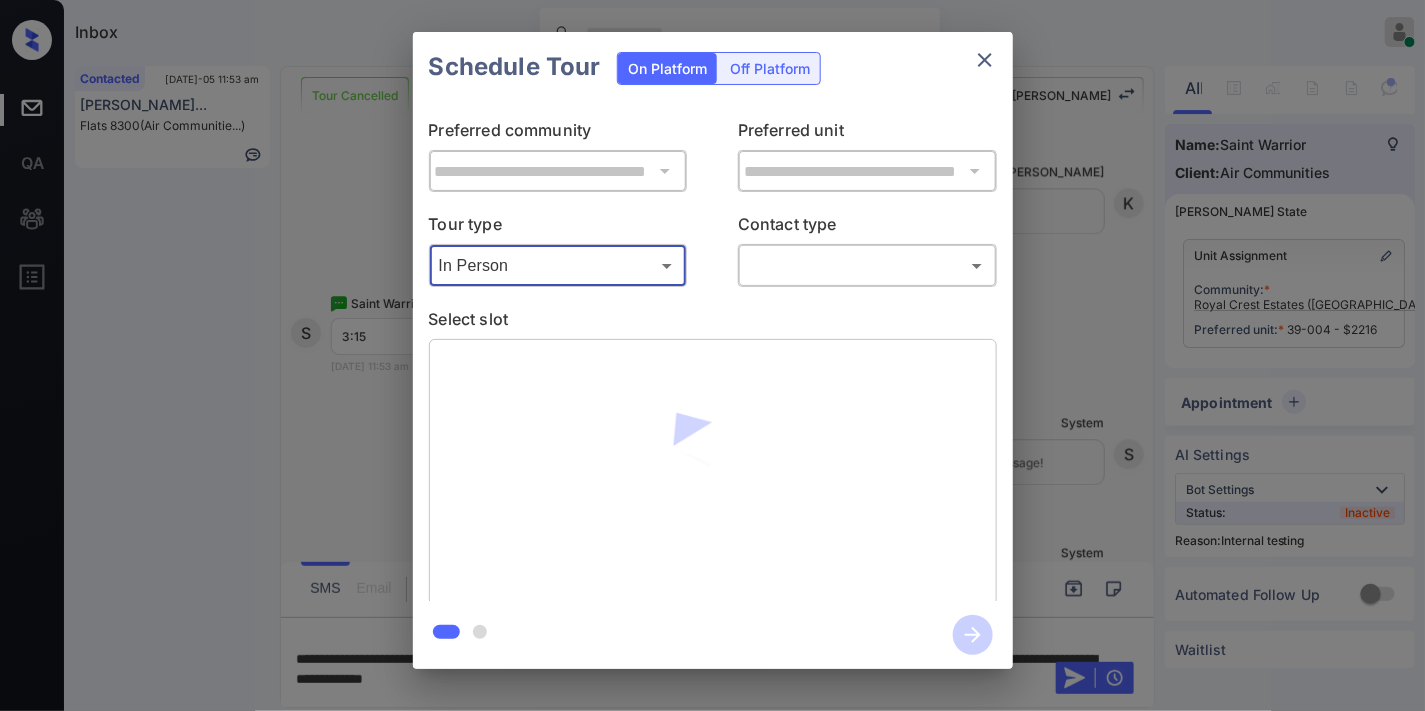 click on "Inbox Samantha Solomon Online Set yourself   offline Set yourself   on break Profile Switch to  dark  mode Sign out Contacted Jul-05 11:53 am   Alexandra Rain... Flats 8300  (Air Communitie...) Tour Cancelled Lost Lead Sentiment: Angry Upon sliding the acknowledgement:  Lead will move to lost stage. * ​ SMS and call option will be set to opt out. AFM will be turned off for the lead. Kelsey New Message Kelsey Notes Note: <a href="https://conversation.getzuma.com/68603c2e349516b82243a988">https://conversation.getzuma.com/68603c2e349516b82243a988</a> - Paste this link into your browser to view Kelsey’s conversation with the prospect Jun 28, 2025 12:02 pm Synced with  entry K New Message Agent Lead created because they indicated they are interested in leasing via Zuma IVR. Jun 28, 2025 12:02 pm A New Message Zuma Lead transferred to leasing agent: kelsey Jun 28, 2025 12:02 pm WITH New Message Kelsey Jun 28, 2025 12:02 pm K New Message Agent AFM Request sent to Kelsey. Jun 28, 2025 12:02 pm A New Message Agent" at bounding box center (712, 355) 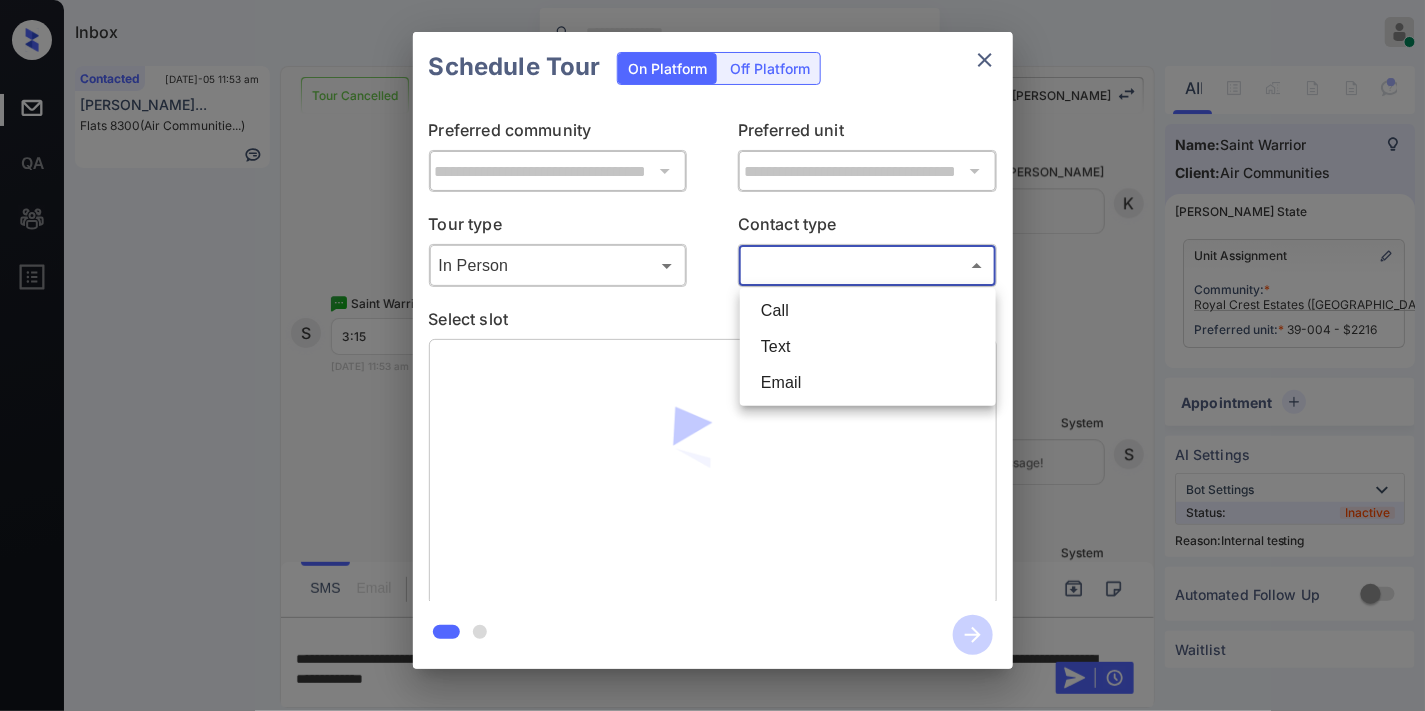 type on "****" 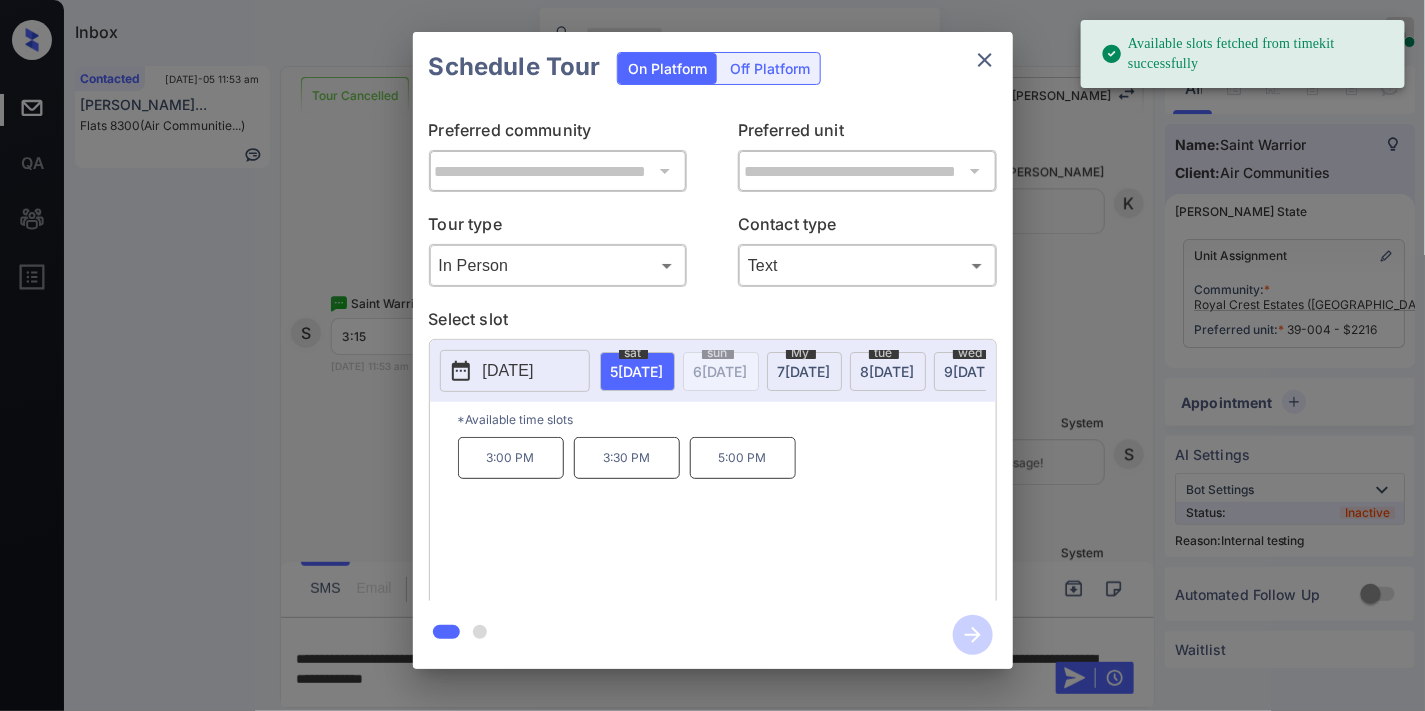 click on "7" at bounding box center [615, 371] 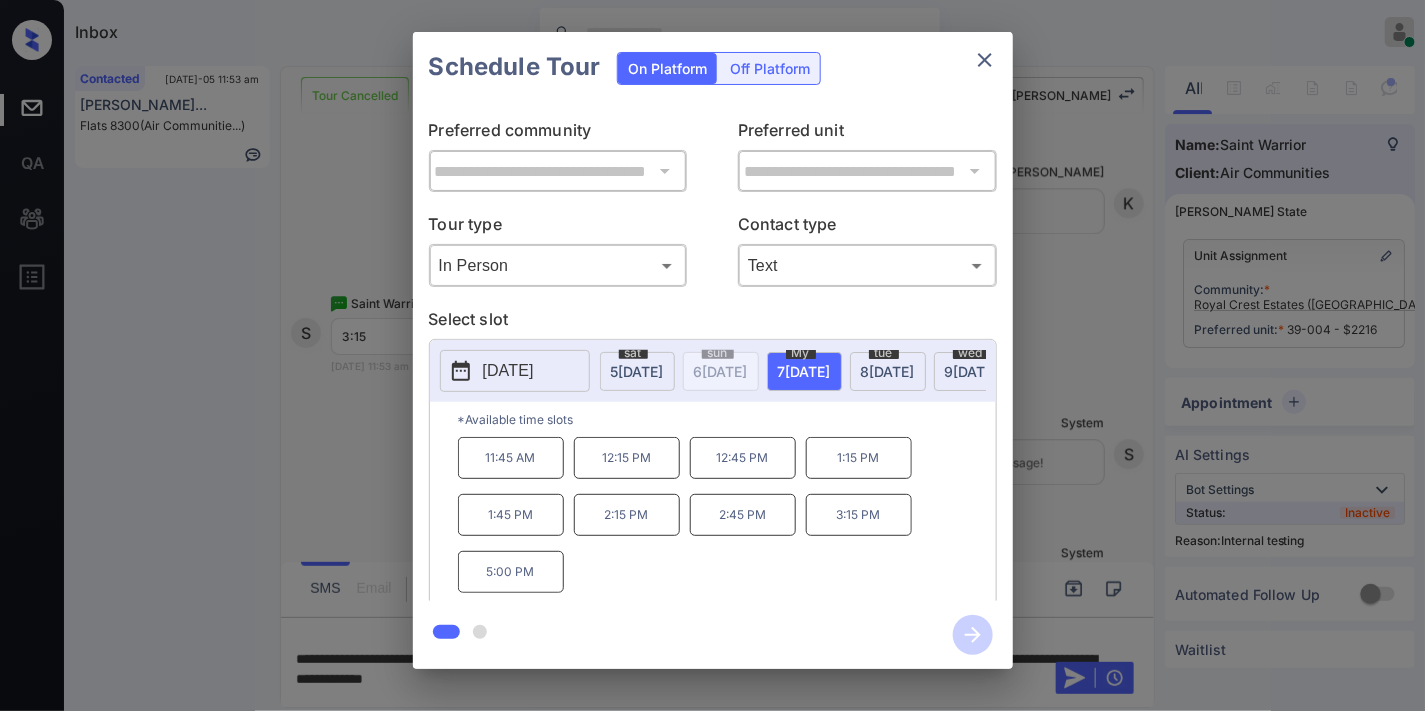 click on "3:15 PM" at bounding box center (859, 515) 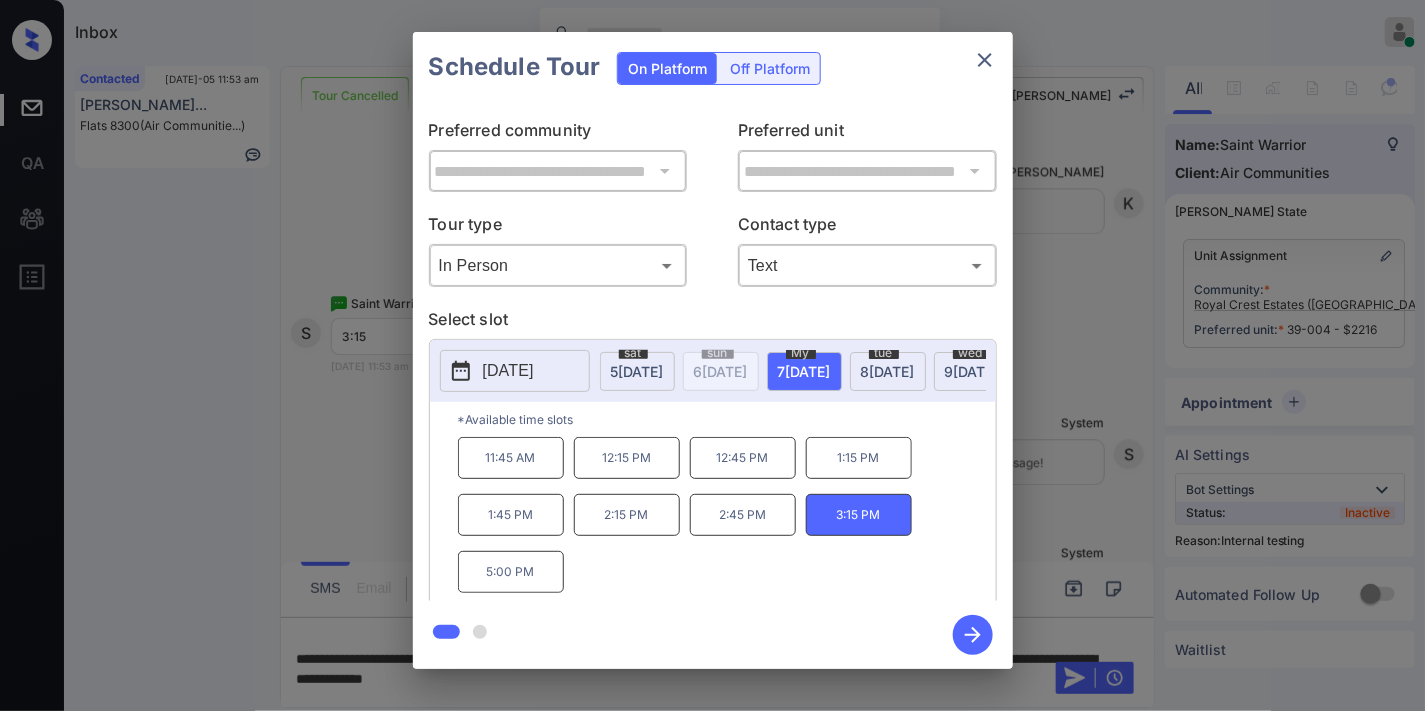 click 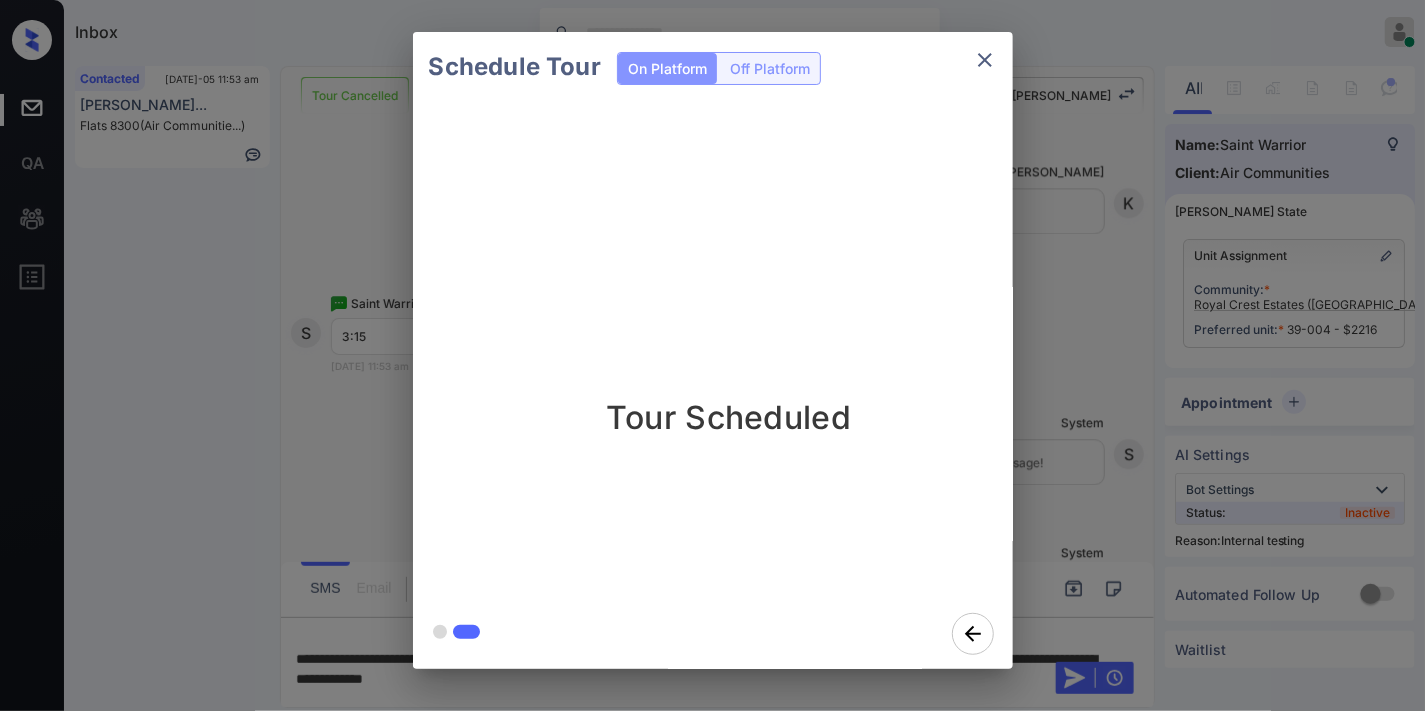 click on "Tour Scheduled" at bounding box center [729, 350] 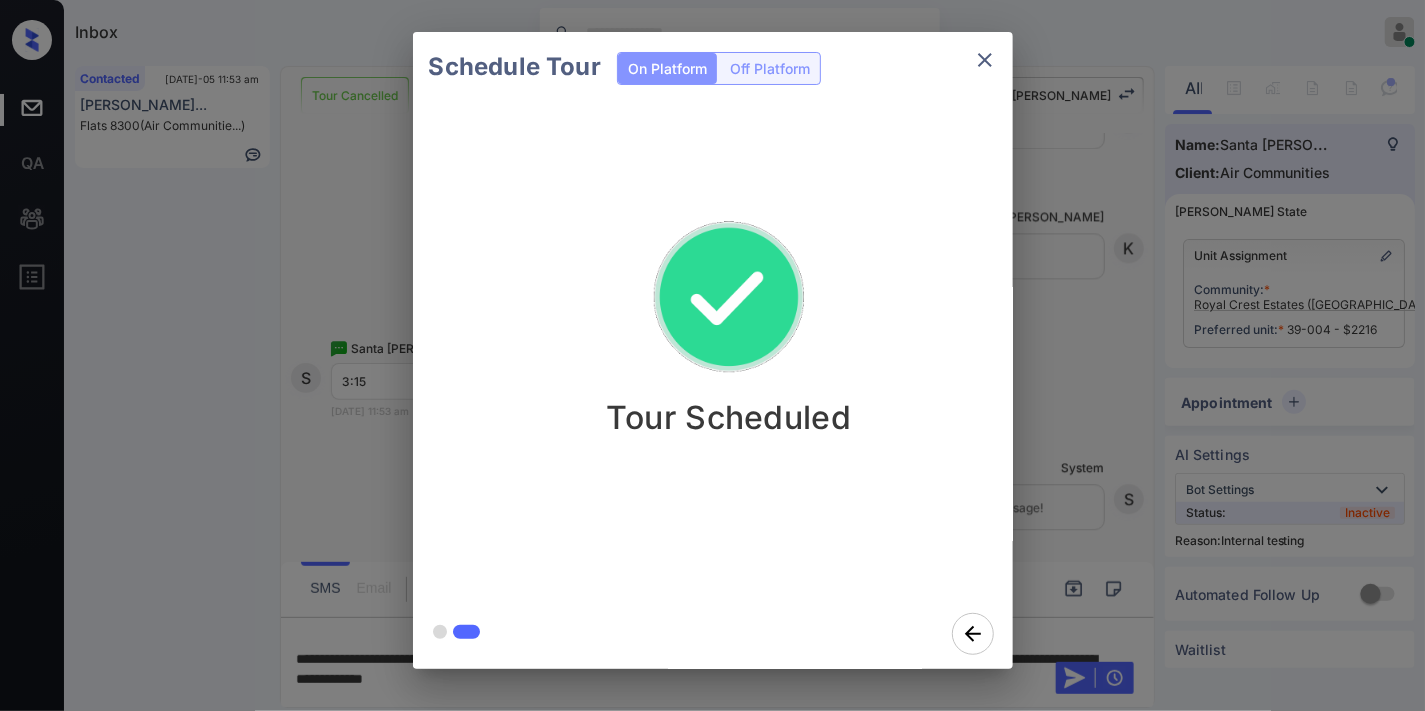 scroll, scrollTop: 27426, scrollLeft: 0, axis: vertical 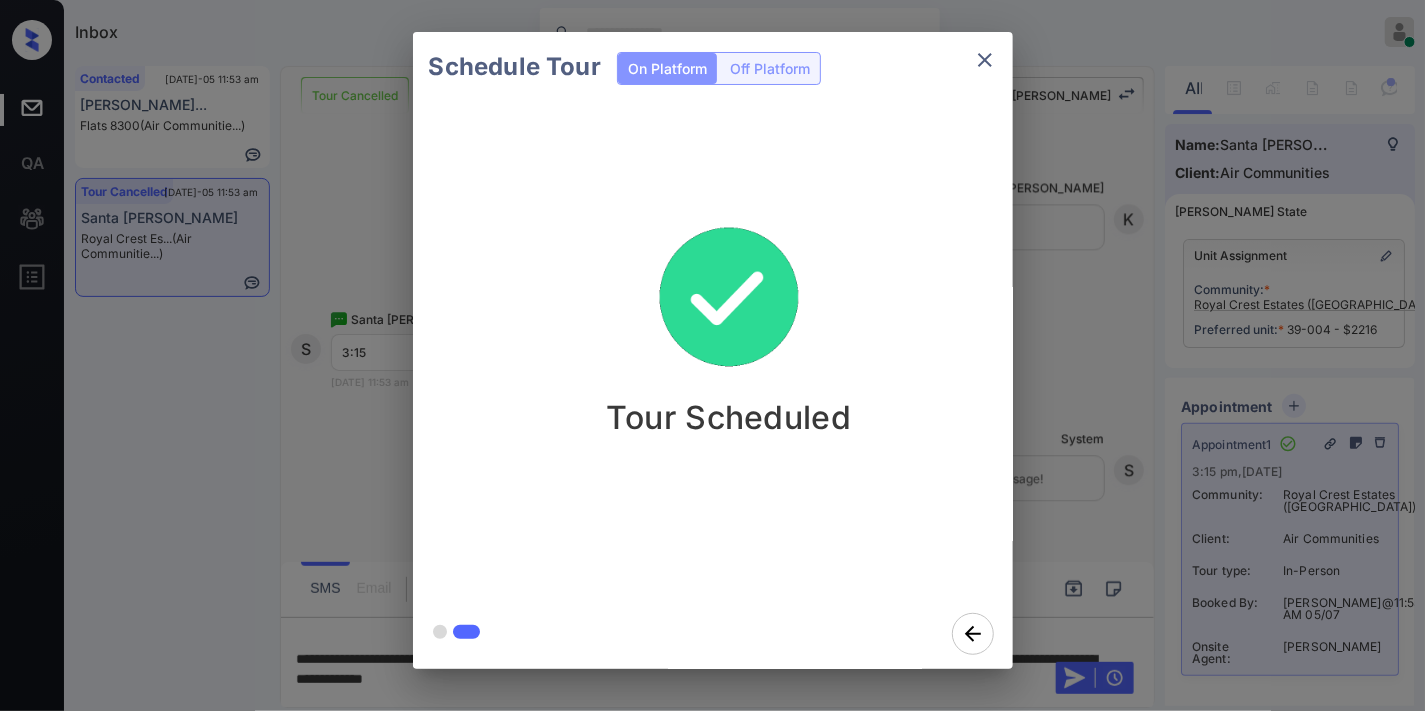 click 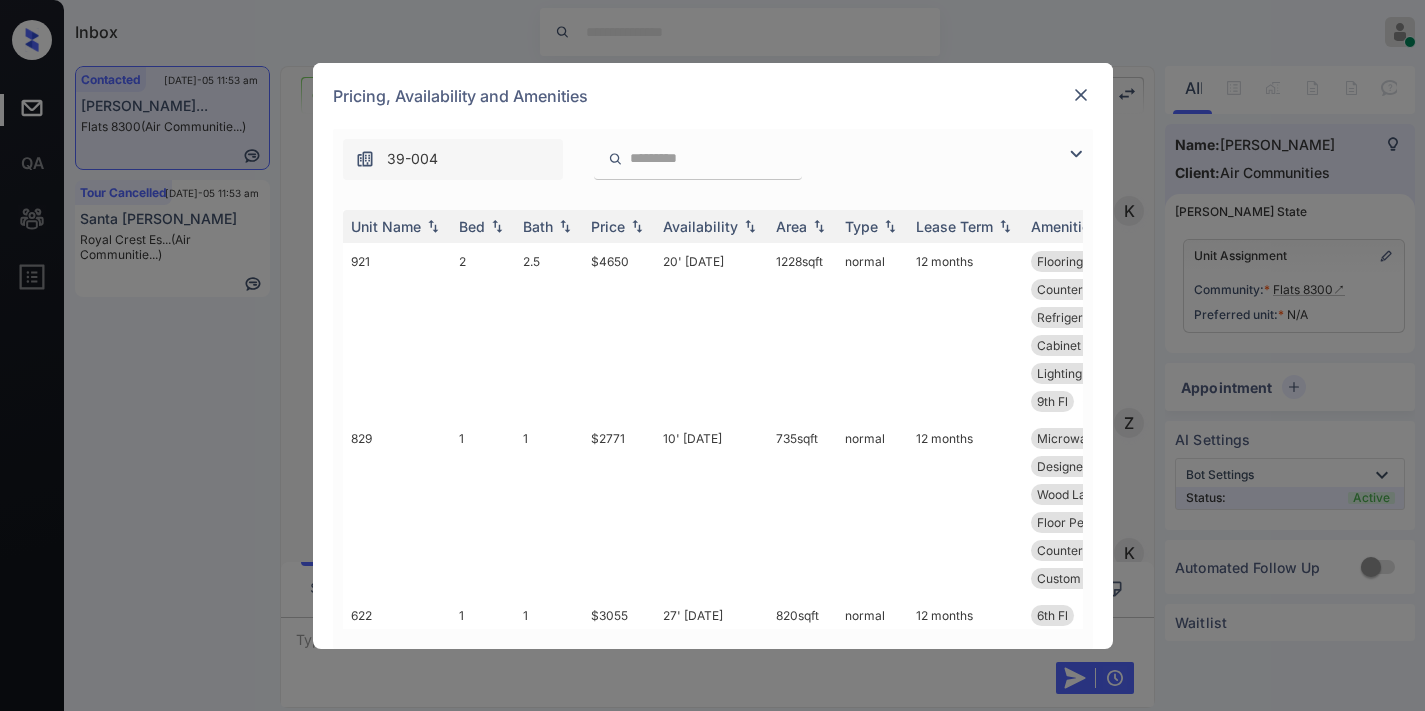 click on "Price" at bounding box center (619, 226) 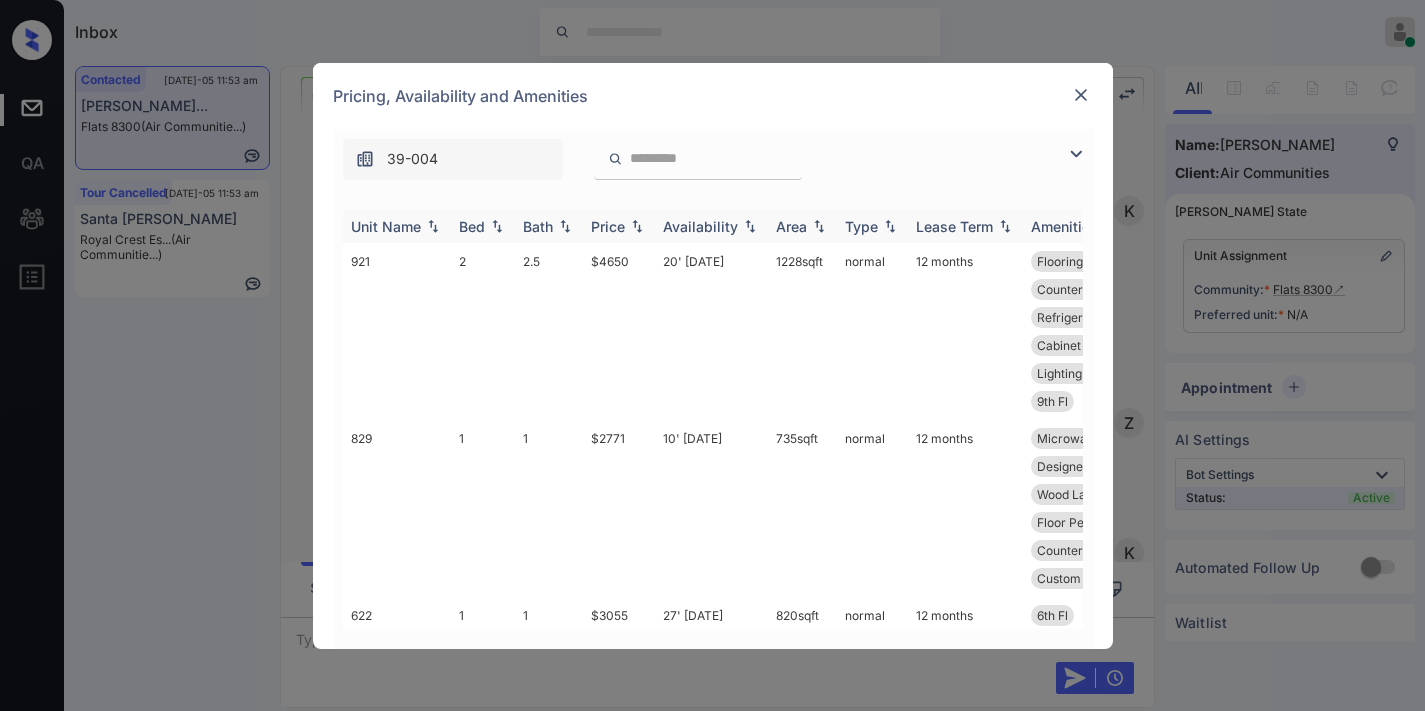 scroll, scrollTop: 0, scrollLeft: 0, axis: both 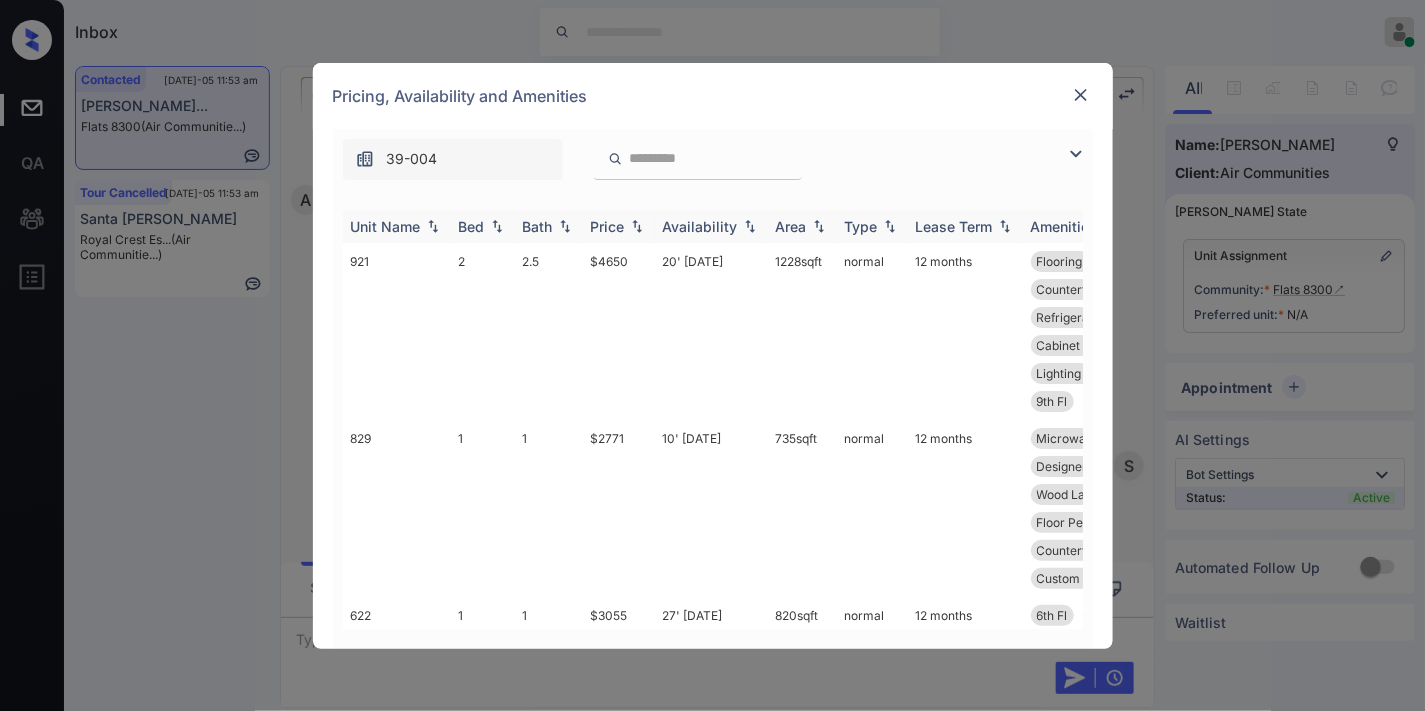click on "Price" at bounding box center (608, 226) 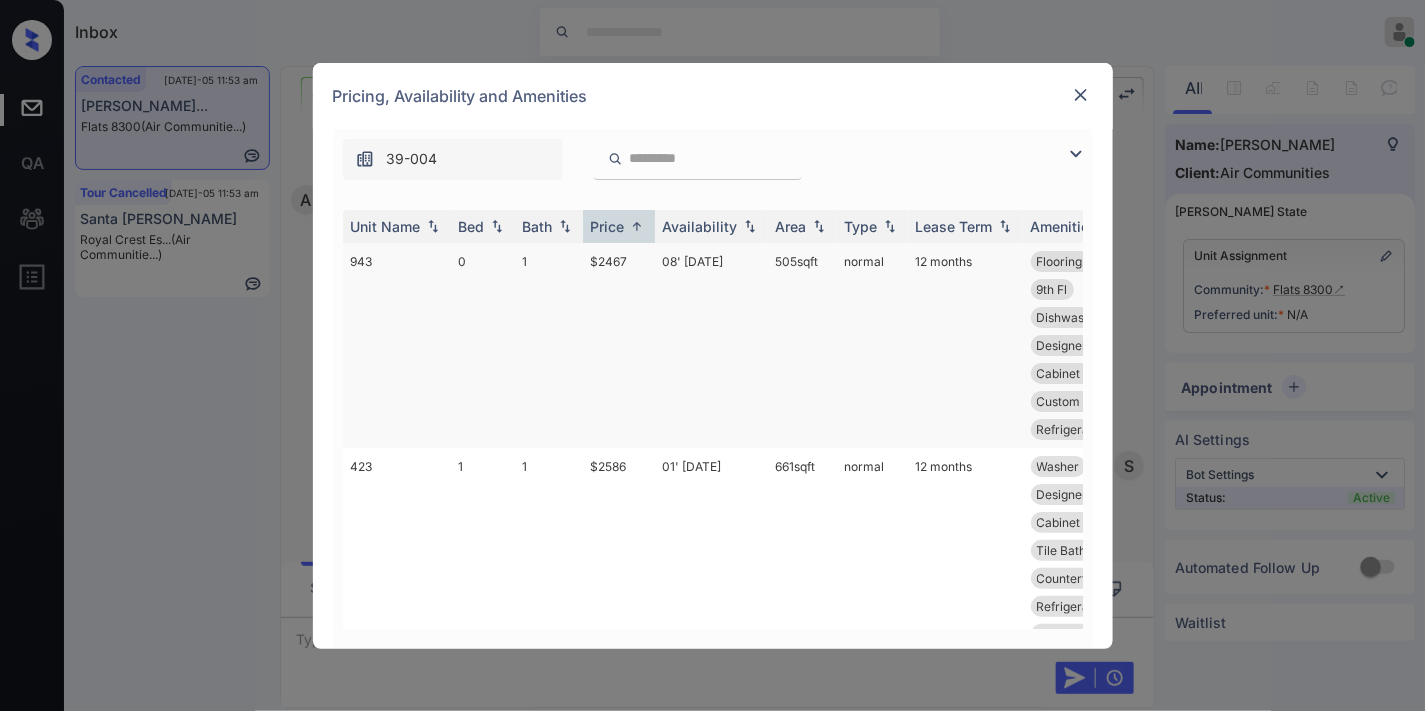 click on "$2467" at bounding box center (619, 345) 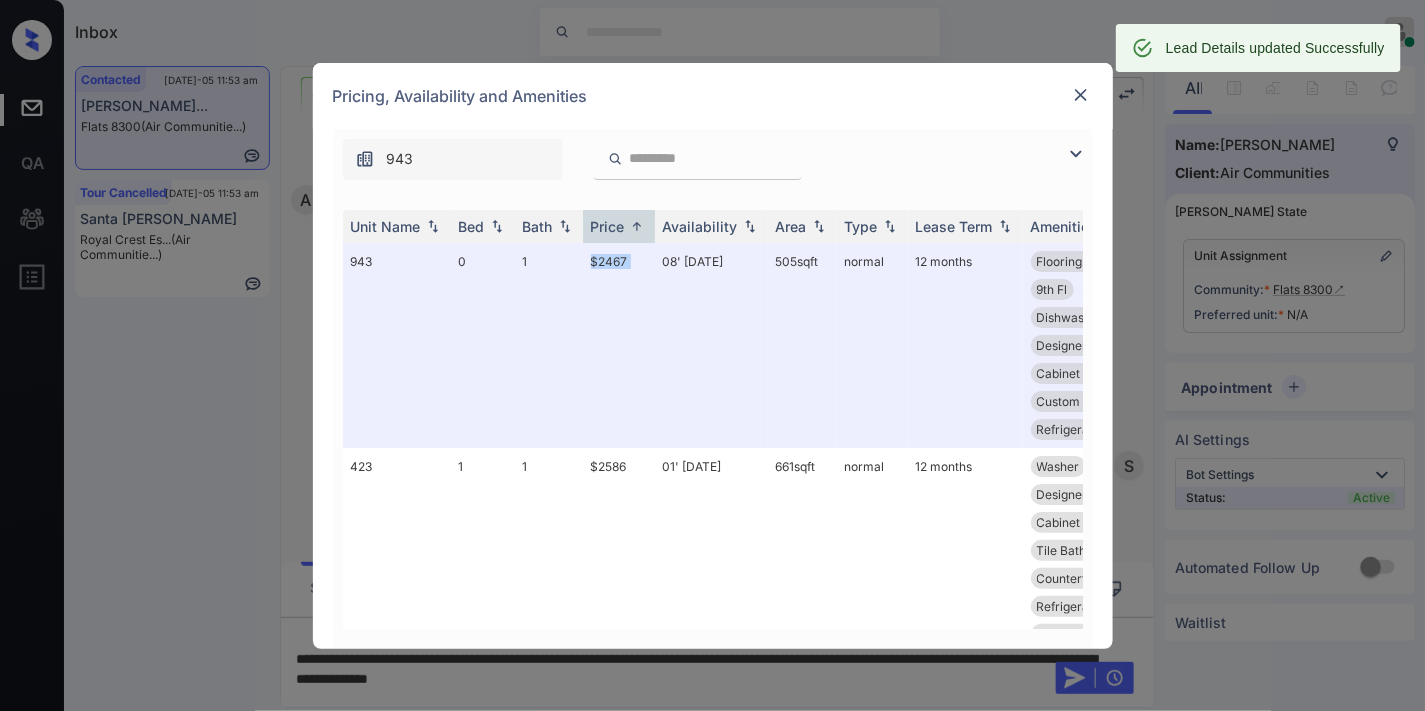 click at bounding box center [1081, 95] 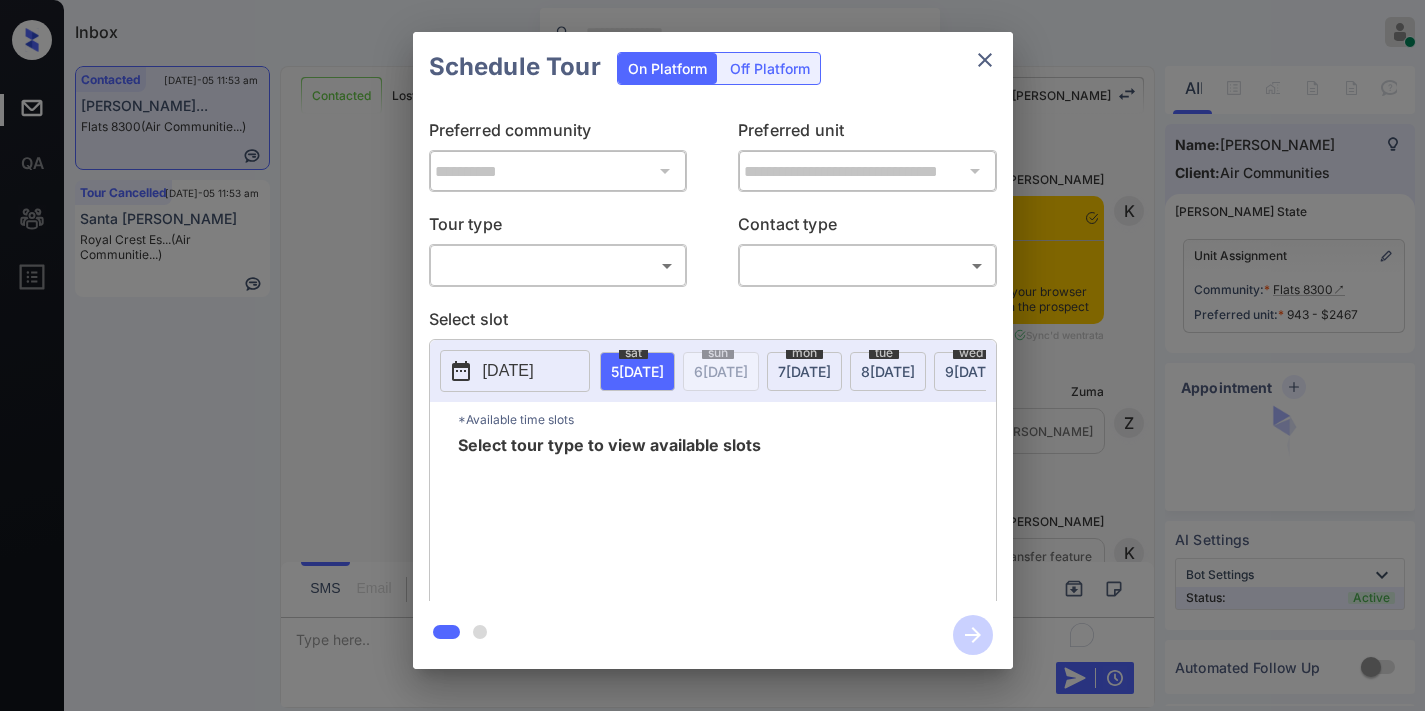 click on "Inbox [PERSON_NAME] Online Set yourself   offline Set yourself   on break Profile Switch to  dark  mode Sign out Contacted [DATE]-05 11:53 am   [PERSON_NAME]... Flats 8300  (Air Communitie...) Tour Cancelled [DATE]-05 11:53 am   Santa [PERSON_NAME] Royal Crest Es...  (Air Communitie...) Contacted Lost Lead Sentiment: Angry Upon sliding the acknowledgement:  Lead will move to lost stage. * ​ SMS and call option will be set to opt out. AFM will be turned off for the lead. Kelsey New Message Kelsey Notes Note: <a href="[URL][DOMAIN_NAME]">[URL][DOMAIN_NAME]</a> - Paste this link into your browser to view [PERSON_NAME] conversation with the prospect [DATE] 11:00 am  Sync'd w  entrata K New Message Zuma Lead transferred to leasing agent: [PERSON_NAME] [DATE] 11:00 am Z New Message [PERSON_NAME] Due to the activation of disableLeadTransfer feature flag, [PERSON_NAME] will no longer transfer ownership of this CRM guest card [DATE] 11:00 am K Agent A" at bounding box center (712, 355) 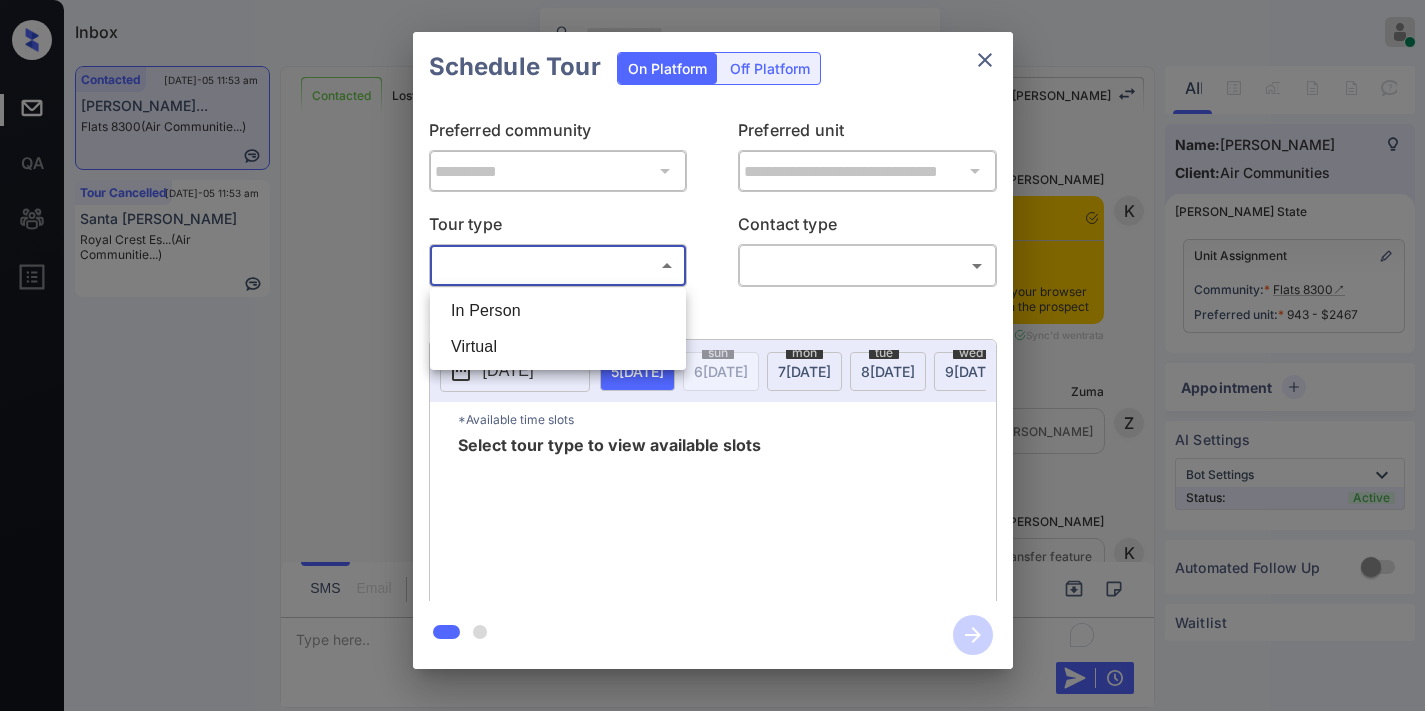 scroll, scrollTop: 0, scrollLeft: 0, axis: both 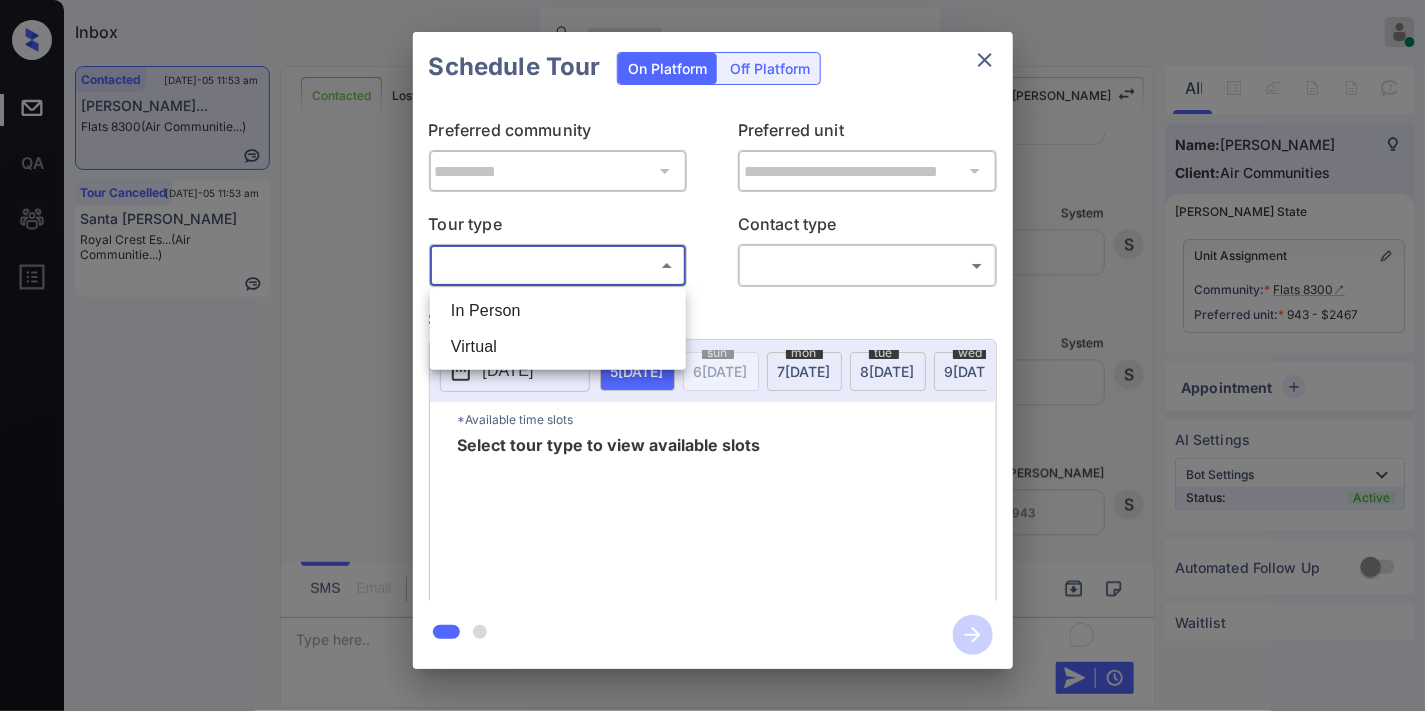 click at bounding box center (712, 355) 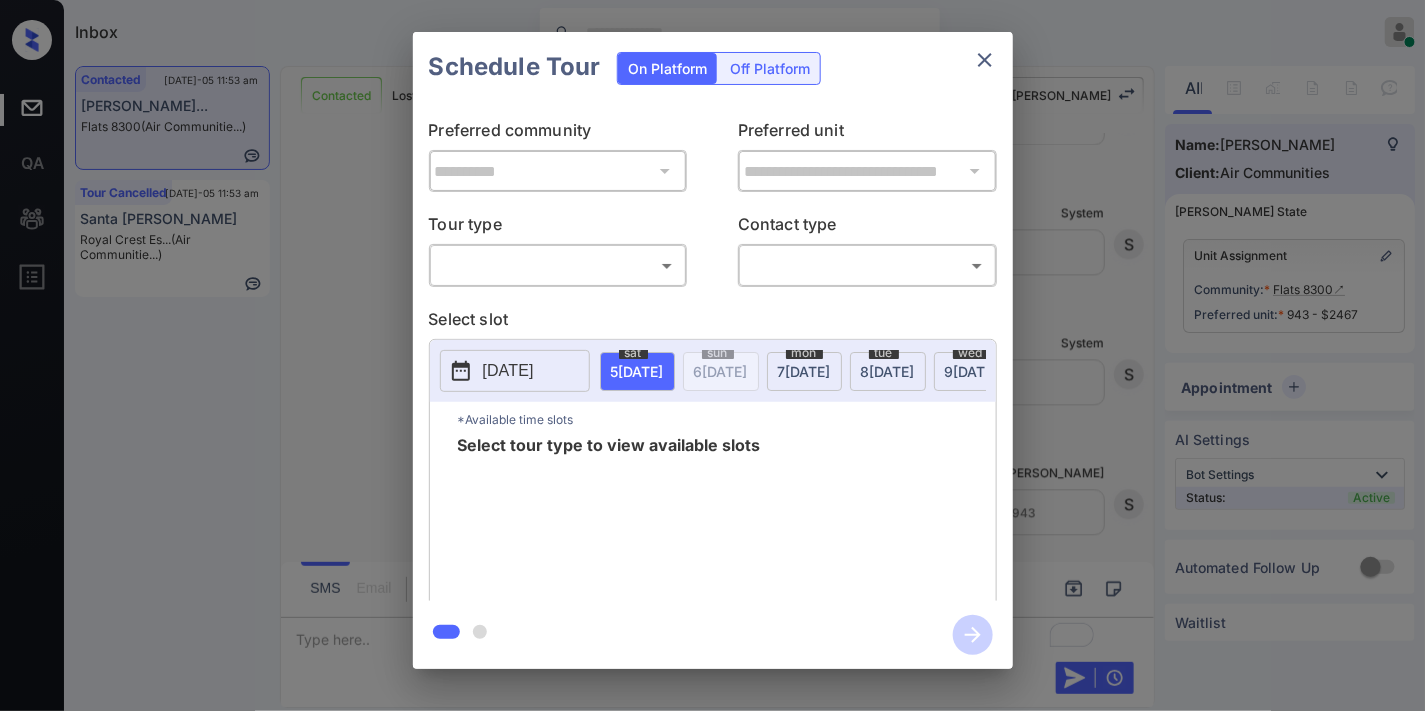 click on "**********" at bounding box center (713, 351) 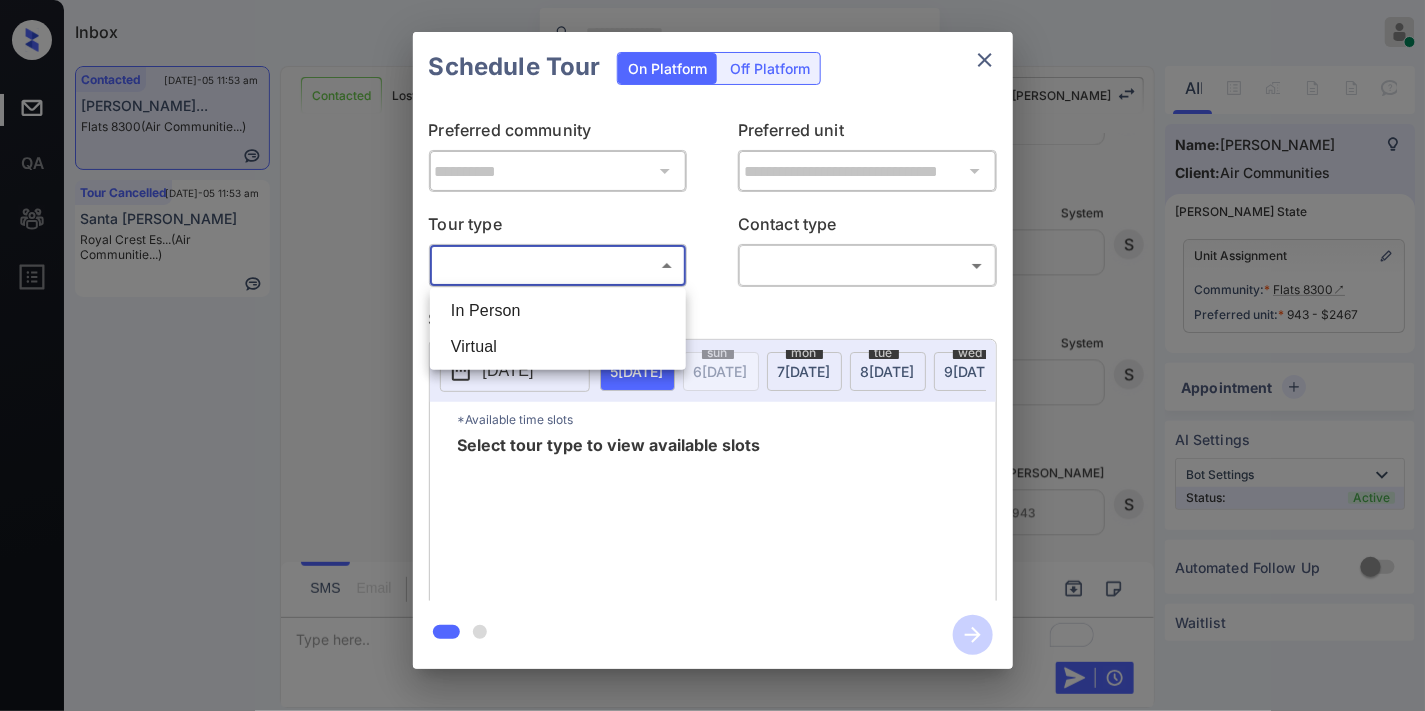 click on "In Person" at bounding box center (558, 311) 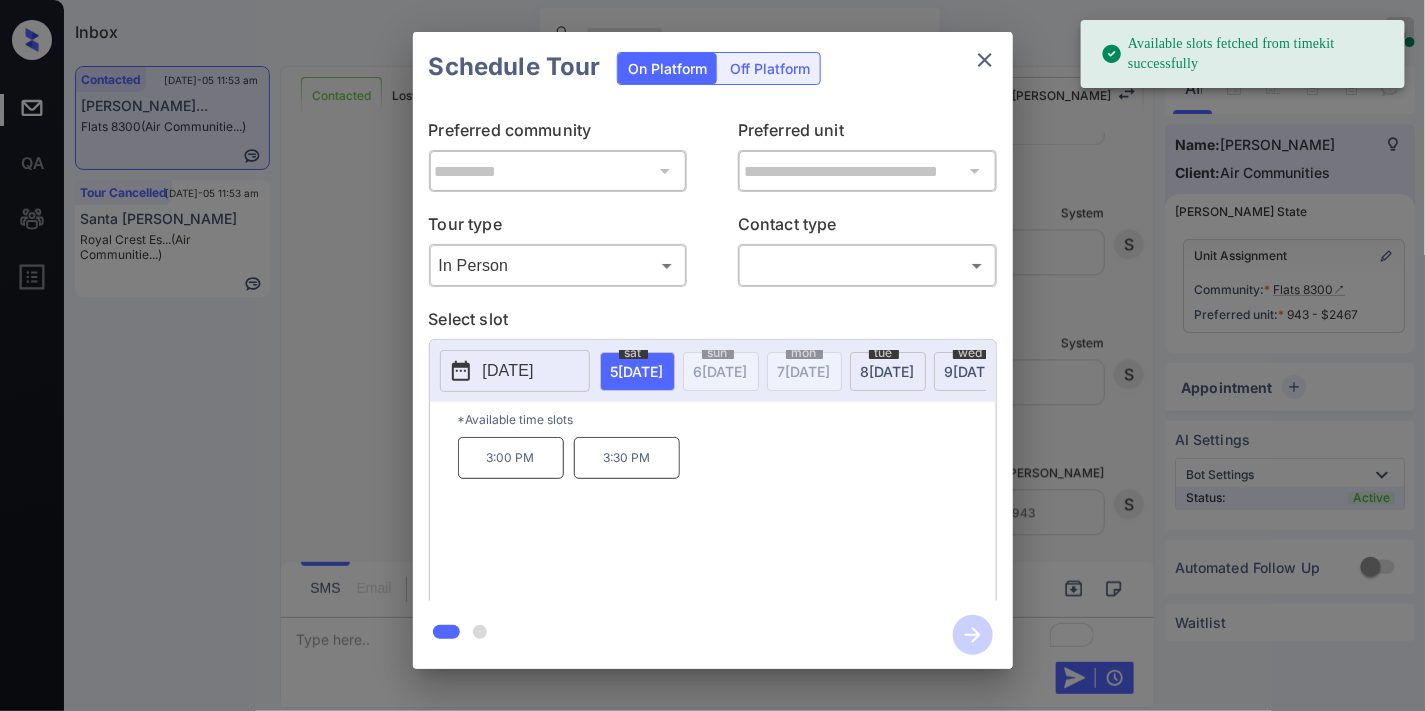 click on "[DATE]" at bounding box center (508, 371) 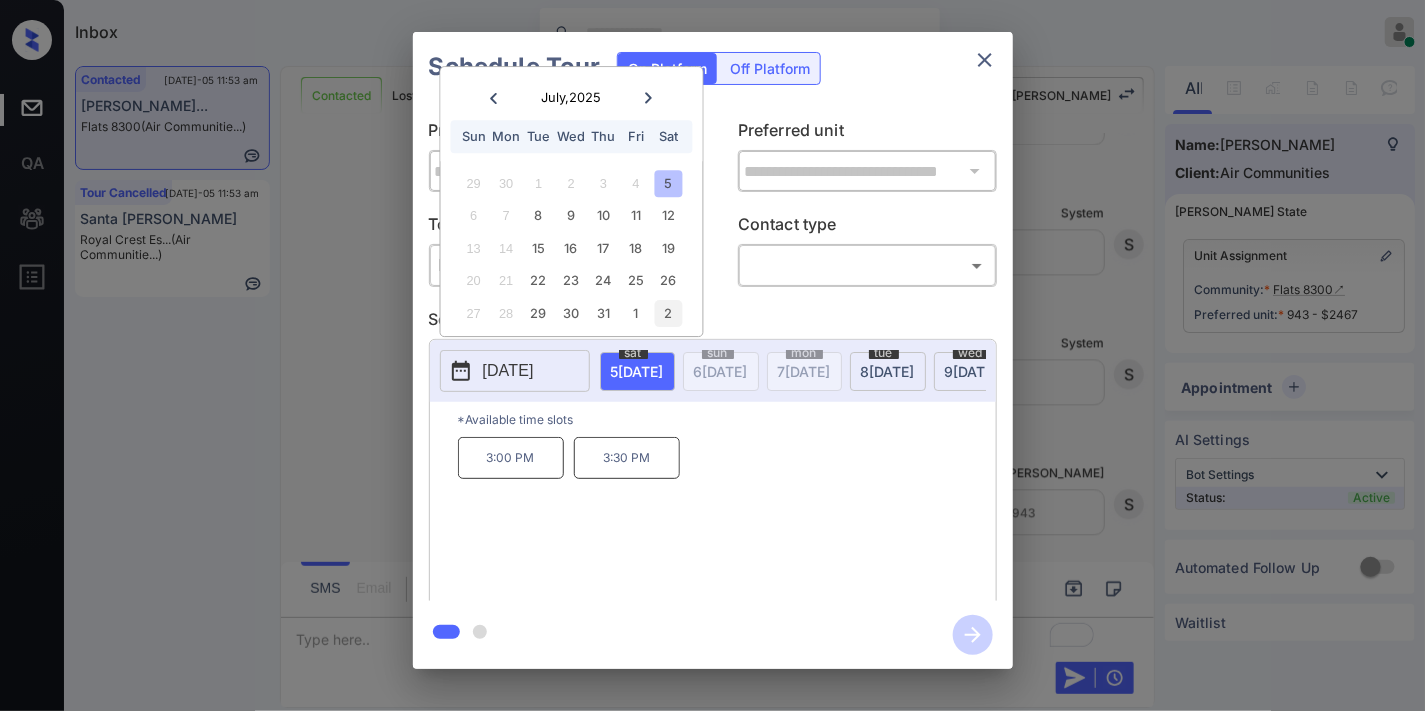 click on "2" at bounding box center [668, 313] 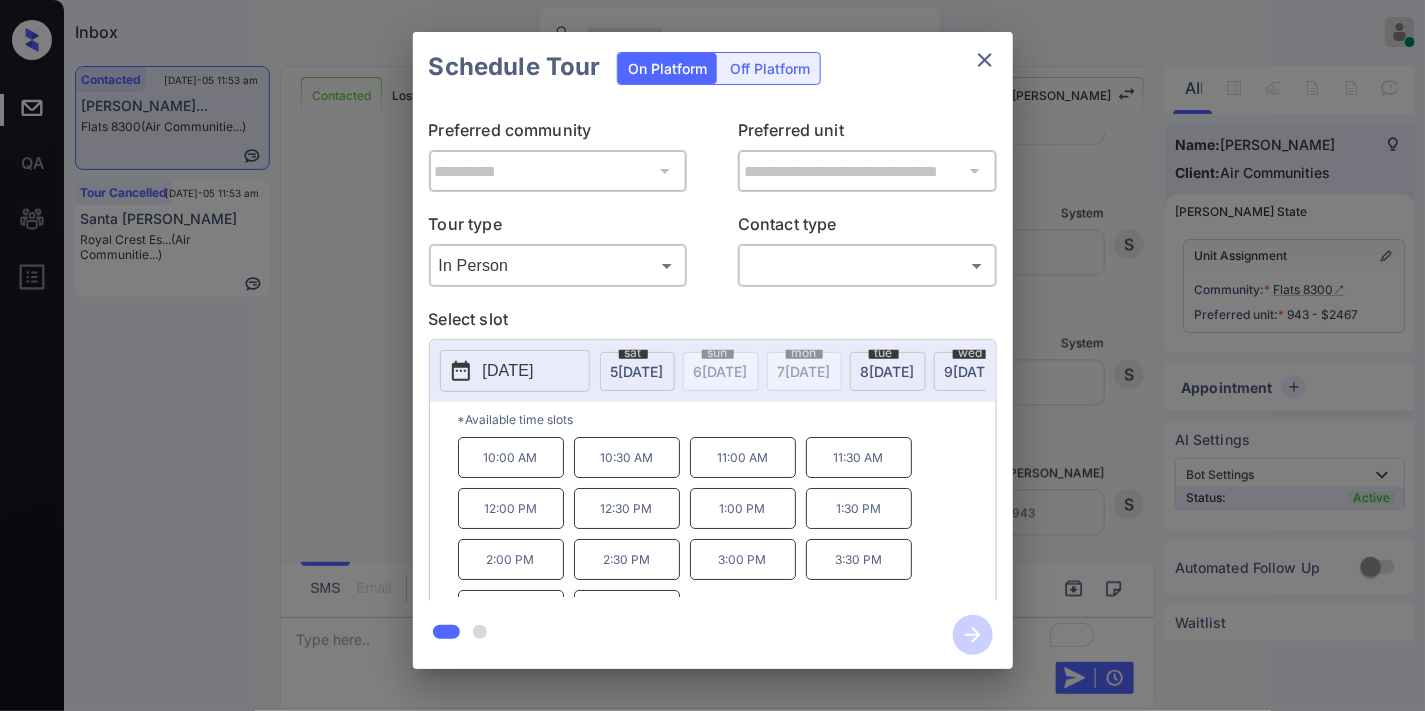 click on "10:00 AM" at bounding box center [511, 457] 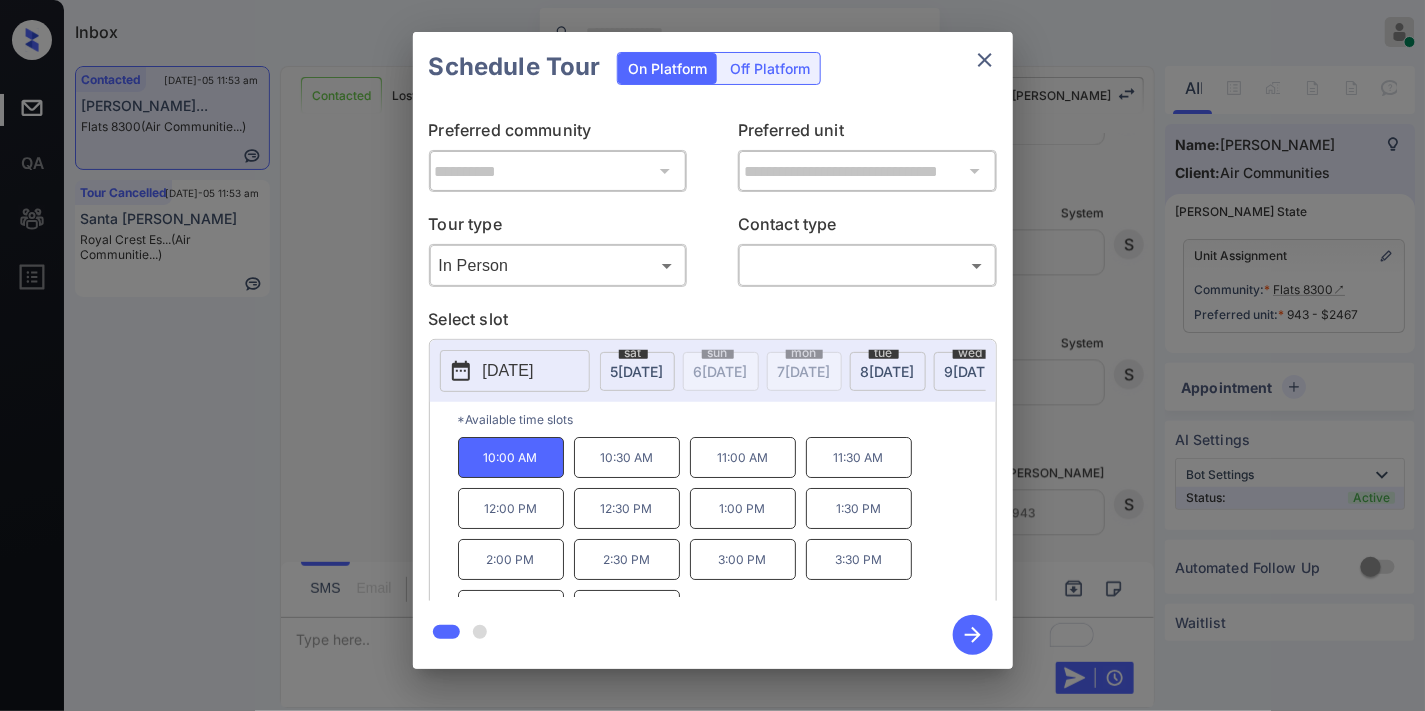 click on "Inbox [PERSON_NAME] Online Set yourself   offline Set yourself   on break Profile Switch to  dark  mode Sign out Contacted [DATE]-05 11:53 am   [PERSON_NAME]... Flats 8300  (Air Communitie...) Tour Cancelled [DATE]-05 11:53 am   Santa [PERSON_NAME] Royal Crest Es...  (Air Communitie...) Contacted Lost Lead Sentiment: Angry Upon sliding the acknowledgement:  Lead will move to lost stage. * ​ SMS and call option will be set to opt out. AFM will be turned off for the lead. Kelsey New Message Kelsey Notes Note: <a href="[URL][DOMAIN_NAME]">[URL][DOMAIN_NAME]</a> - Paste this link into your browser to view [PERSON_NAME] conversation with the prospect [DATE] 11:00 am  Sync'd w  entrata K New Message Zuma Lead transferred to leasing agent: [PERSON_NAME] [DATE] 11:00 am Z New Message [PERSON_NAME] Due to the activation of disableLeadTransfer feature flag, [PERSON_NAME] will no longer transfer ownership of this CRM guest card [DATE] 11:00 am K Agent A" at bounding box center [712, 355] 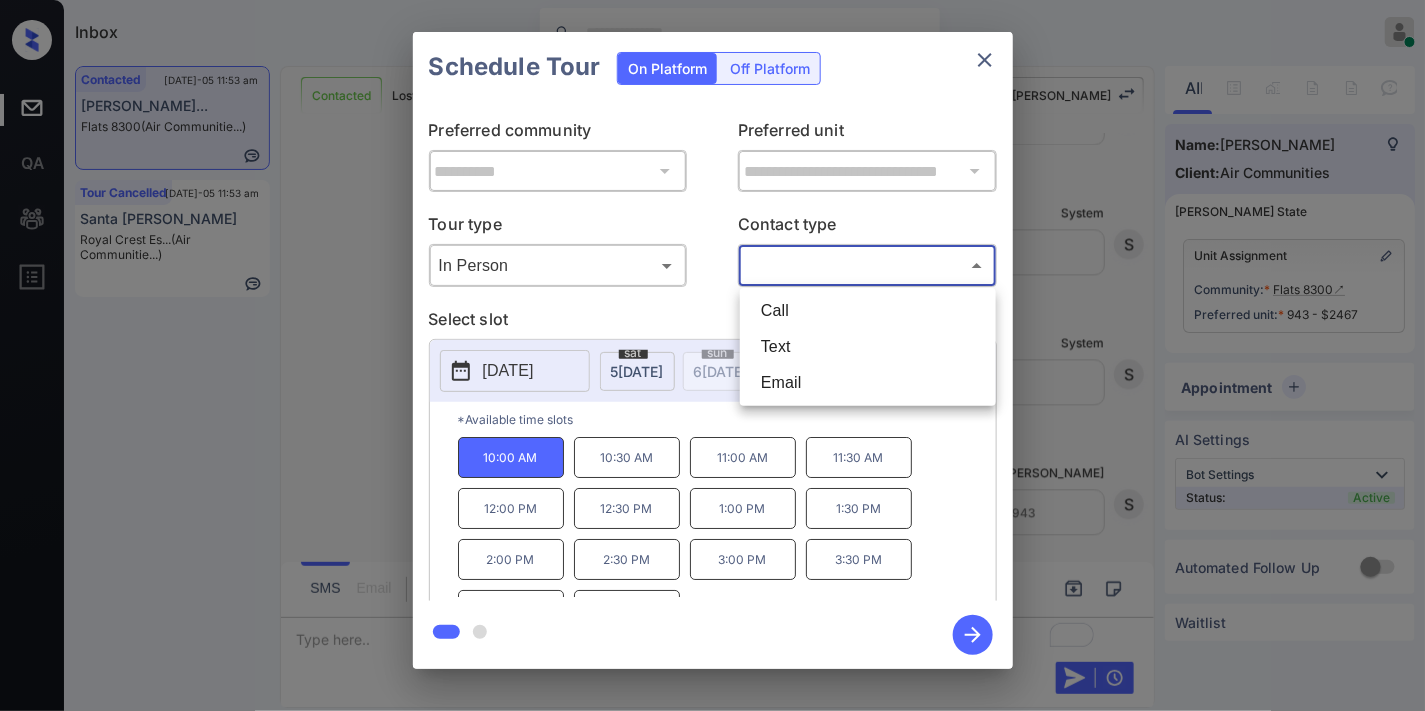 click on "Email" at bounding box center (868, 383) 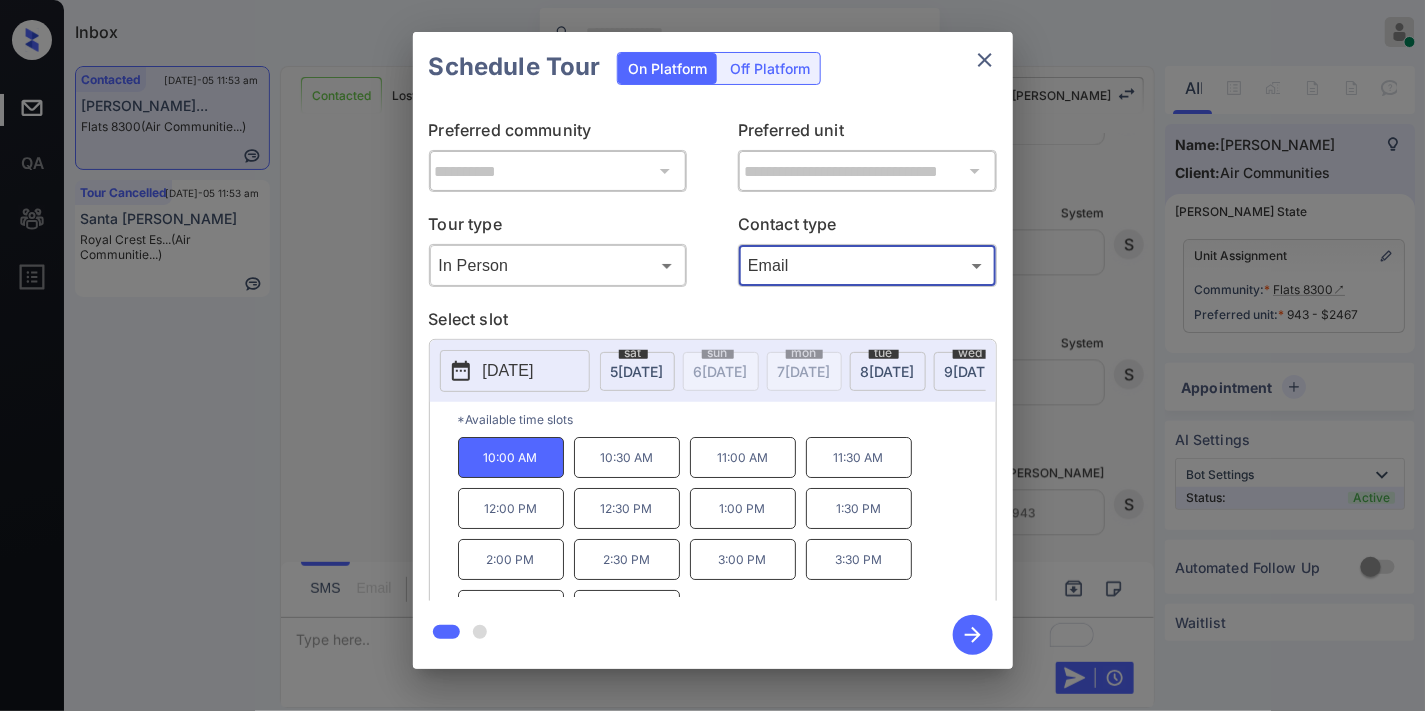 click 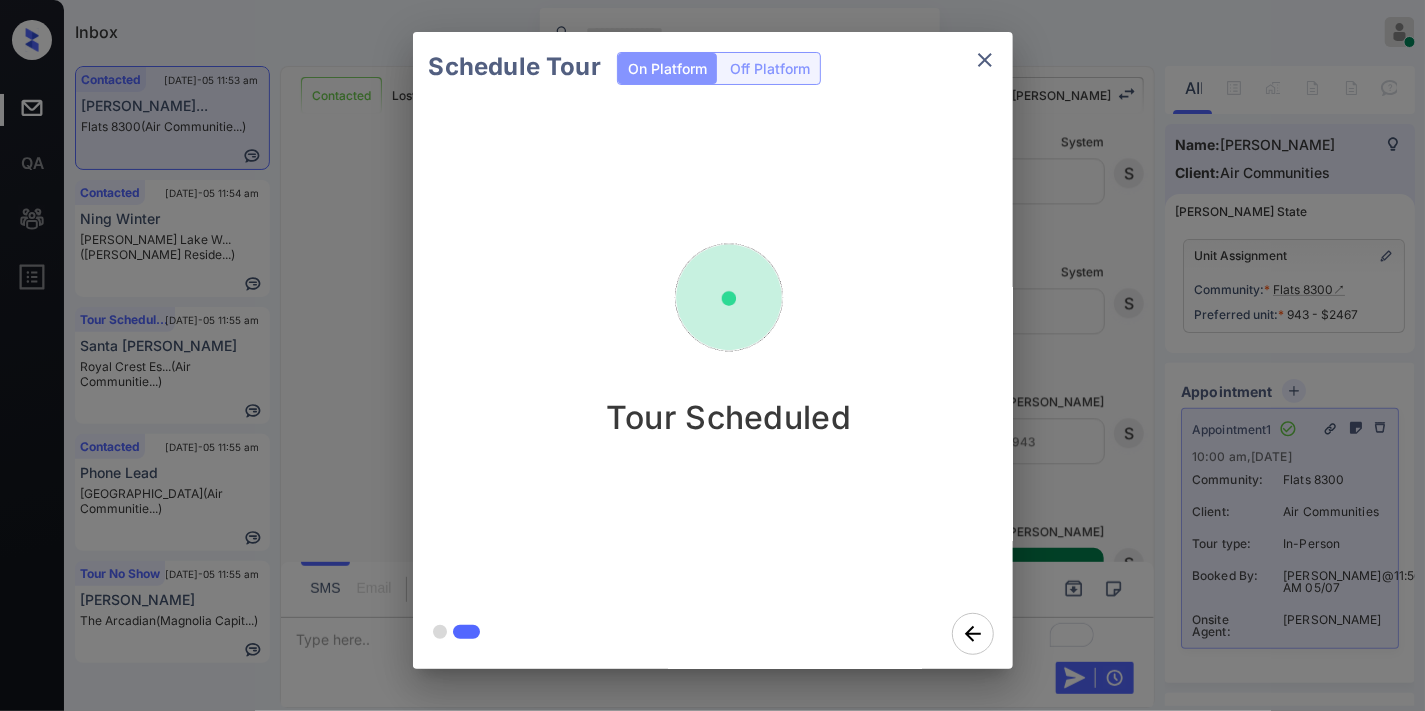 click 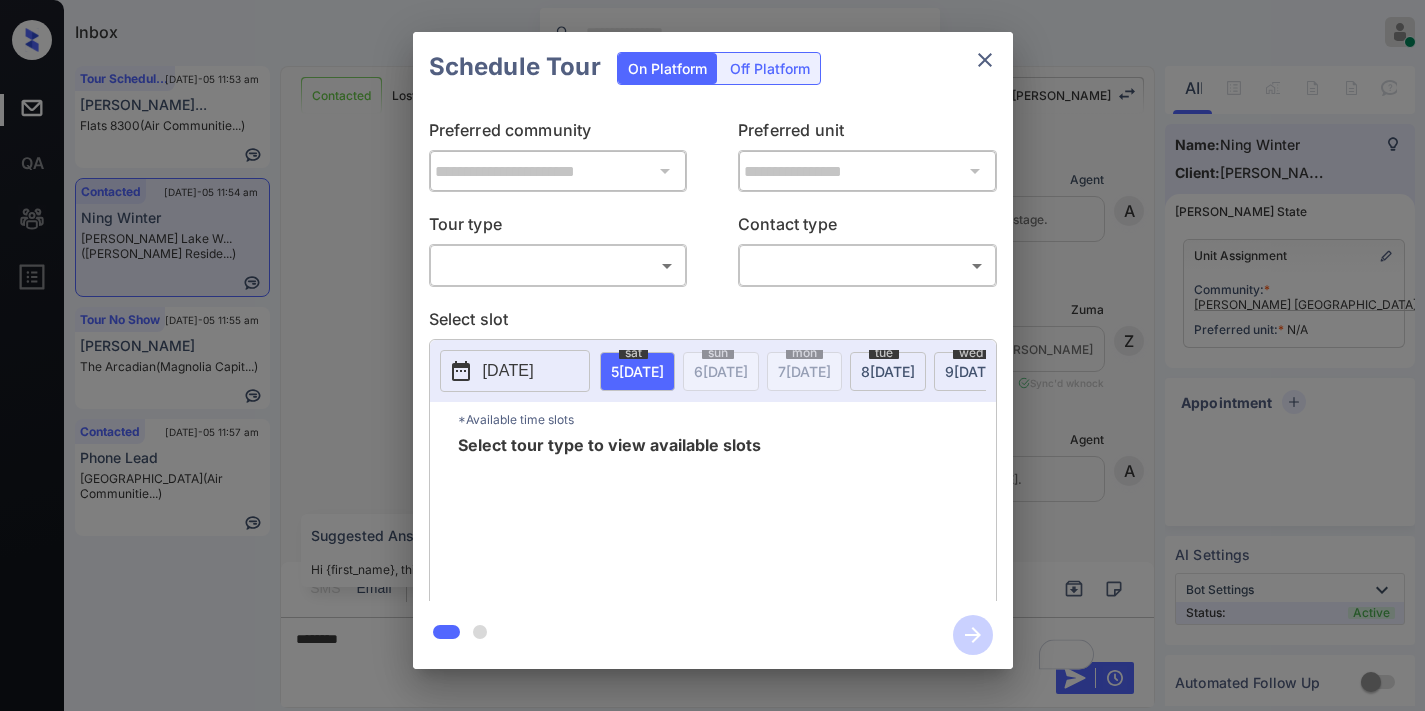 scroll, scrollTop: 0, scrollLeft: 0, axis: both 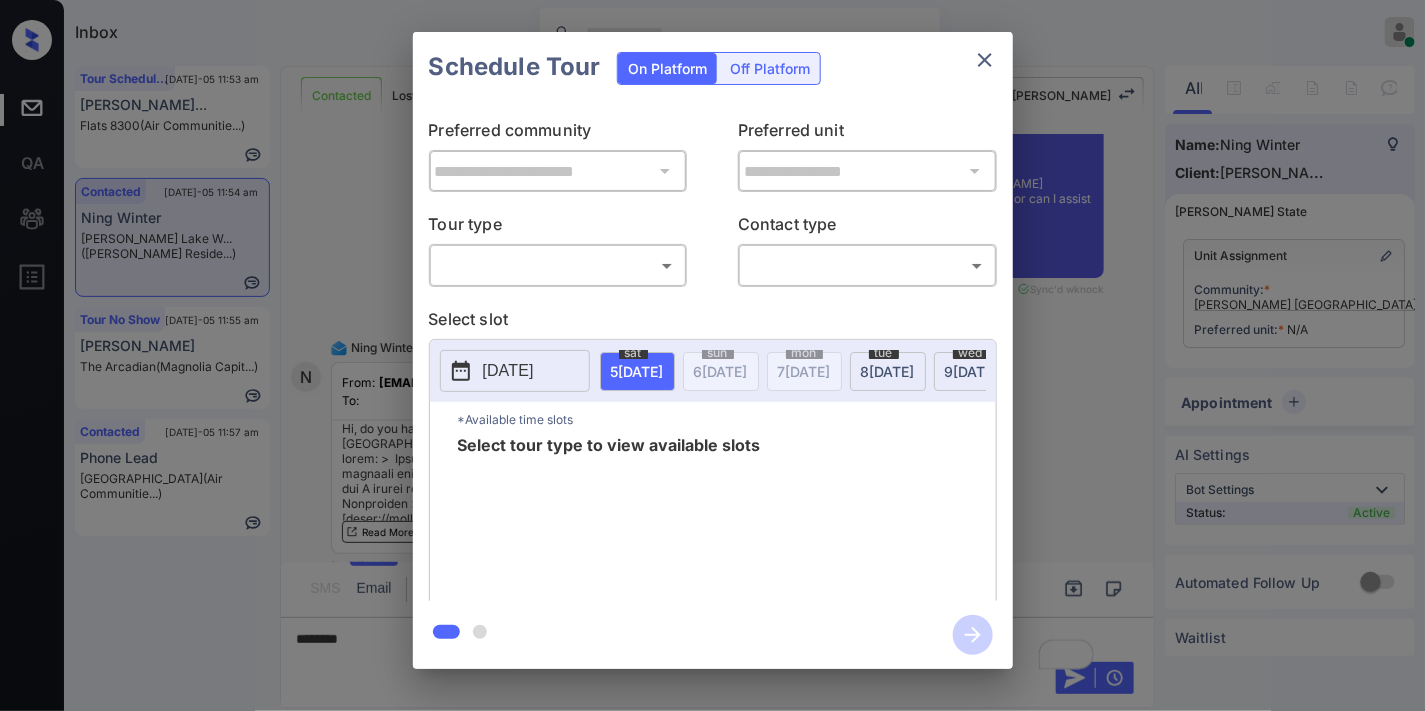 click on "Inbox [PERSON_NAME] Online Set yourself   offline Set yourself   on break Profile Switch to  dark  mode Sign out Tour Scheduled [DATE]-05 11:53 am   [PERSON_NAME]... Flats 8300  (Air Communitie...) Contacted [DATE]-05 11:54 am   Ning Winter [PERSON_NAME] Lake W...  ([PERSON_NAME] Reside...) Tour No Show [DATE]-05 11:55 am   [PERSON_NAME] The Arcadian  (Magnolia Capit...) Contacted [DATE]-05 11:57 am   Phone Lead Chestnut Hall  (Air Communitie...) Contacted Lost Lead Sentiment: Angry Upon sliding the acknowledgement:  Lead will move to lost stage. * ​ SMS and call option will be set to opt out. AFM will be turned off for the lead. [PERSON_NAME] New Message Agent Lead created via webhook in Inbound stage. [DATE] 10:51 am A New Message Zuma Lead transferred to leasing agent: [PERSON_NAME] [DATE] 10:51 am  Sync'd w  knock Z New Message Agent AFM Request sent to [PERSON_NAME]. [DATE] 10:51 am A New Message Agent Notes Note: Structured Note:
Move In Date: [DATE]
[DATE] 10:51 am A New Message [PERSON_NAME] [DATE] 10:51 am" 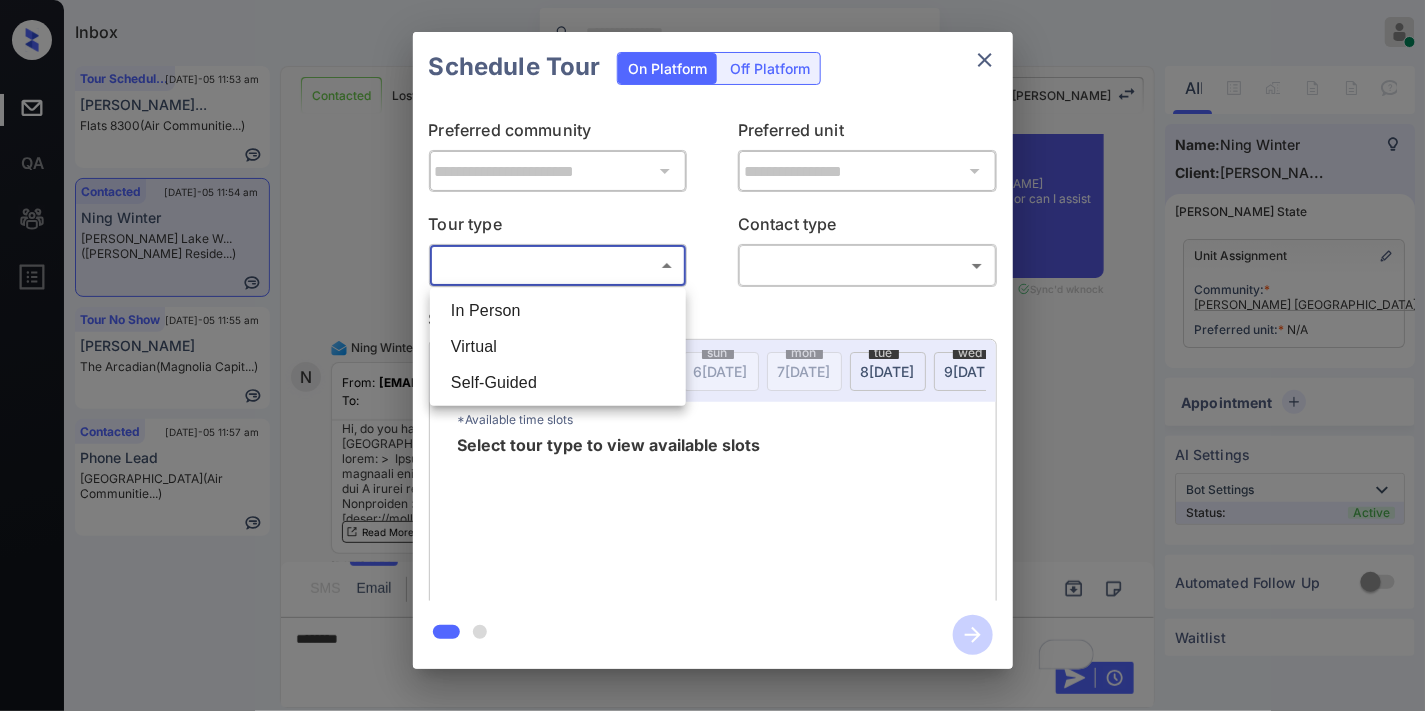 click on "In Person" 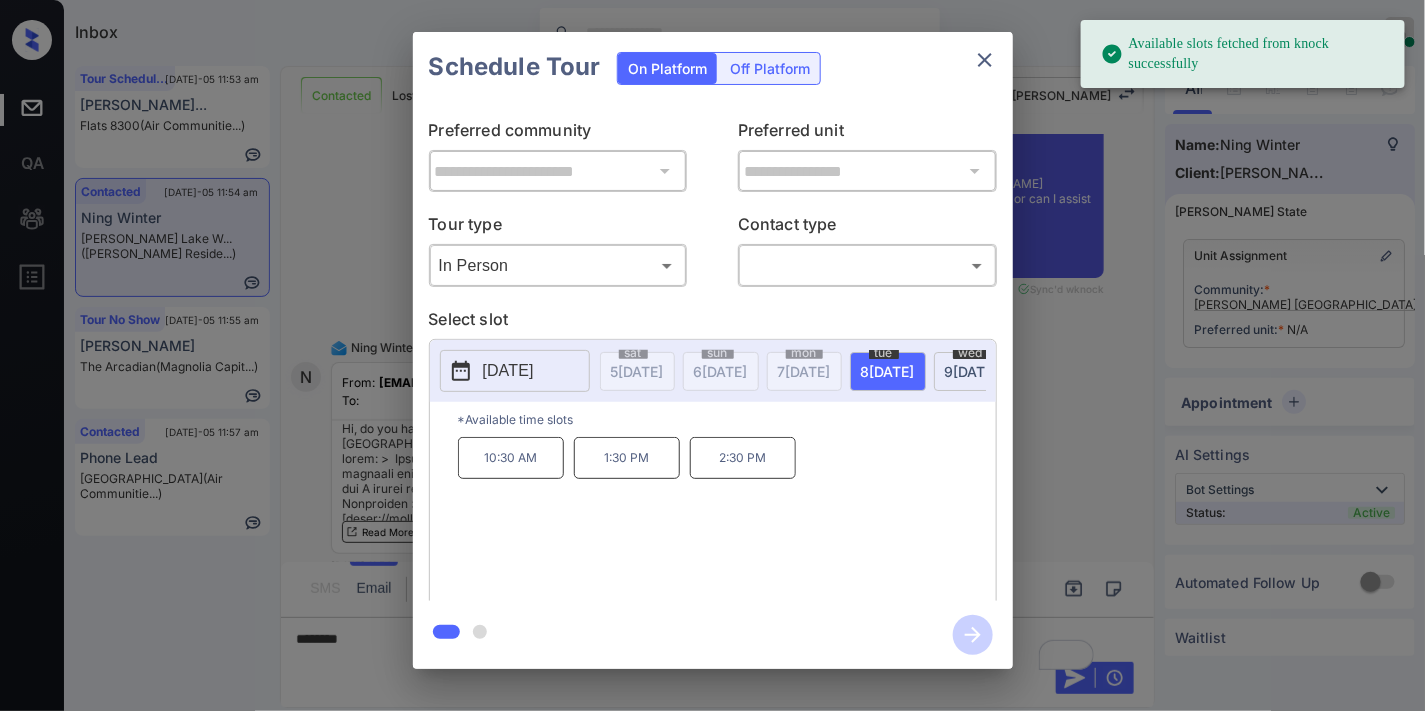 click on "[DATE]" 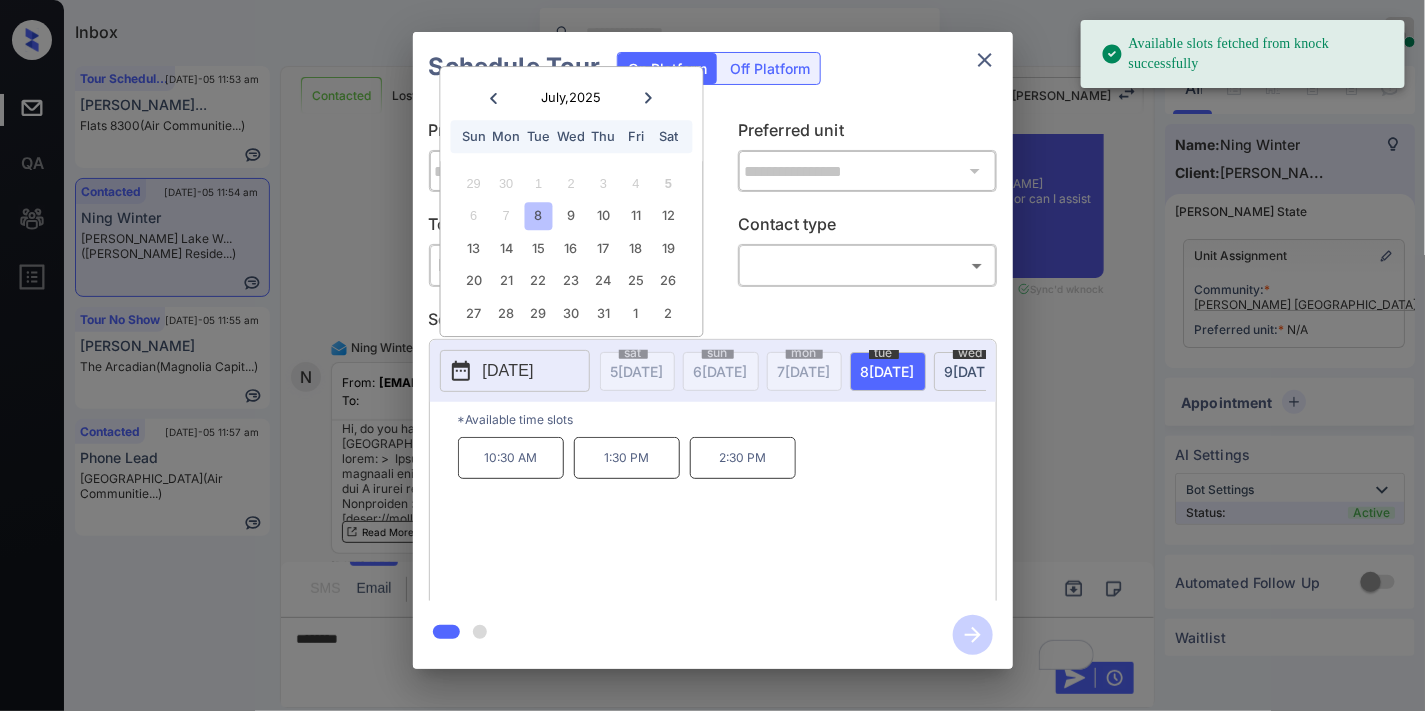 click 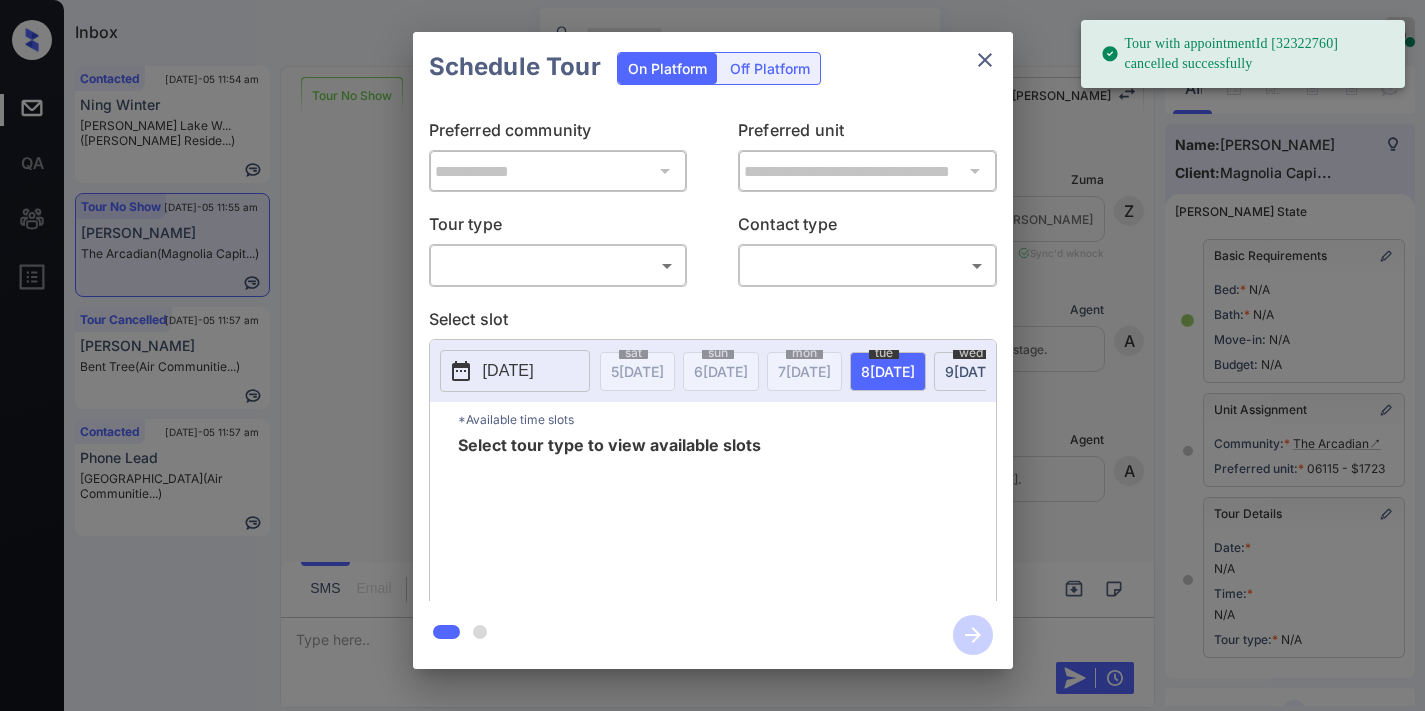 scroll, scrollTop: 0, scrollLeft: 0, axis: both 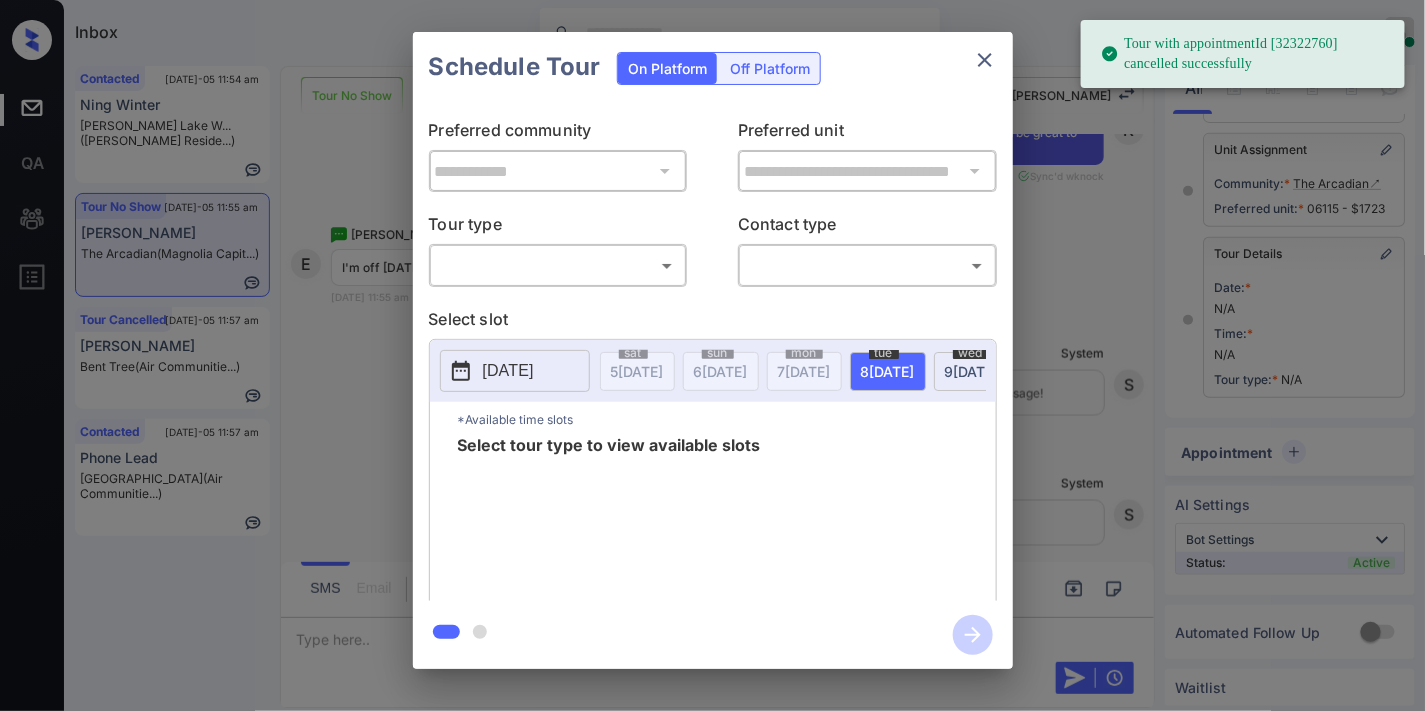 click on "Tour with appointmentId [32322760] cancelled successfully Inbox Samantha Soliven Online Set yourself   offline Set yourself   on break Profile Switch to  dark  mode Sign out Contacted Jul-05 11:54 am   Ning Winter Griffis Lake W...  (Griffis Reside...) Tour No Show Jul-05 11:55 am   Errol Jackson The Arcadian  (Magnolia Capit...) Tour Cancelled Jul-05 11:57 am   Shannon Gould Bent Tree  (Air Communitie...) Contacted Jul-05 11:57 am   Phone Lead Chestnut Hall  (Air Communitie...) Tour No Show Lost Lead Sentiment: Angry Upon sliding the acknowledgement:  Lead will move to lost stage. * ​ SMS and call option will be set to opt out. AFM will be turned off for the lead. Kelsey New Message Zuma Lead transferred to leasing agent: kelsey Jun 29, 2025 03:28 pm  Sync'd w  knock Z New Message Agent Lead created via webhook in Inbound stage. Jun 29, 2025 03:28 pm A New Message Agent AFM Request sent to Kelsey. Jun 29, 2025 03:28 pm A New Message Agent Notes Note: Structured Note:
Move In Date: 2025-06-30
Bedroom: 1
A" at bounding box center (712, 355) 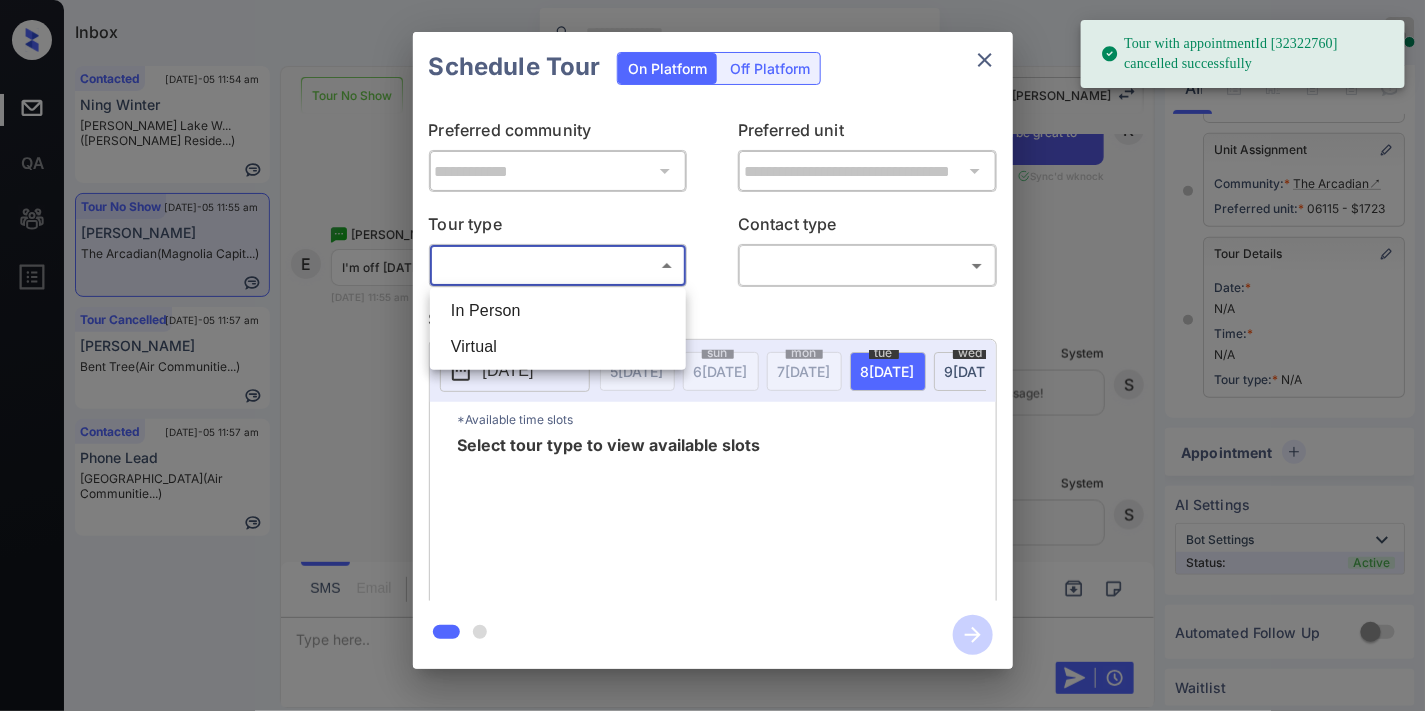 click on "In Person" at bounding box center [558, 311] 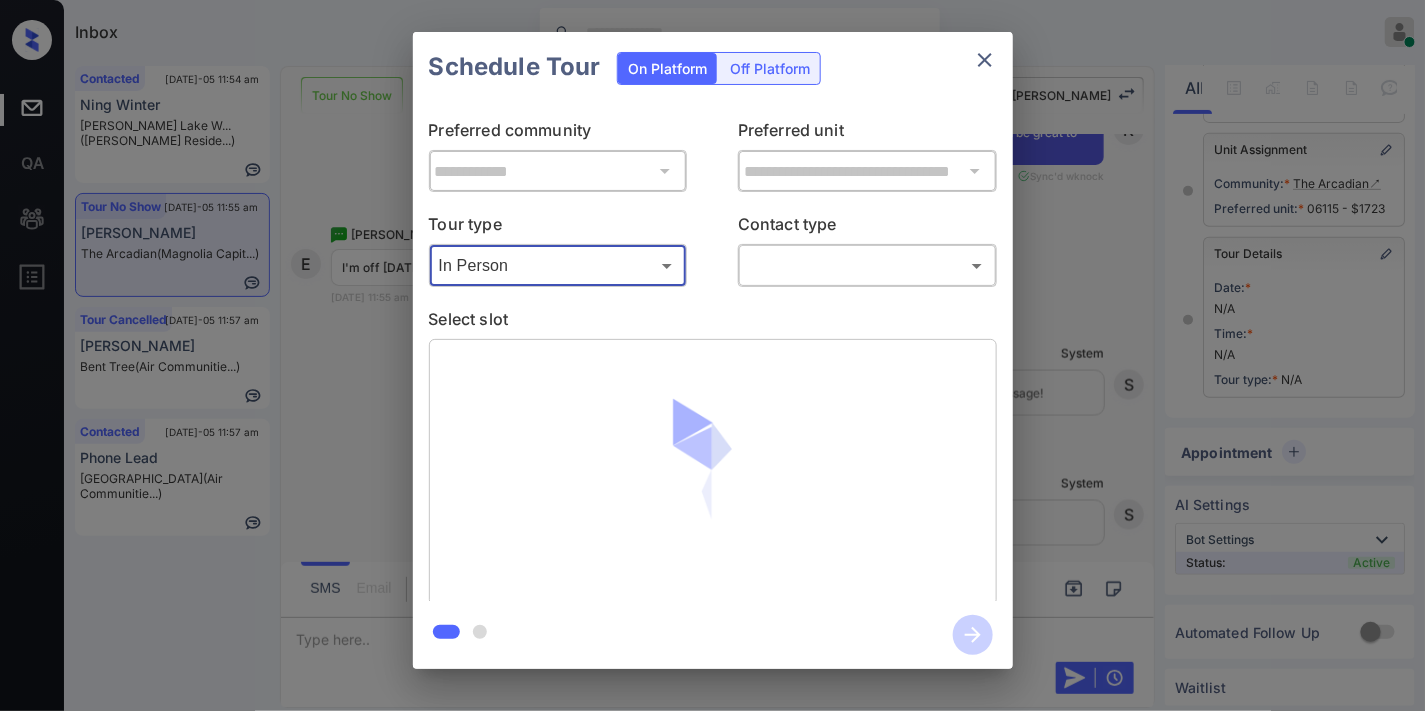click on "Tour with appointmentId [32322760] cancelled successfully Inbox Samantha Soliven Online Set yourself   offline Set yourself   on break Profile Switch to  dark  mode Sign out Contacted Jul-05 11:54 am   Ning Winter Griffis Lake W...  (Griffis Reside...) Tour No Show Jul-05 11:55 am   Errol Jackson The Arcadian  (Magnolia Capit...) Tour Cancelled Jul-05 11:57 am   Shannon Gould Bent Tree  (Air Communitie...) Contacted Jul-05 11:57 am   Phone Lead Chestnut Hall  (Air Communitie...) Tour No Show Lost Lead Sentiment: Angry Upon sliding the acknowledgement:  Lead will move to lost stage. * ​ SMS and call option will be set to opt out. AFM will be turned off for the lead. Kelsey New Message Zuma Lead transferred to leasing agent: kelsey Jun 29, 2025 03:28 pm  Sync'd w  knock Z New Message Agent Lead created via webhook in Inbound stage. Jun 29, 2025 03:28 pm A New Message Agent AFM Request sent to Kelsey. Jun 29, 2025 03:28 pm A New Message Agent Notes Note: Structured Note:
Move In Date: 2025-06-30
Bedroom: 1
A" at bounding box center (712, 355) 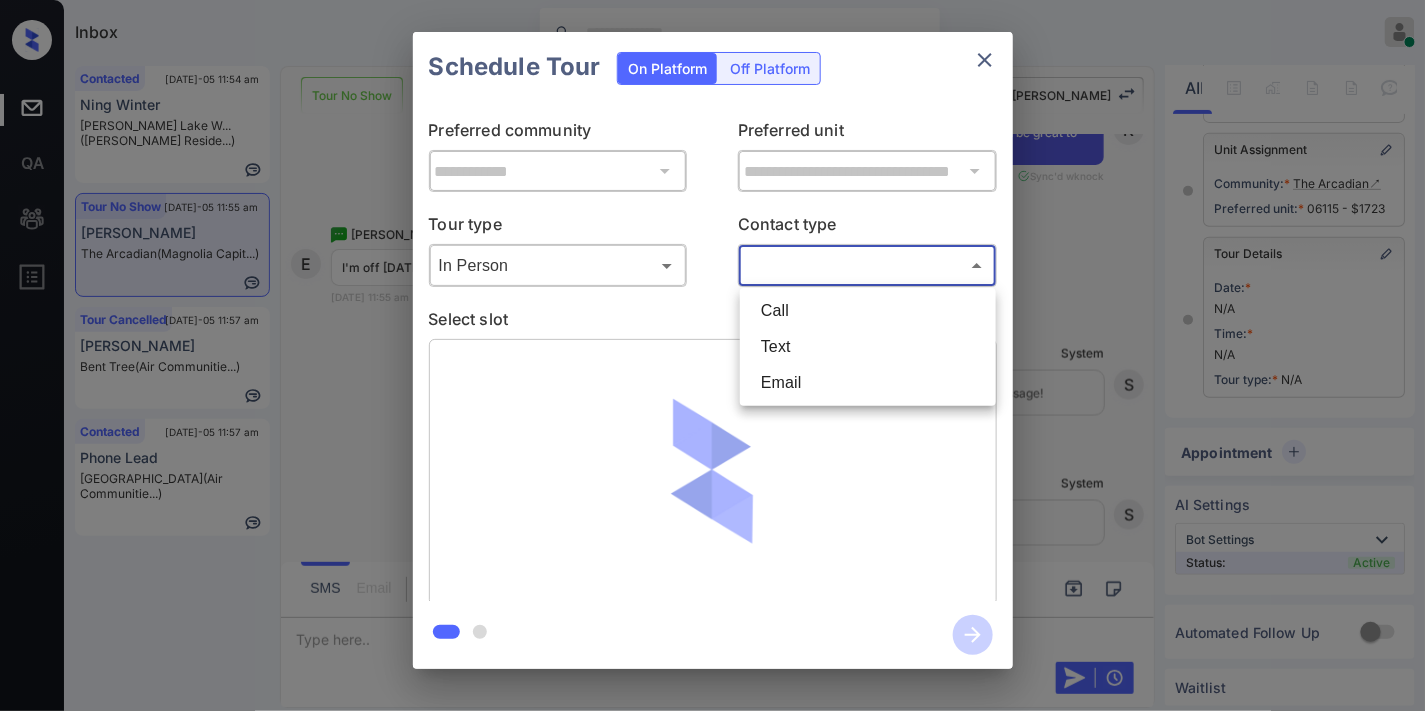 click on "Text" at bounding box center (868, 347) 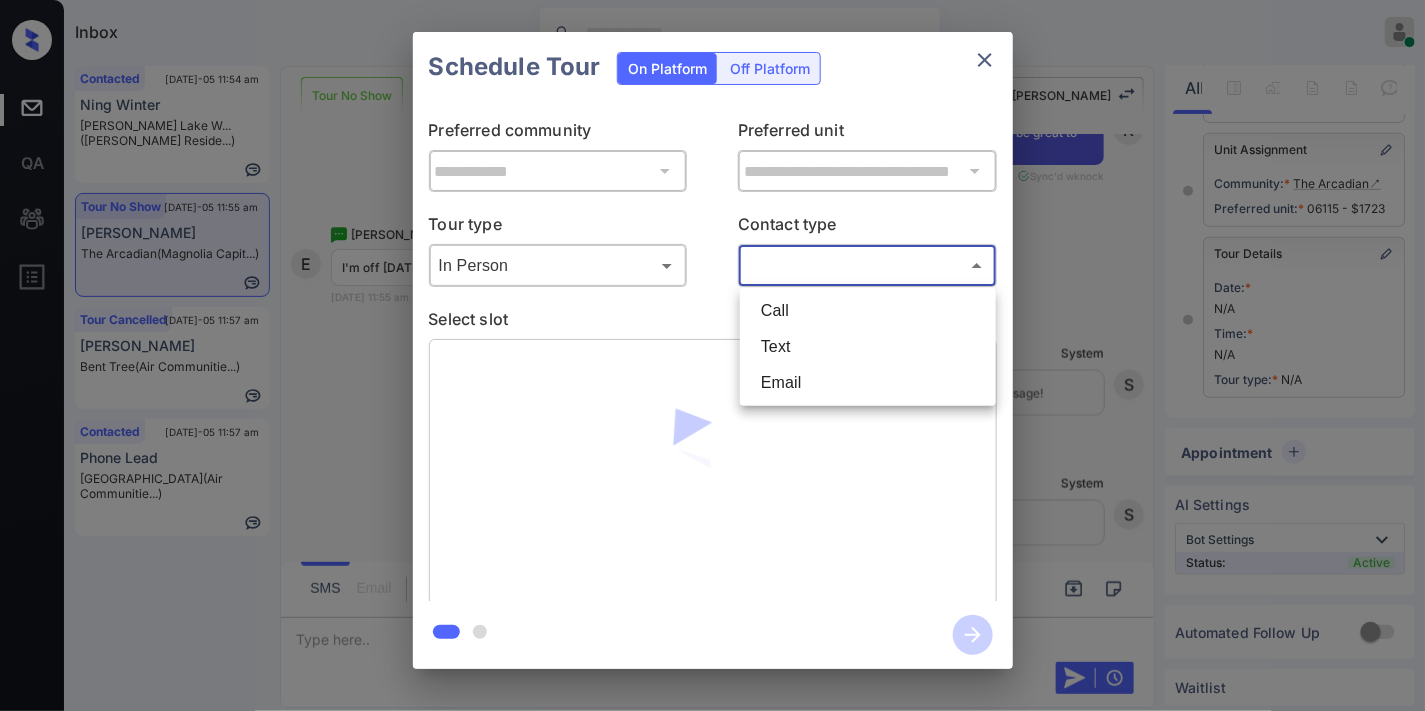type on "****" 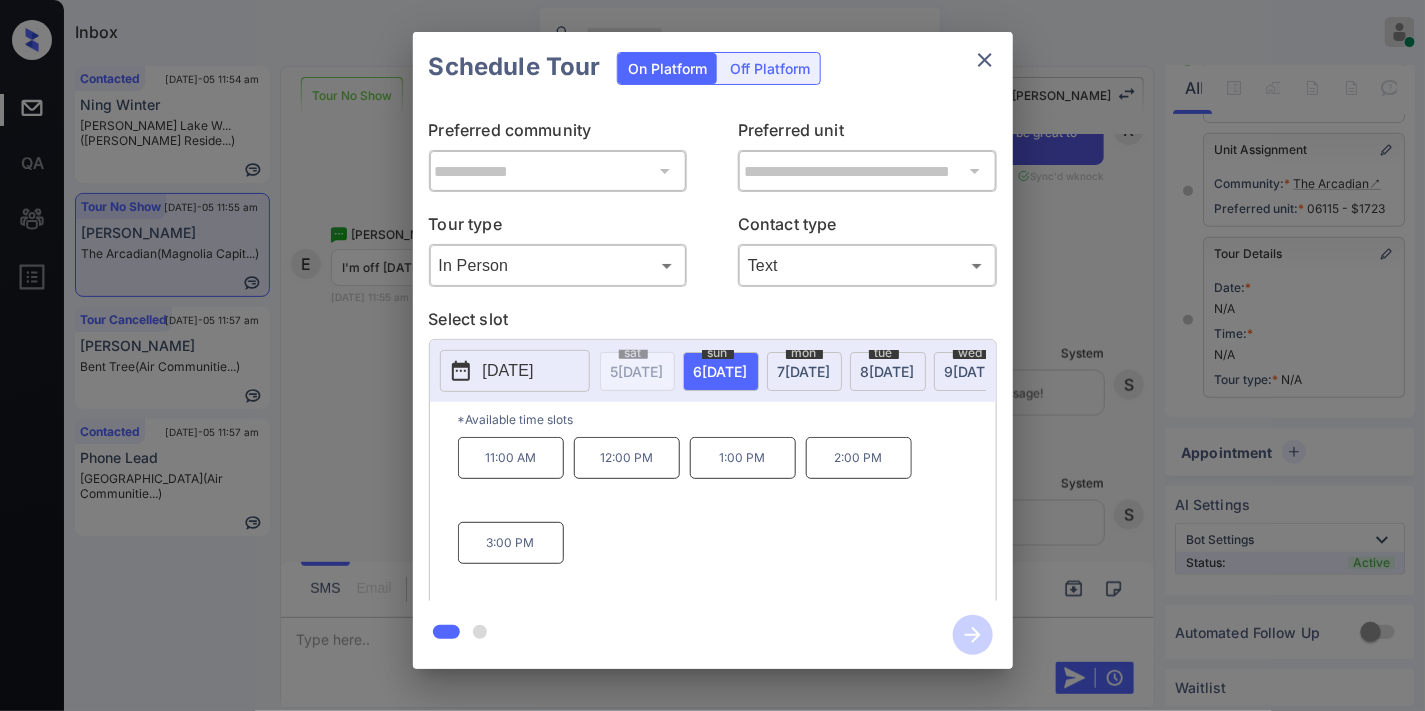 click on "2025-07-06" at bounding box center (515, 371) 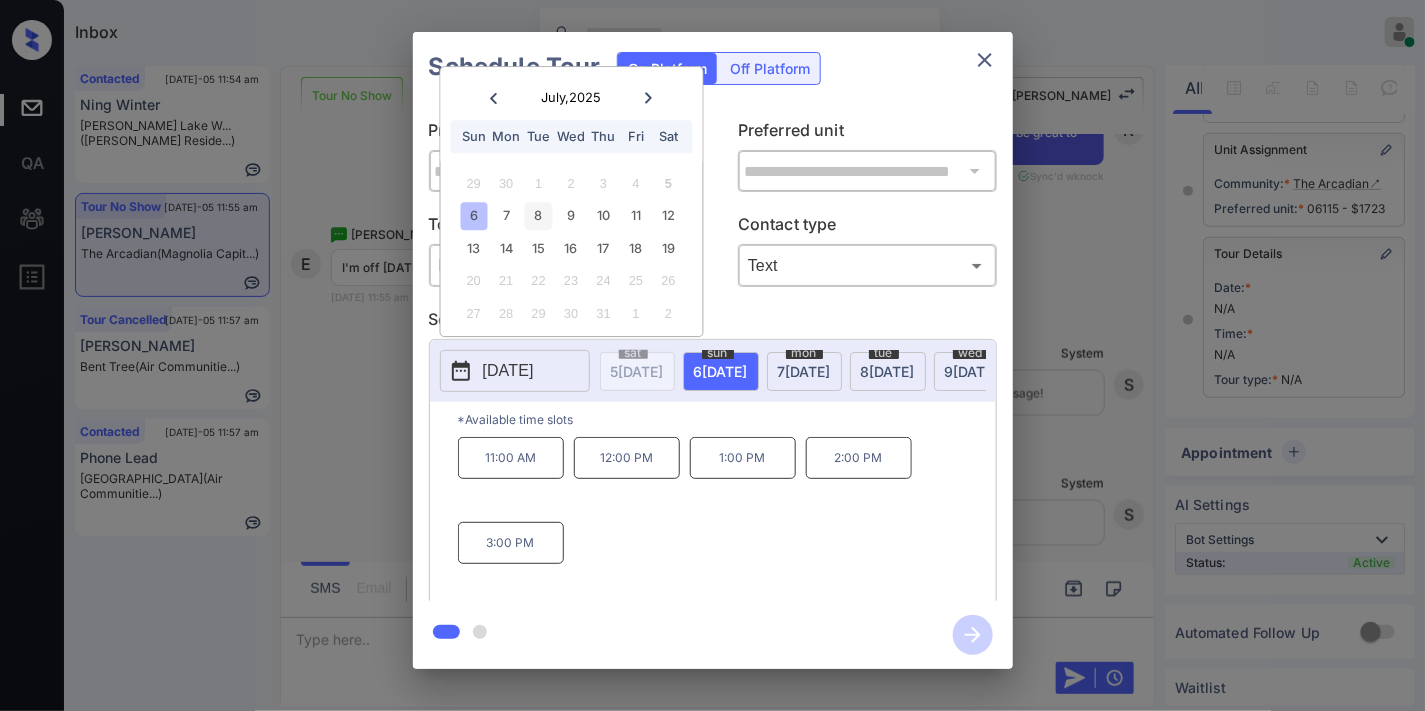 click on "8" at bounding box center (538, 216) 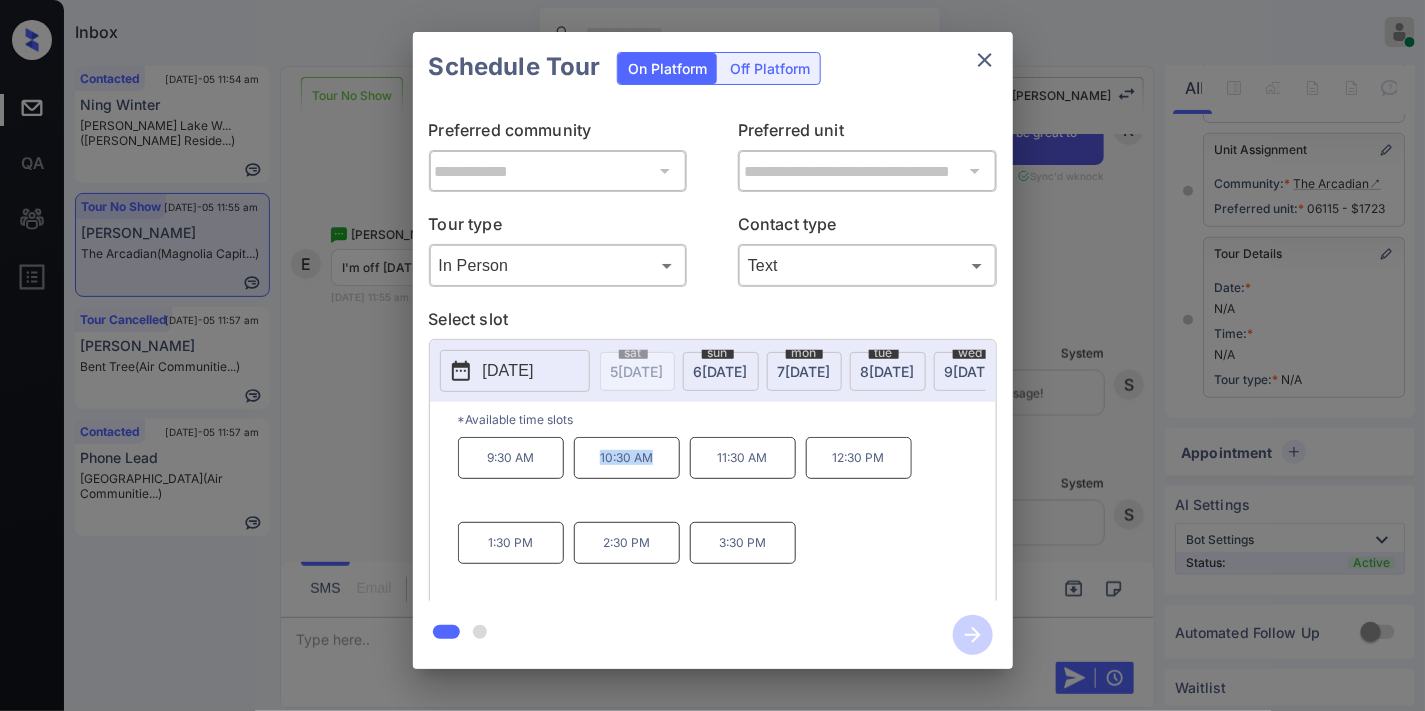 drag, startPoint x: 671, startPoint y: 470, endPoint x: 582, endPoint y: 461, distance: 89.453896 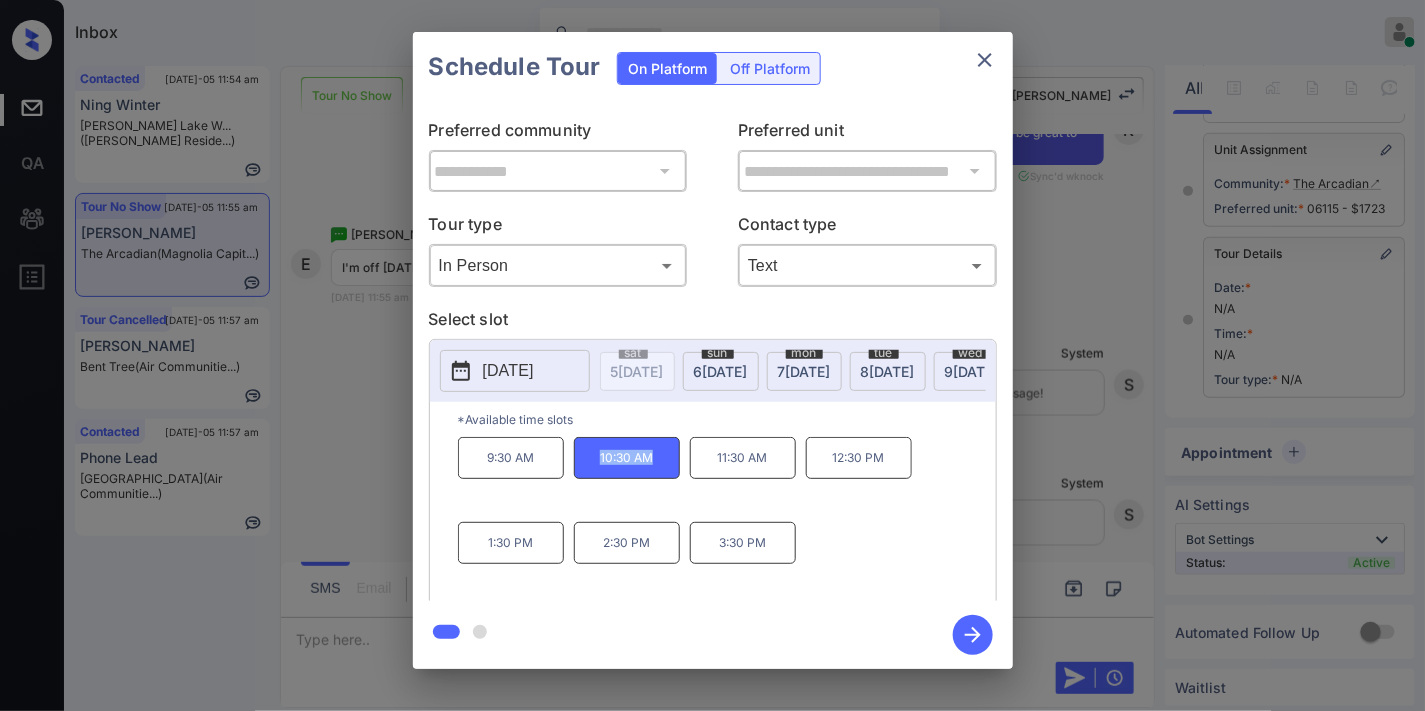 copy on "10:30 AM" 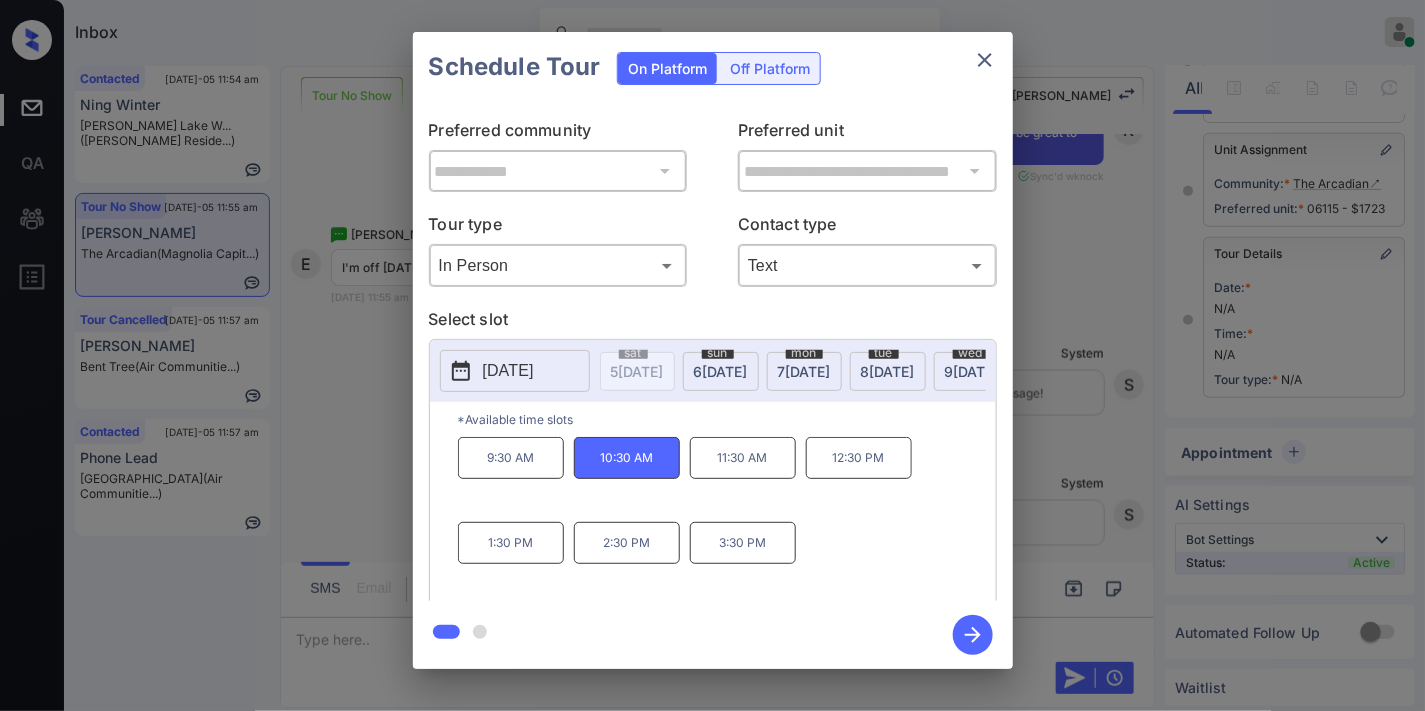 click on "Schedule Tour On Platform Off Platform" at bounding box center (713, 67) 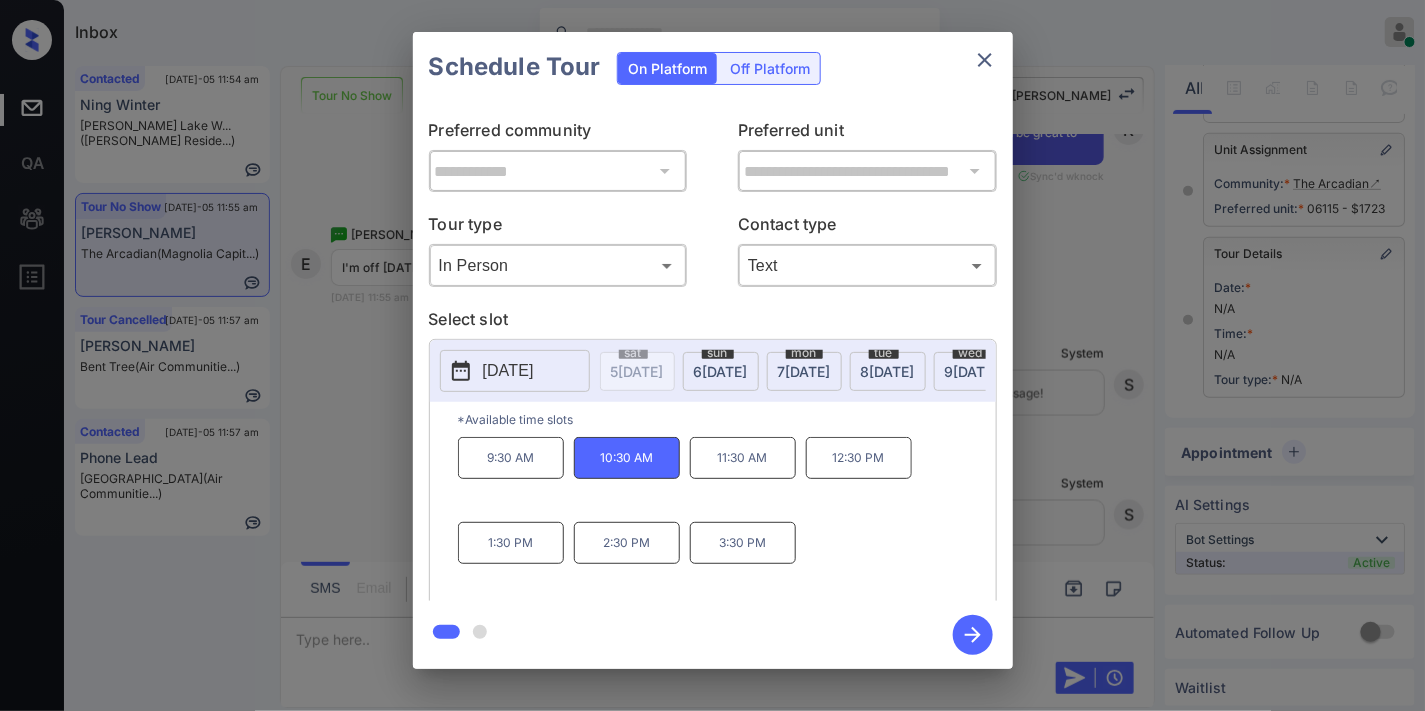 click 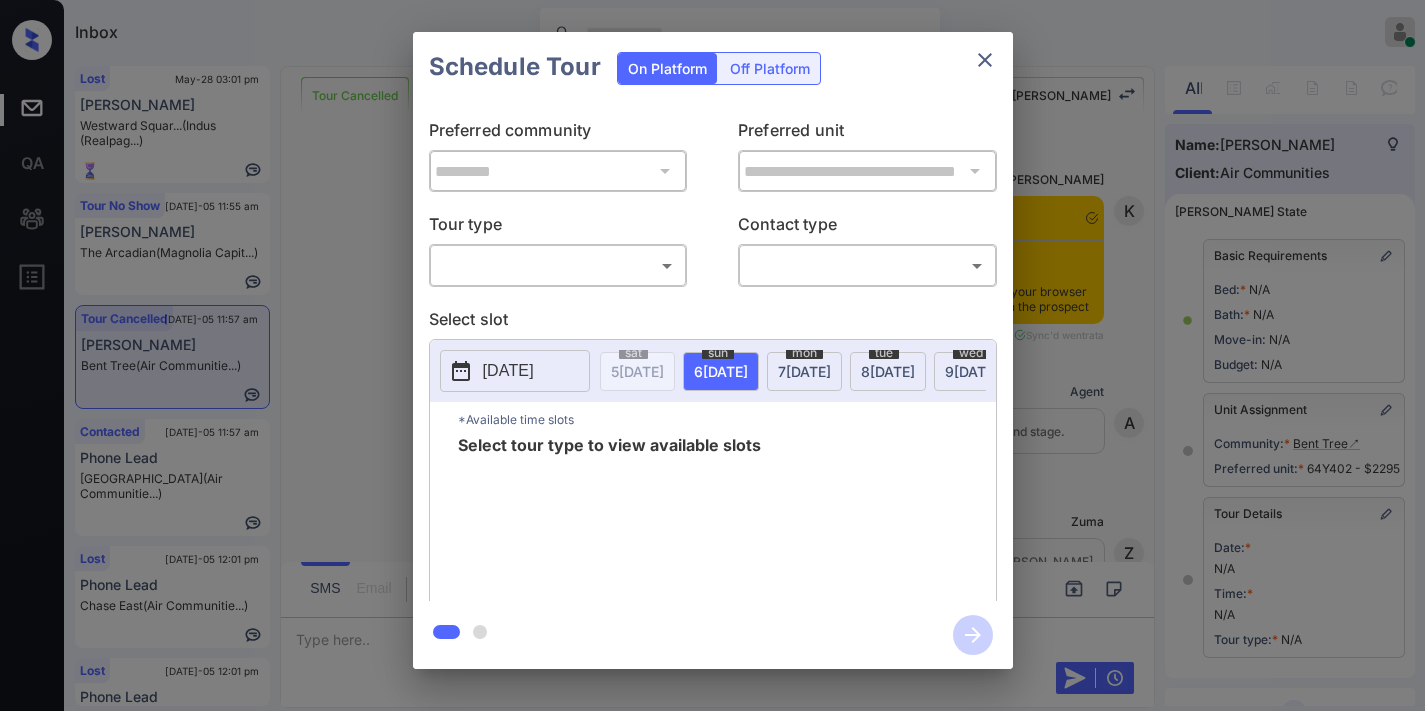 scroll, scrollTop: 0, scrollLeft: 0, axis: both 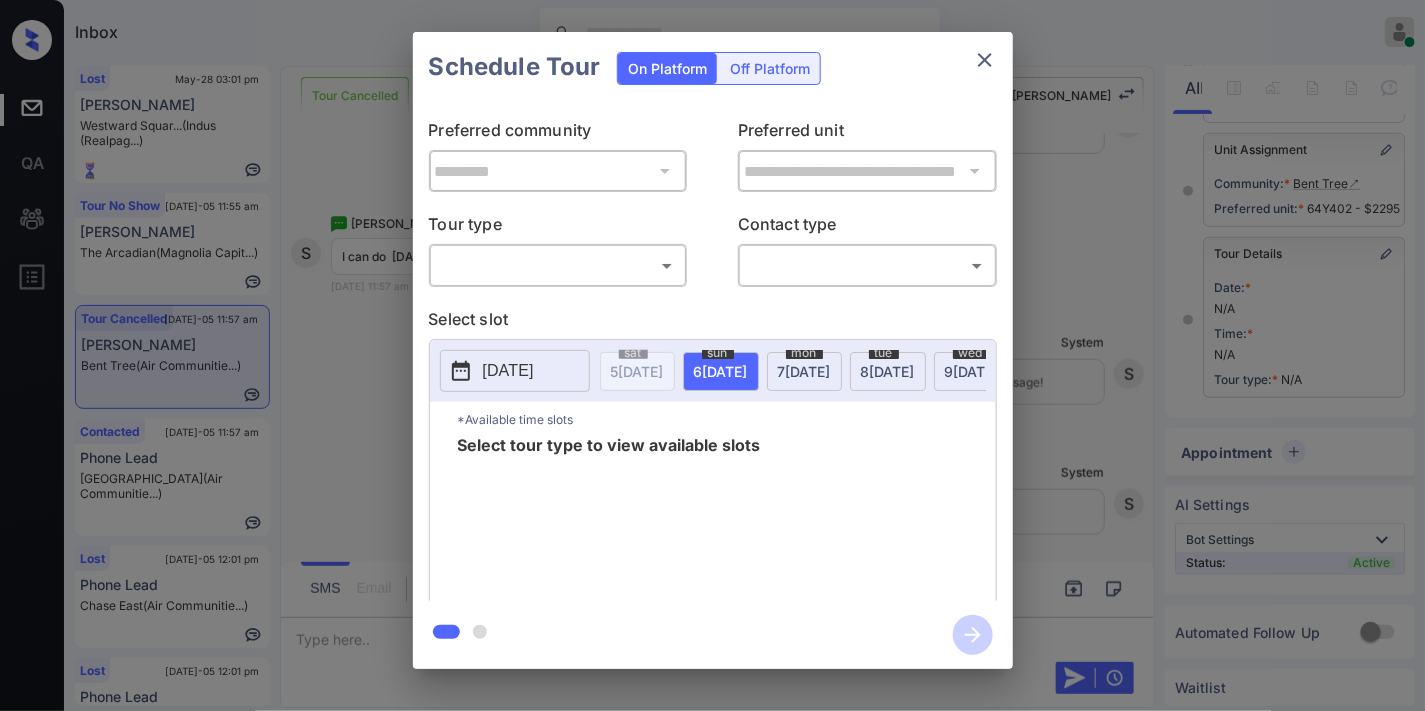 click on "Inbox Samantha Soliven Online Set yourself   offline Set yourself   on break Profile Switch to  dark  mode Sign out Lost May-28 03:01 pm   Martin Goran Westward Squar...  (Indus (Realpag...) Tour No Show Jul-05 11:55 am   Errol Jackson The Arcadian  (Magnolia Capit...) Tour Cancelled Jul-05 11:57 am   Shannon Gould Bent Tree  (Air Communitie...) Contacted Jul-05 11:57 am   Phone Lead Chestnut Hall  (Air Communitie...) Lost Jul-05 12:01 pm   Phone Lead Chase East  (Air Communitie...) Lost Jul-05 12:01 pm   Phone Lead Chase East  (Air Communitie...) Tour Cancelled Lost Lead Sentiment: Angry Upon sliding the acknowledgement:  Lead will move to lost stage. * ​ SMS and call option will be set to opt out. AFM will be turned off for the lead. Kelsey New Message Kelsey Notes Note: <a href="https://conversation.getzuma.com/686142046864dbc2ccab1285">https://conversation.getzuma.com/686142046864dbc2ccab1285</a> - Paste this link into your browser to view Kelsey’s conversation with the prospect Jun 29, 2025 06:39 am" at bounding box center (712, 355) 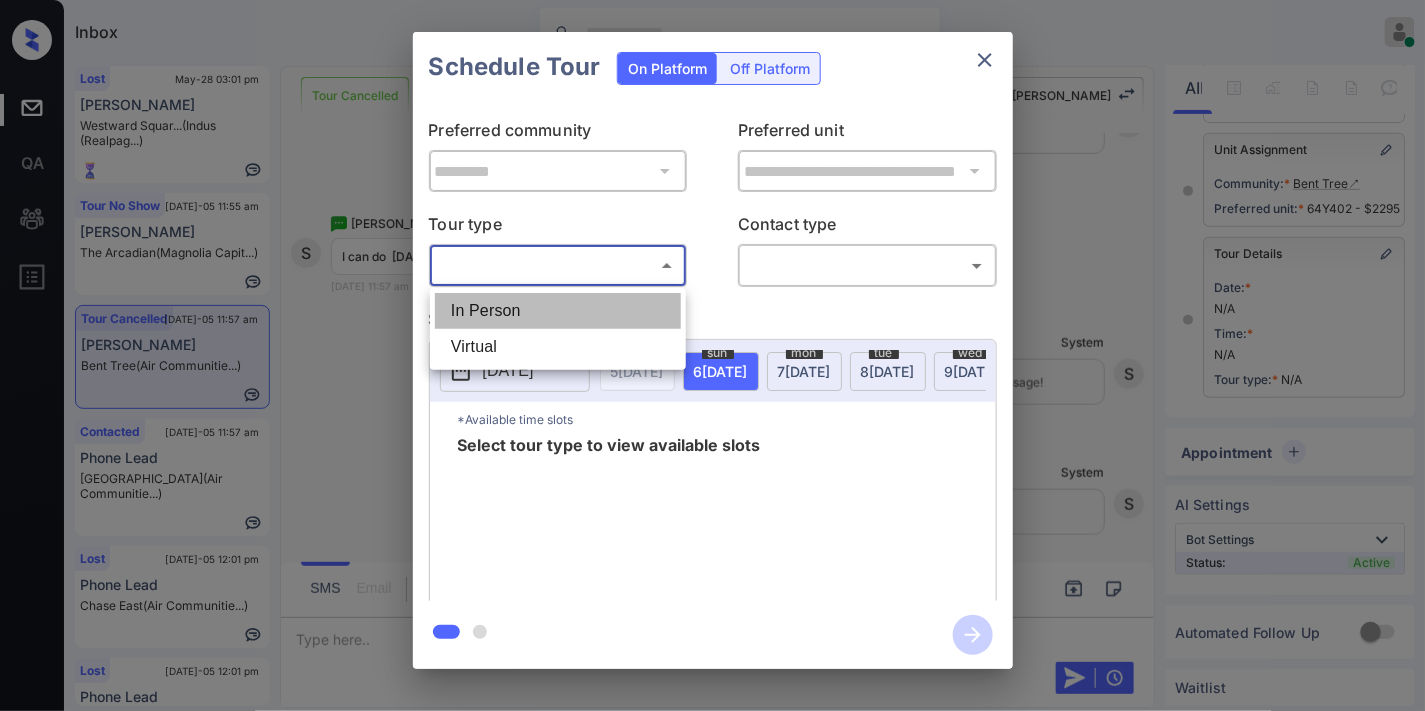 click on "In Person" at bounding box center [558, 311] 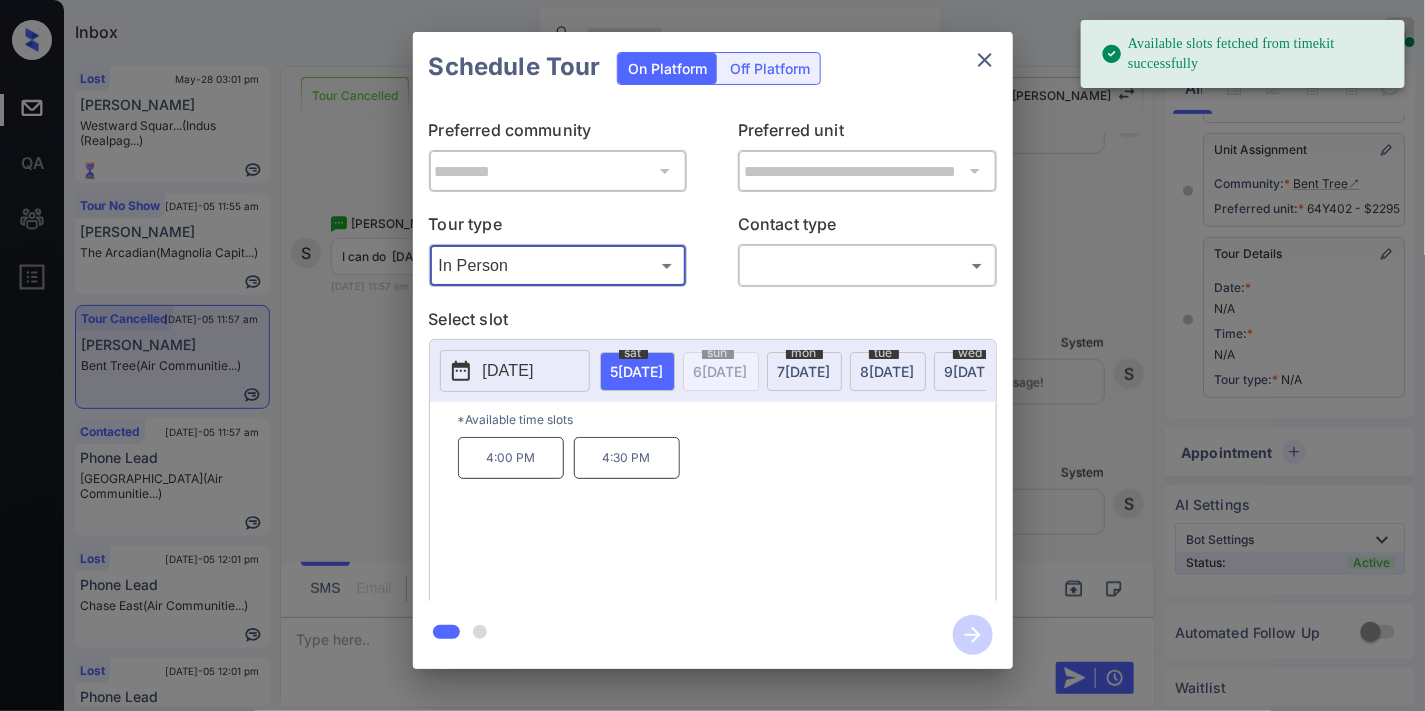 click on "2025-07-05" at bounding box center (508, 371) 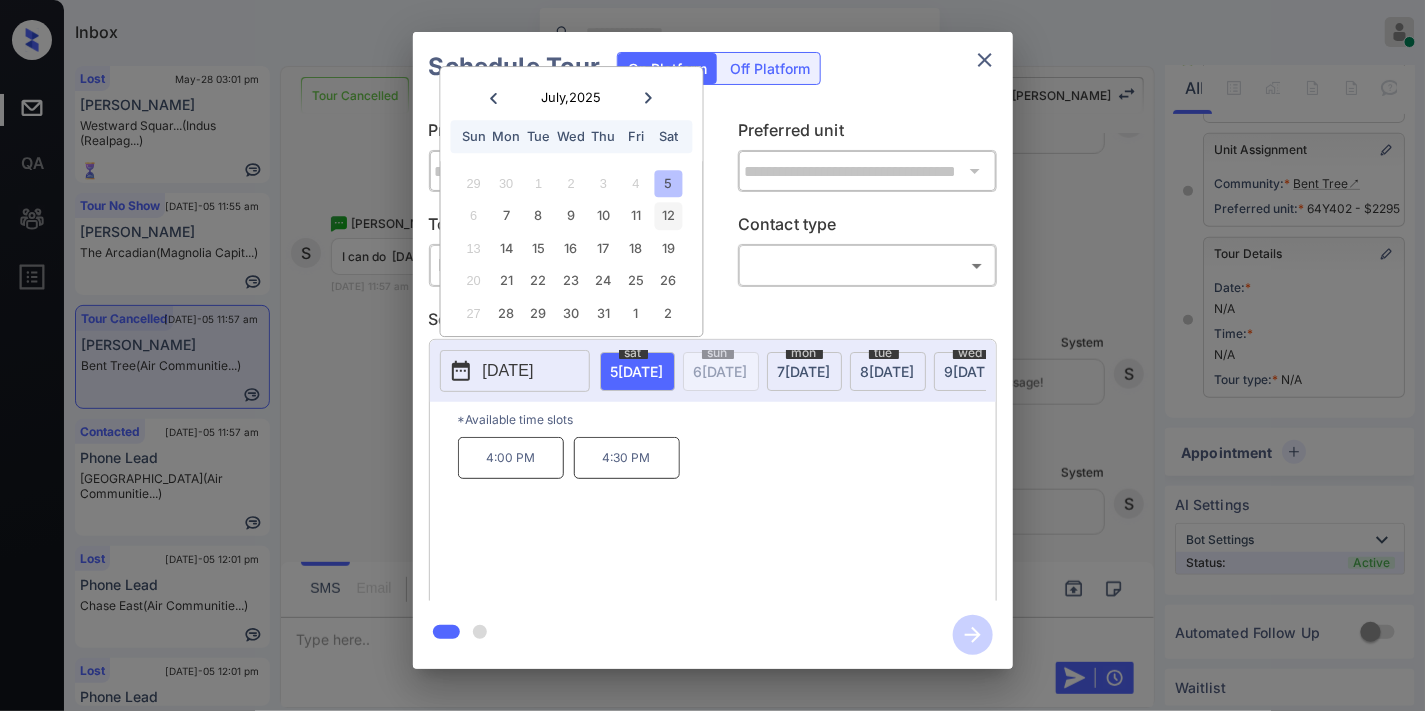 click on "12" at bounding box center [668, 216] 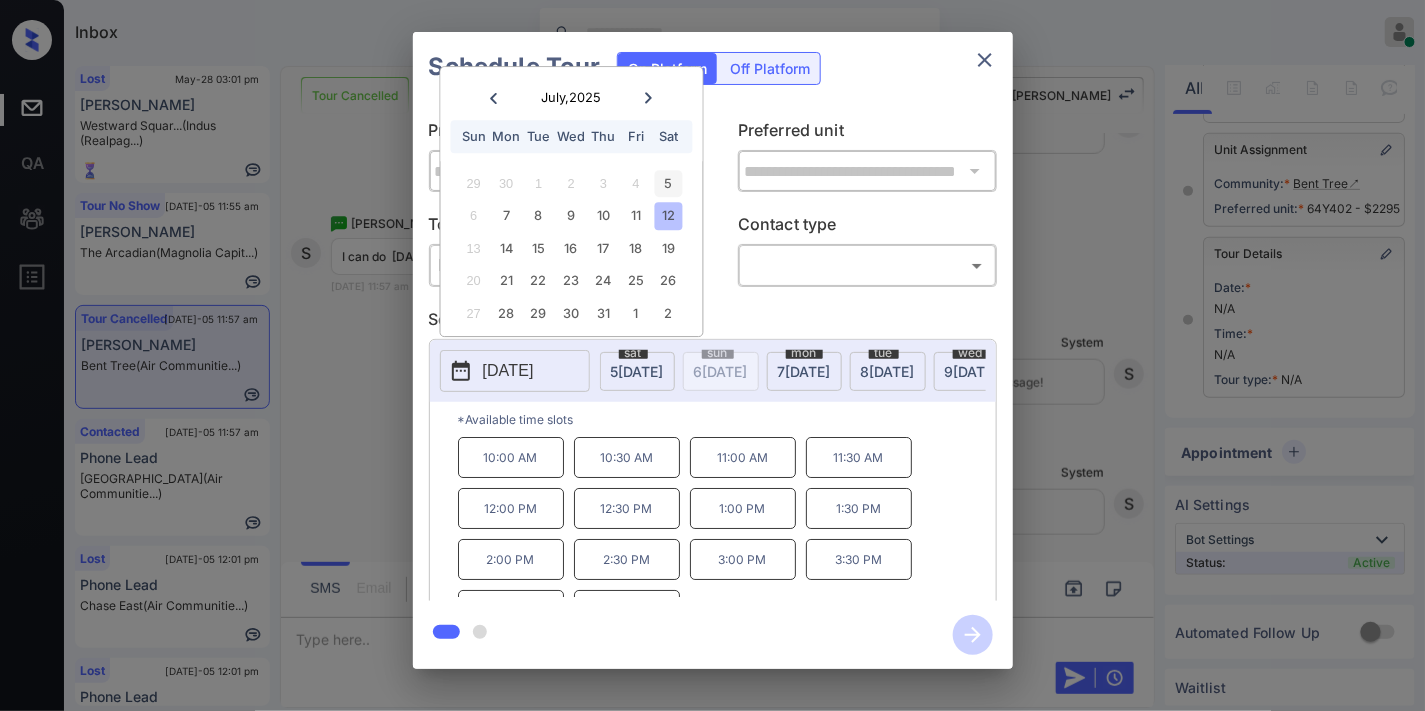 click on "5" at bounding box center (668, 183) 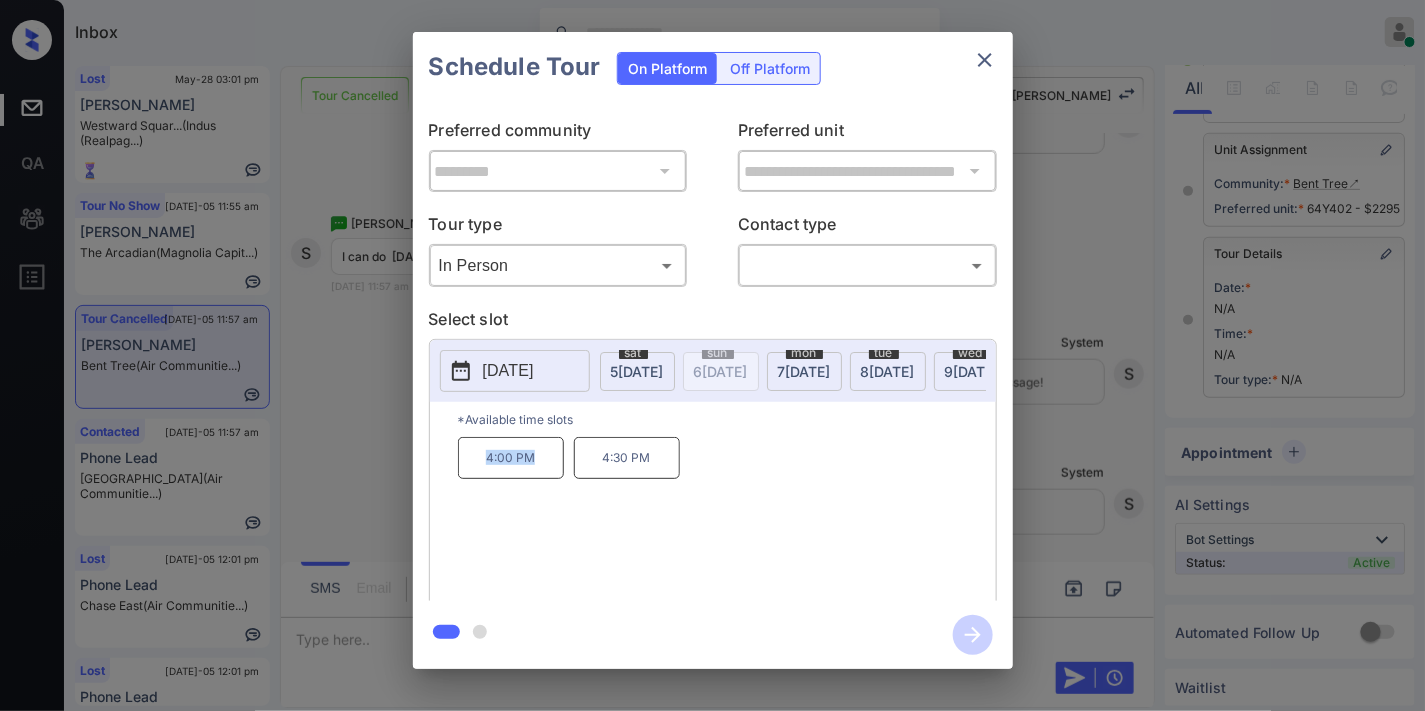 drag, startPoint x: 542, startPoint y: 466, endPoint x: 471, endPoint y: 463, distance: 71.063354 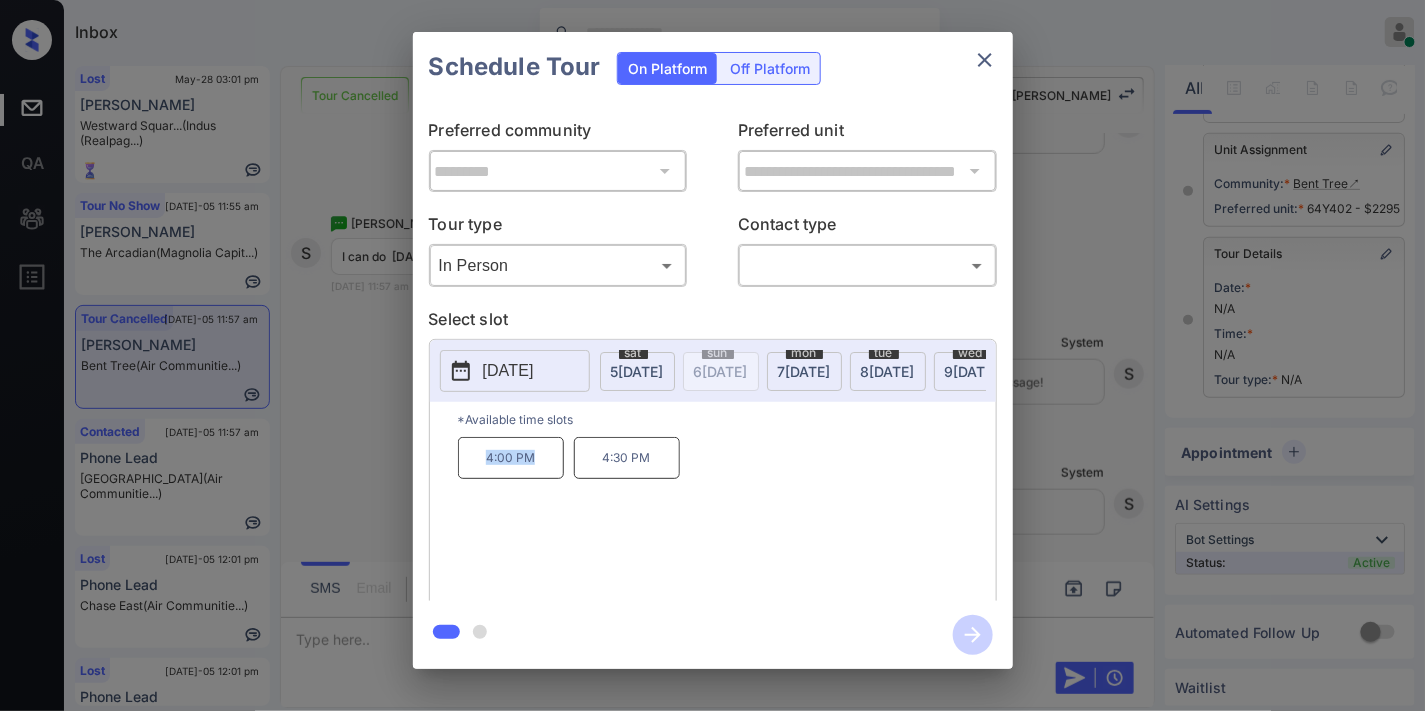 click on "4:00 PM" at bounding box center (511, 458) 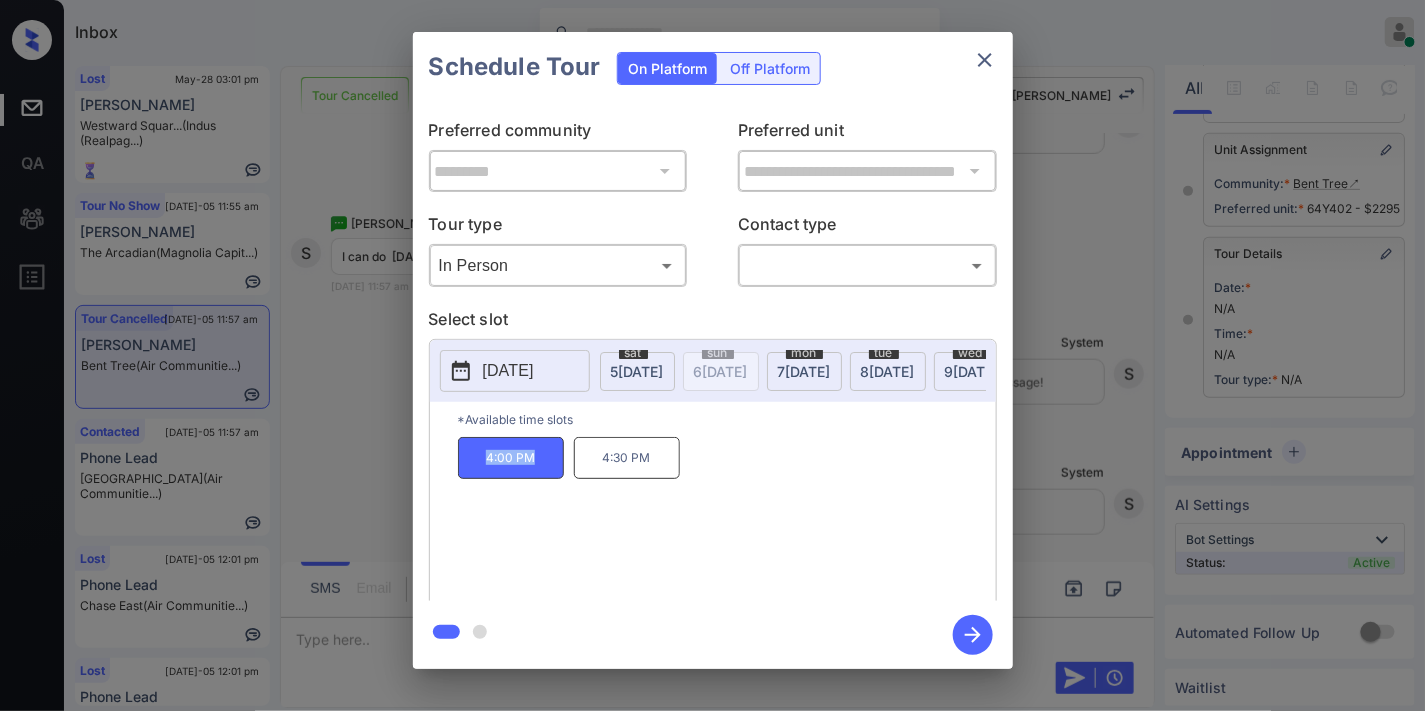 click on "[DATE]" at bounding box center [508, 371] 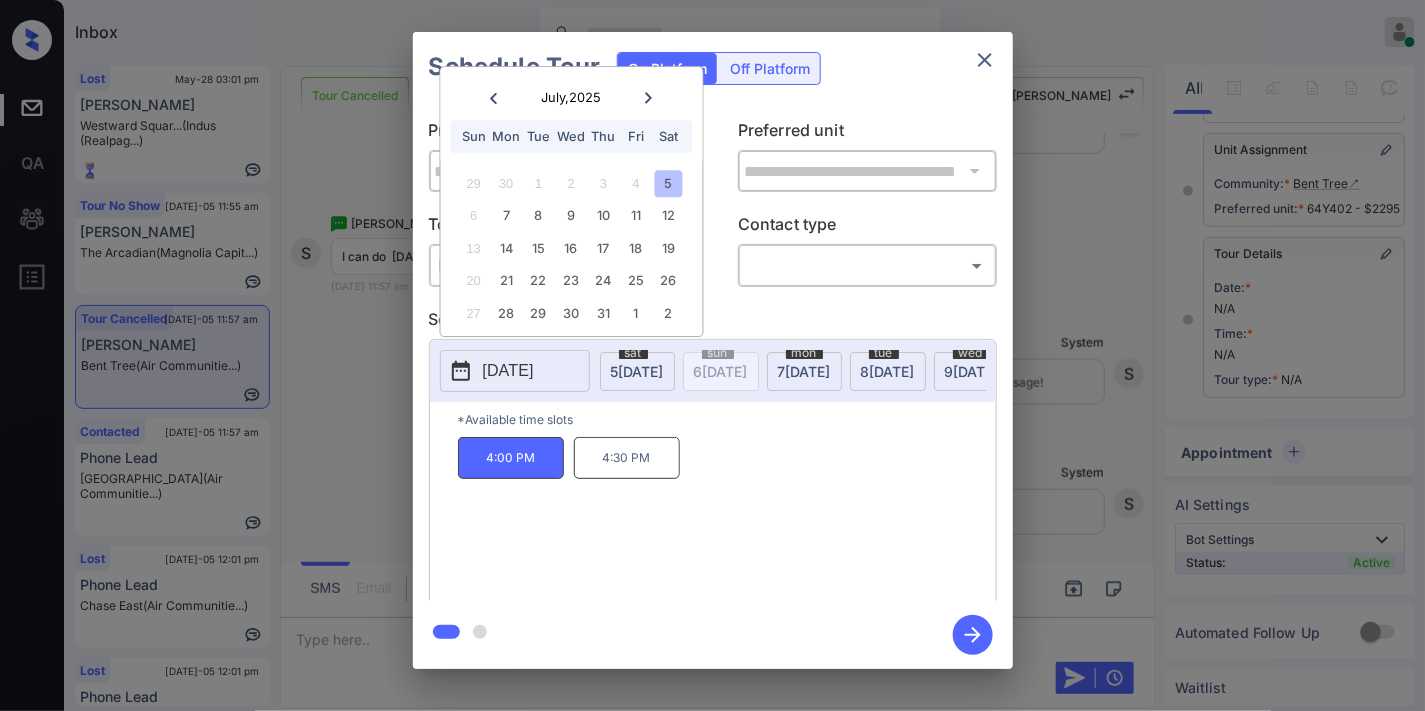 click on "6 7 8 9 10 11 12" at bounding box center [571, 216] 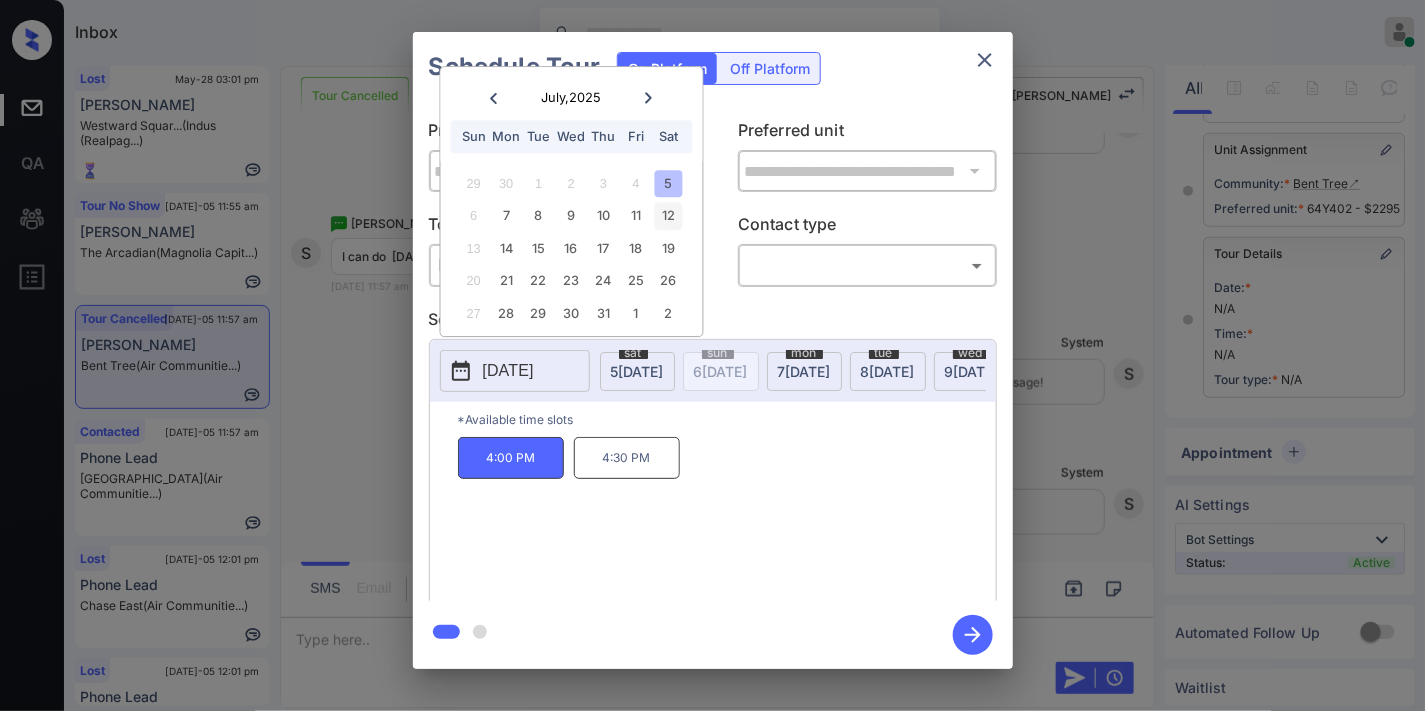 click on "12" at bounding box center [668, 216] 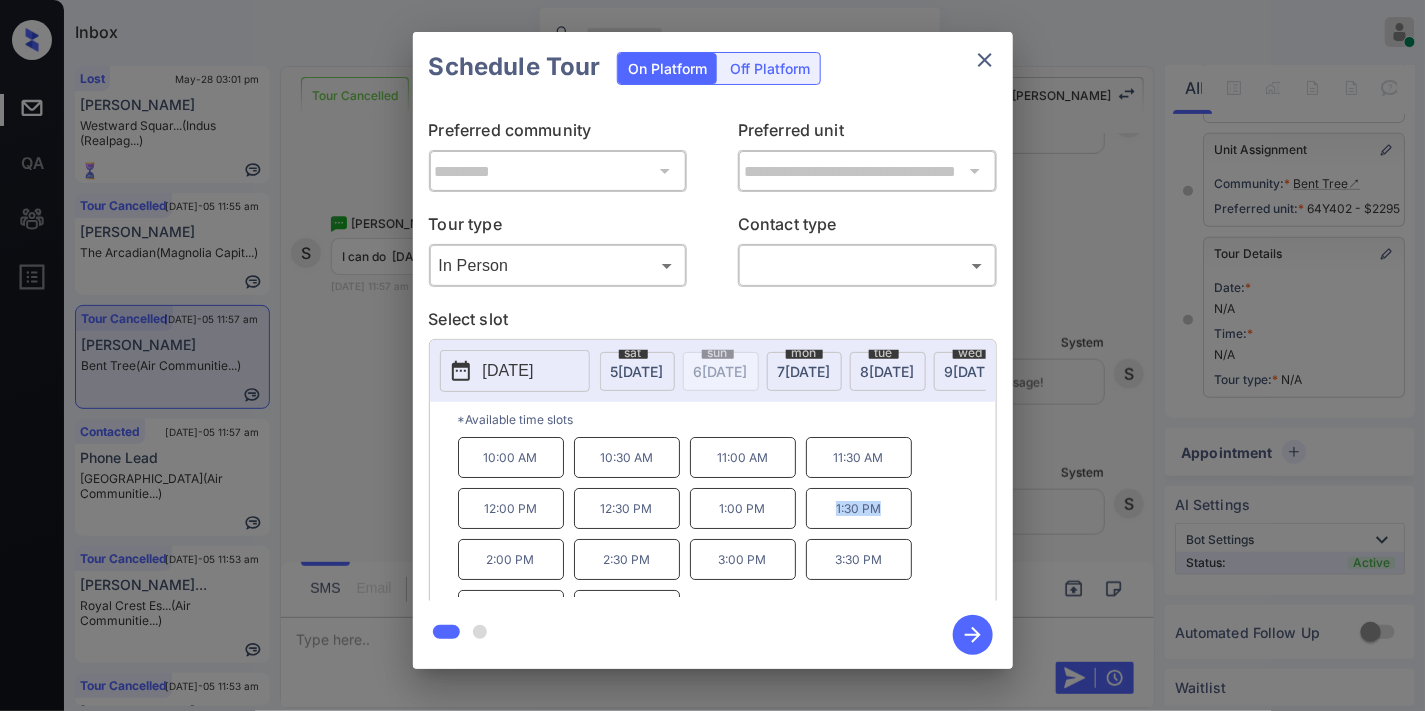 drag, startPoint x: 895, startPoint y: 516, endPoint x: 835, endPoint y: 522, distance: 60.299255 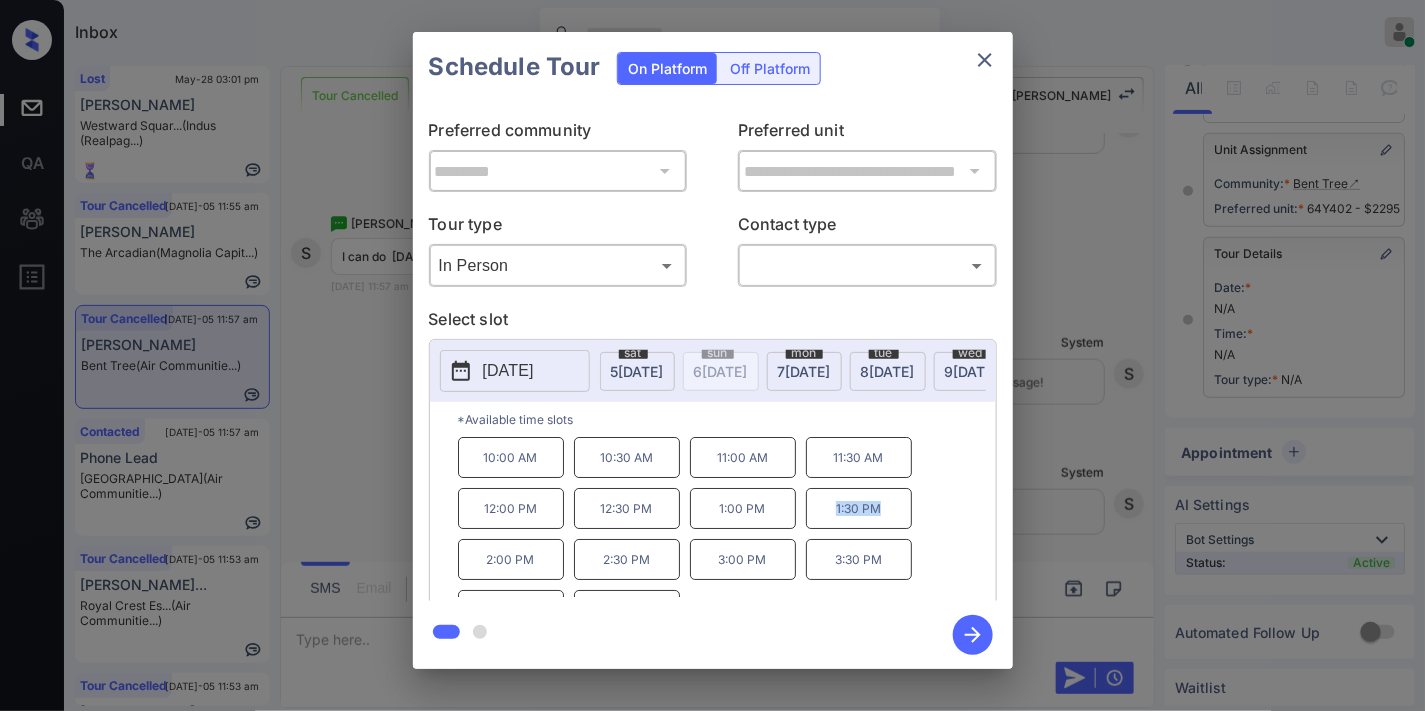 click on "1:30 PM" at bounding box center [859, 508] 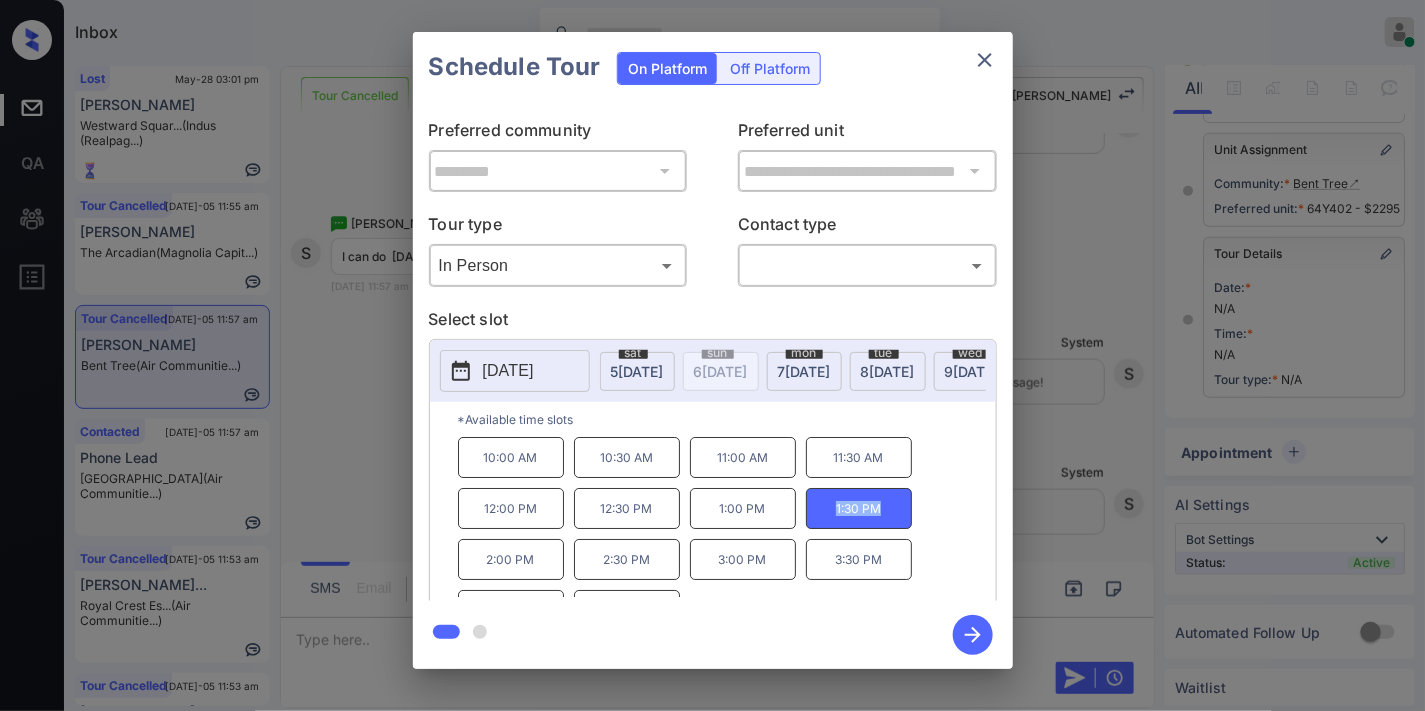 copy on "1:30 PM" 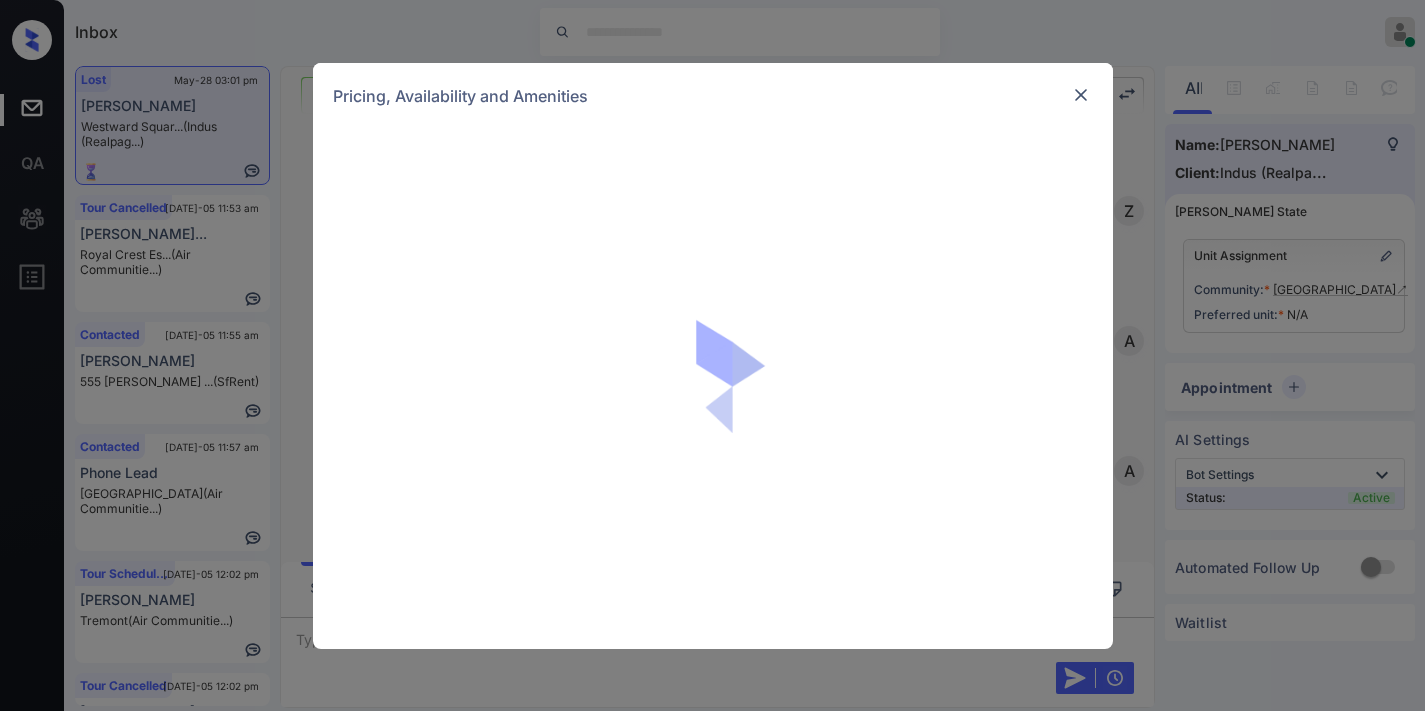 scroll, scrollTop: 0, scrollLeft: 0, axis: both 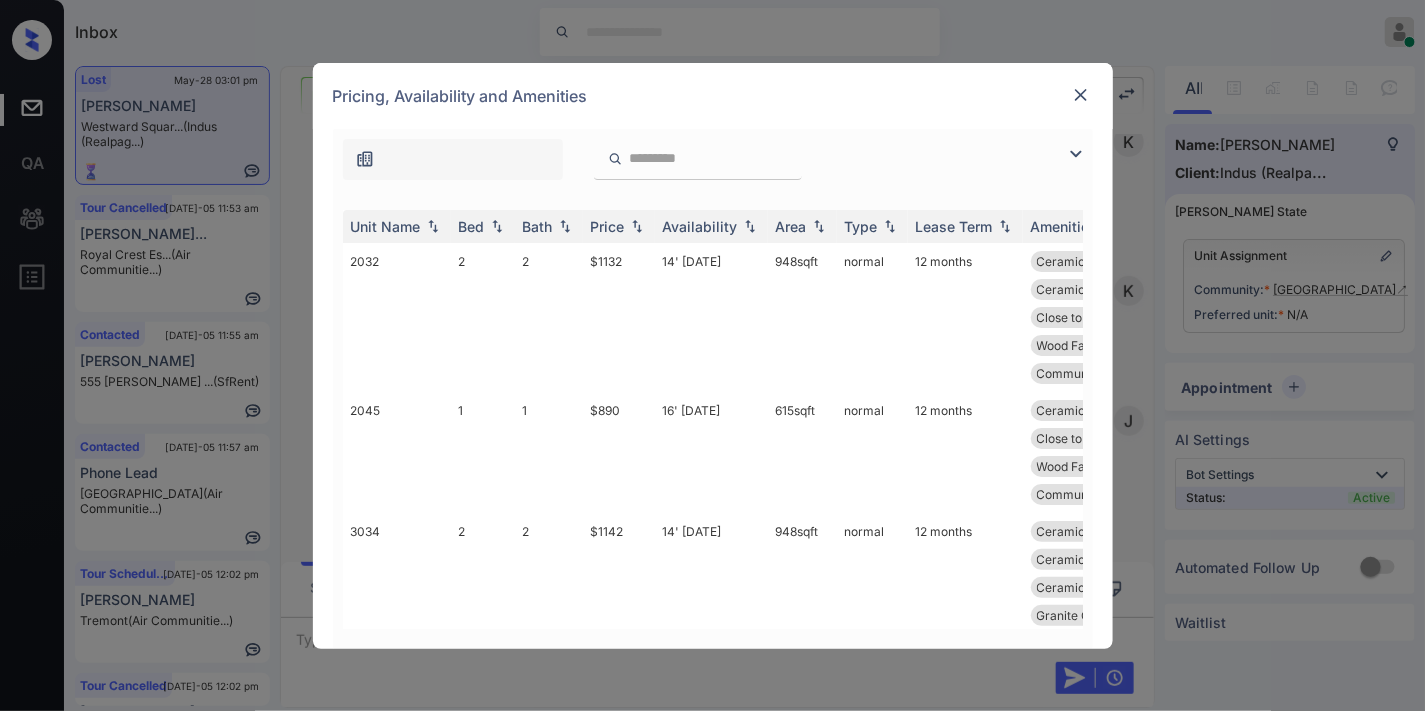 click at bounding box center (637, 226) 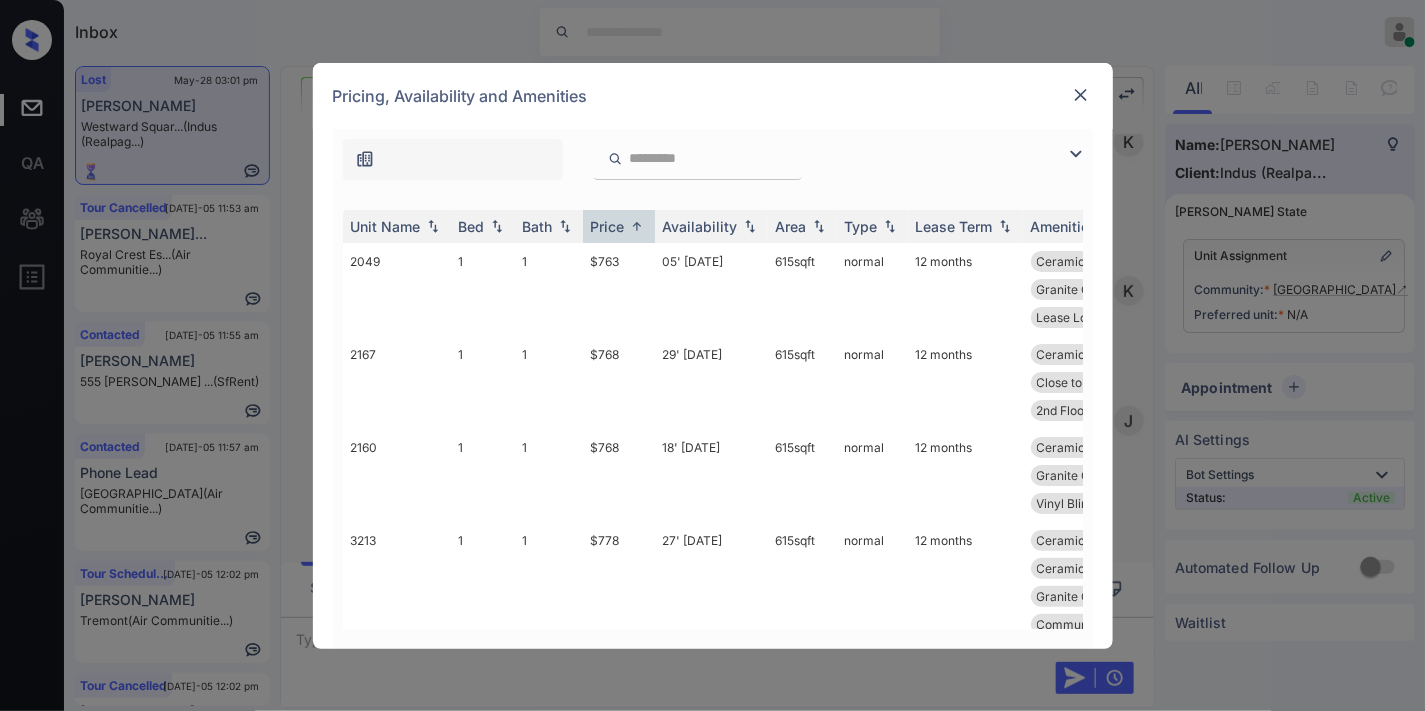 click at bounding box center [1081, 95] 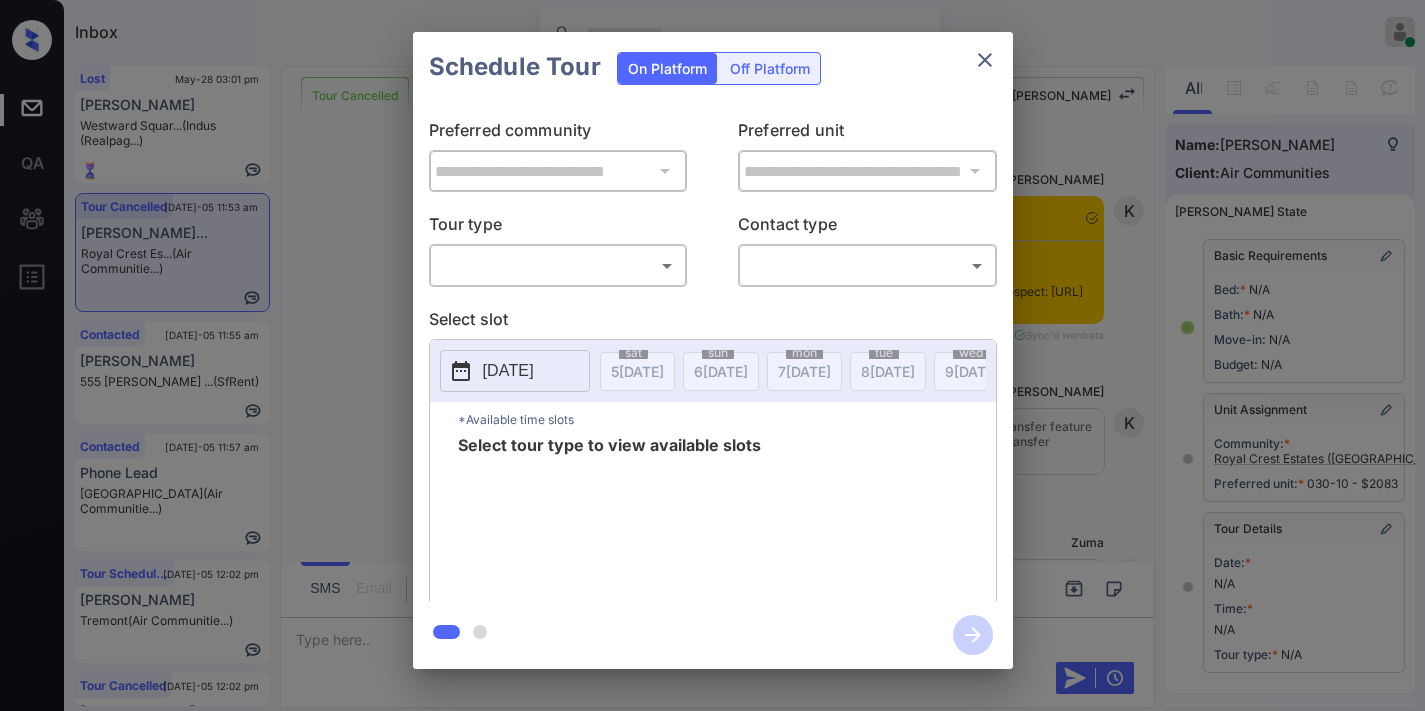 click on "Inbox [PERSON_NAME] Online Set yourself   offline Set yourself   on break Profile Switch to  dark  mode Sign out Lost May-28 03:01 pm   [PERSON_NAME] Squar...  (Indus (Realpag...) Tour Cancelled [DATE]-05 11:53 am   [PERSON_NAME]... Royal Crest Es...  (Air Communitie...) Contacted [DATE]-05 11:55 am   [PERSON_NAME] 555 [PERSON_NAME] ...  (SfRent) Contacted [DATE]-05 11:57 am   Phone Lead Chestnut Hall  (Air Communitie...) Tour Scheduled [DATE]-05 12:02 pm   [PERSON_NAME]  (Air Communitie...) Tour Cancelled [DATE]-05 12:02 pm   [PERSON_NAME] Bent Tree  (Air Communitie...) Tour Cancelled Lost Lead Sentiment: Angry Upon sliding the acknowledgement:  Lead will move to lost stage. * ​ SMS and call option will be set to opt out. AFM will be turned off for the lead. Kelsey New Message [PERSON_NAME] Notes Note: Paste this link into your browser to view [PERSON_NAME] conversation with the prospect: [URL][DOMAIN_NAME] [DATE] 08:15 pm  Sync'd w  entrata K New Message [PERSON_NAME] Z A A" at bounding box center (712, 355) 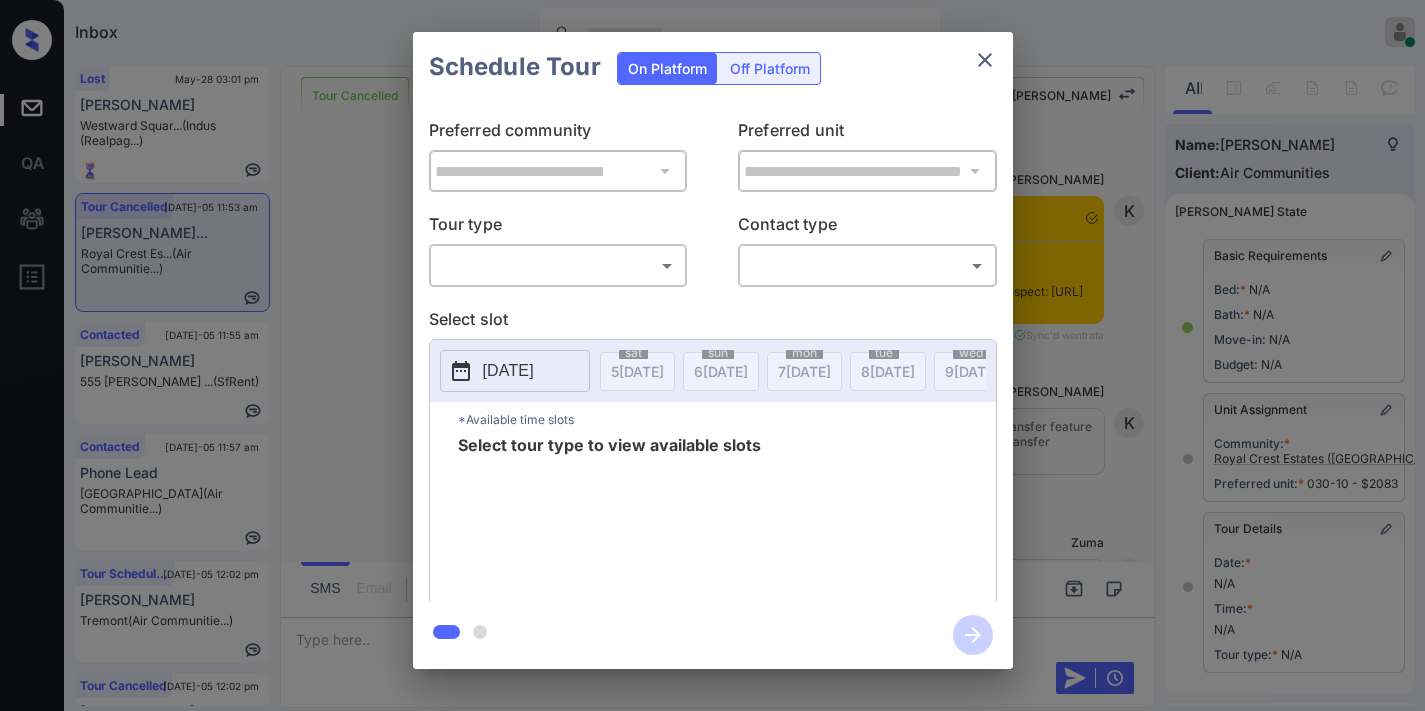 scroll, scrollTop: 0, scrollLeft: 0, axis: both 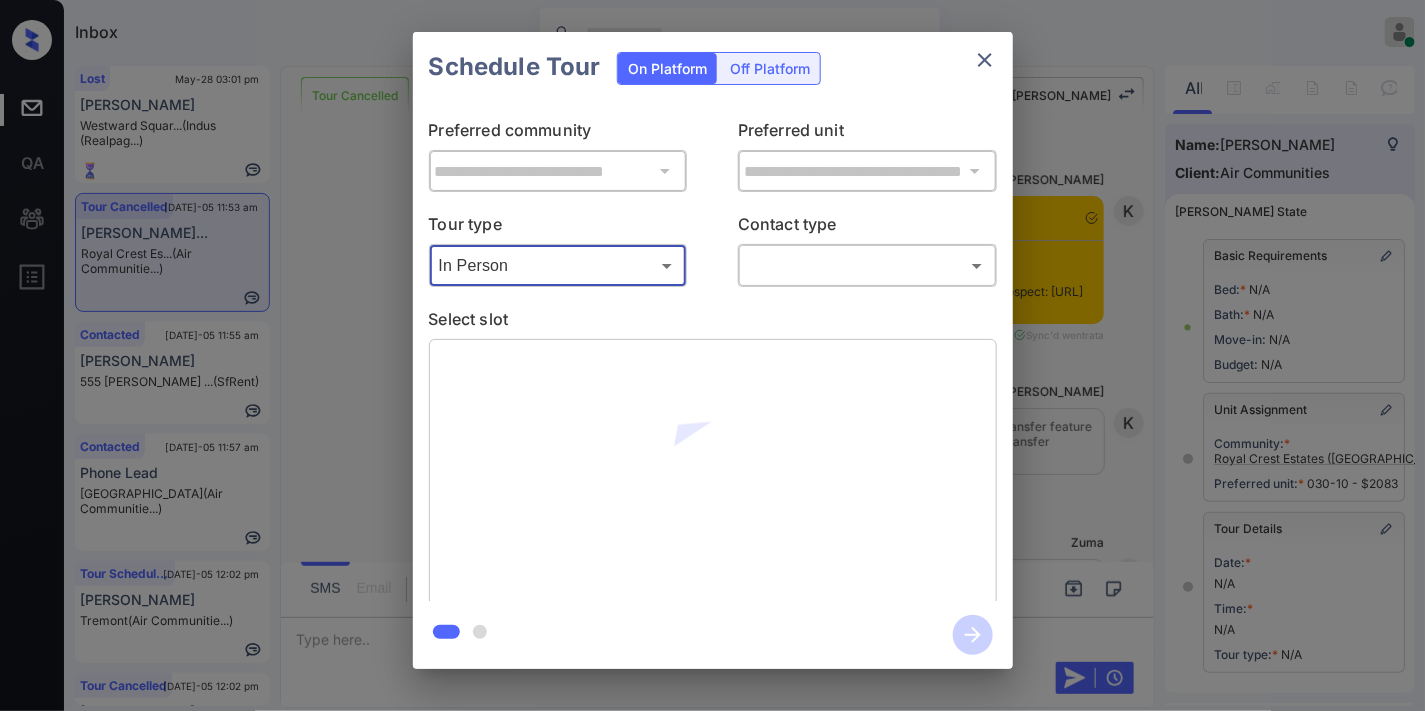 type on "********" 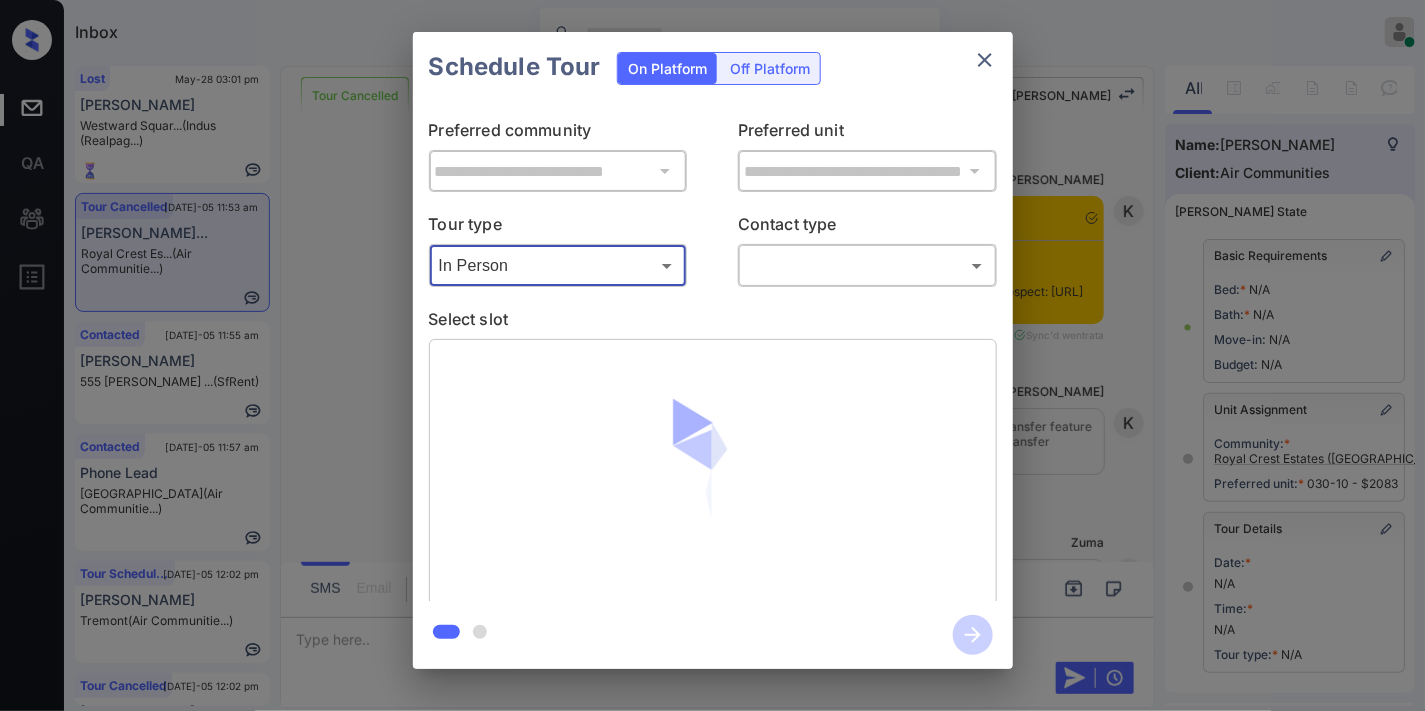 scroll, scrollTop: 35410, scrollLeft: 0, axis: vertical 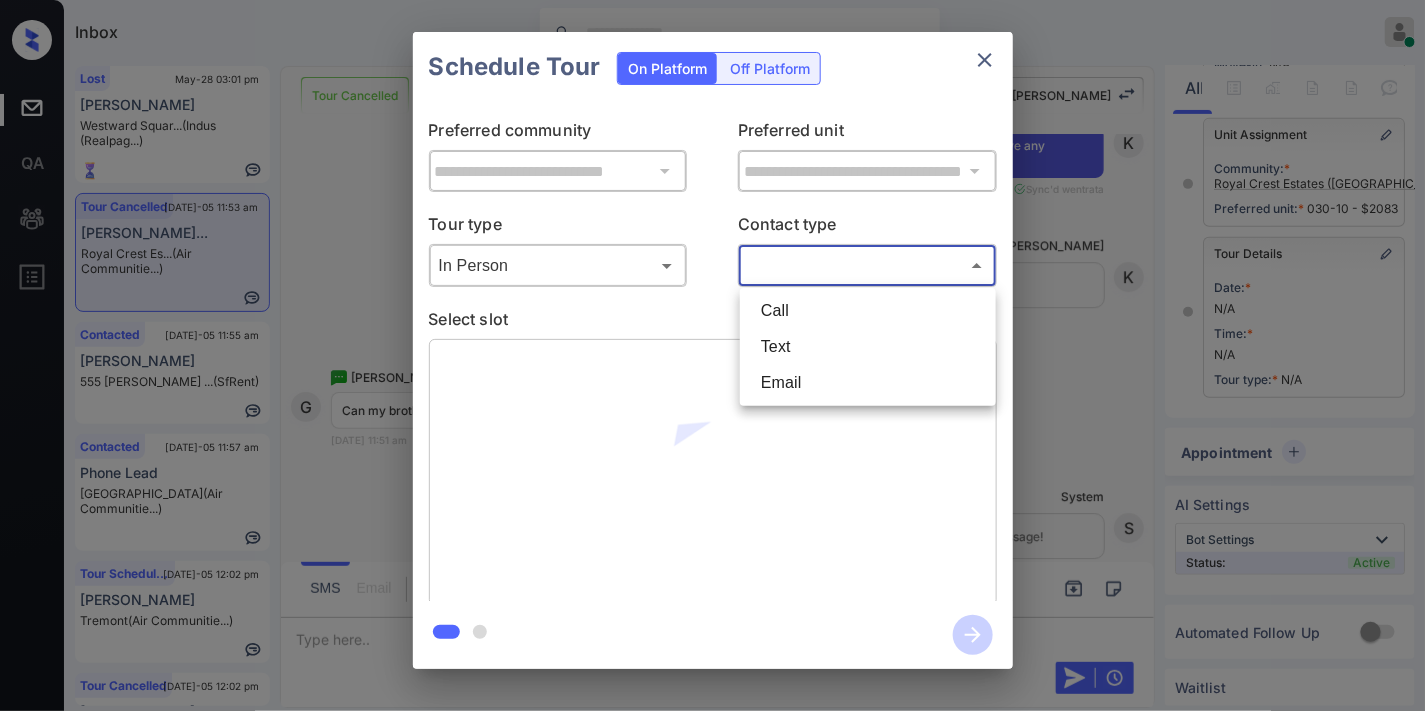click on "Inbox [PERSON_NAME] Online Set yourself   offline Set yourself   on break Profile Switch to  dark  mode Sign out Lost May-28 03:01 pm   [PERSON_NAME] Squar...  (Indus (Realpag...) Tour Cancelled [DATE]-05 11:53 am   [PERSON_NAME]... Royal Crest Es...  (Air Communitie...) Contacted [DATE]-05 11:55 am   [PERSON_NAME] 555 [PERSON_NAME] ...  (SfRent) Contacted [DATE]-05 11:57 am   Phone Lead Chestnut Hall  (Air Communitie...) Tour Scheduled [DATE]-05 12:02 pm   [PERSON_NAME]  (Air Communitie...) Tour Cancelled [DATE]-05 12:02 pm   [PERSON_NAME] Bent Tree  (Air Communitie...) Tour Cancelled Lost Lead Sentiment: Angry Upon sliding the acknowledgement:  Lead will move to lost stage. * ​ SMS and call option will be set to opt out. AFM will be turned off for the lead. Kelsey New Message [PERSON_NAME] Notes Note: Paste this link into your browser to view [PERSON_NAME] conversation with the prospect: [URL][DOMAIN_NAME] [DATE] 08:15 pm  Sync'd w  entrata K New Message [PERSON_NAME] Z A A" at bounding box center (712, 355) 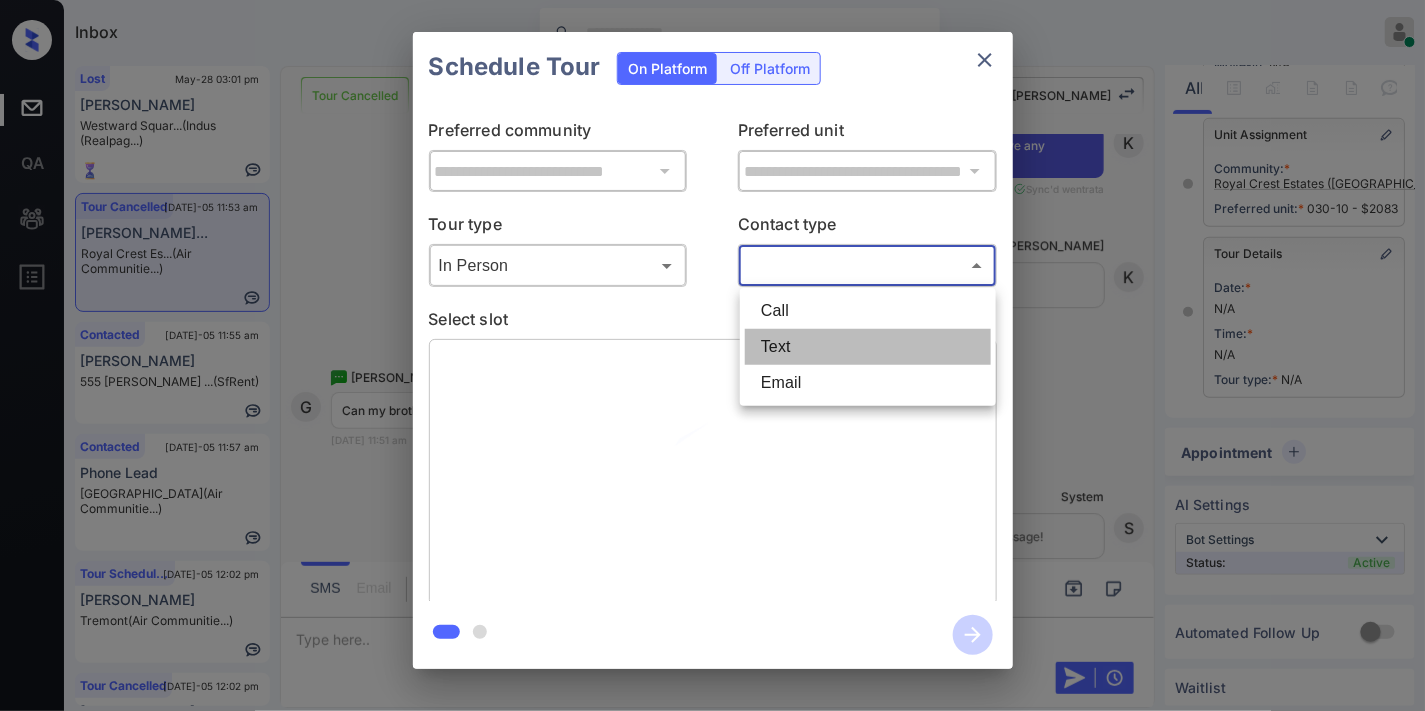 click on "Text" at bounding box center (868, 347) 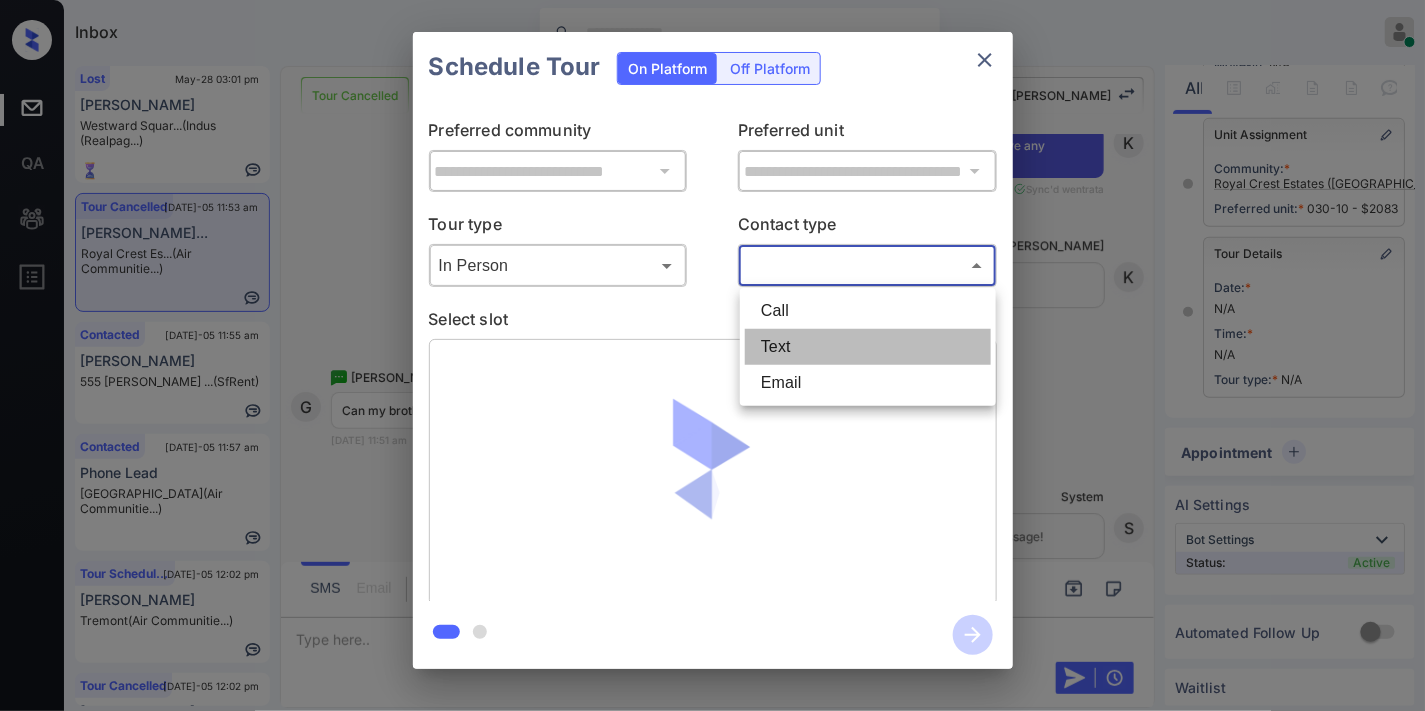 type on "****" 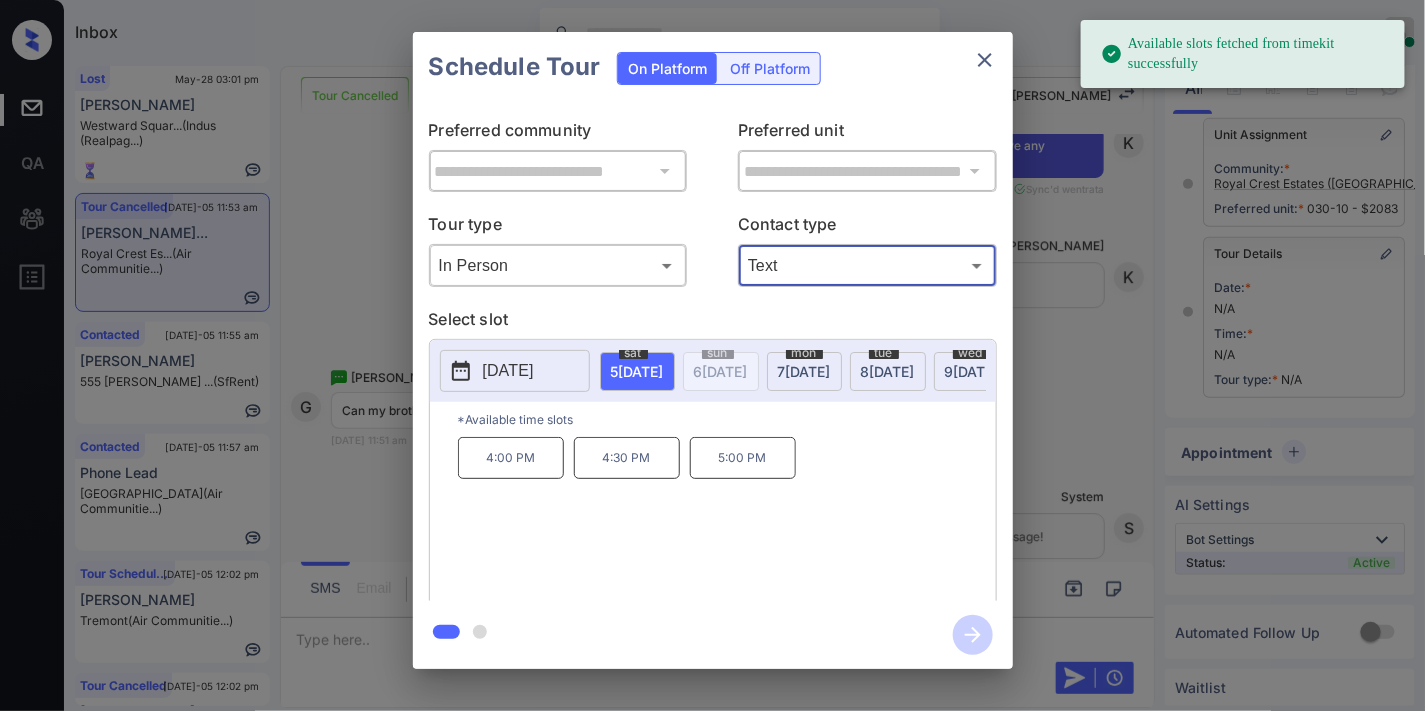 click on "[DATE]" at bounding box center [637, 371] 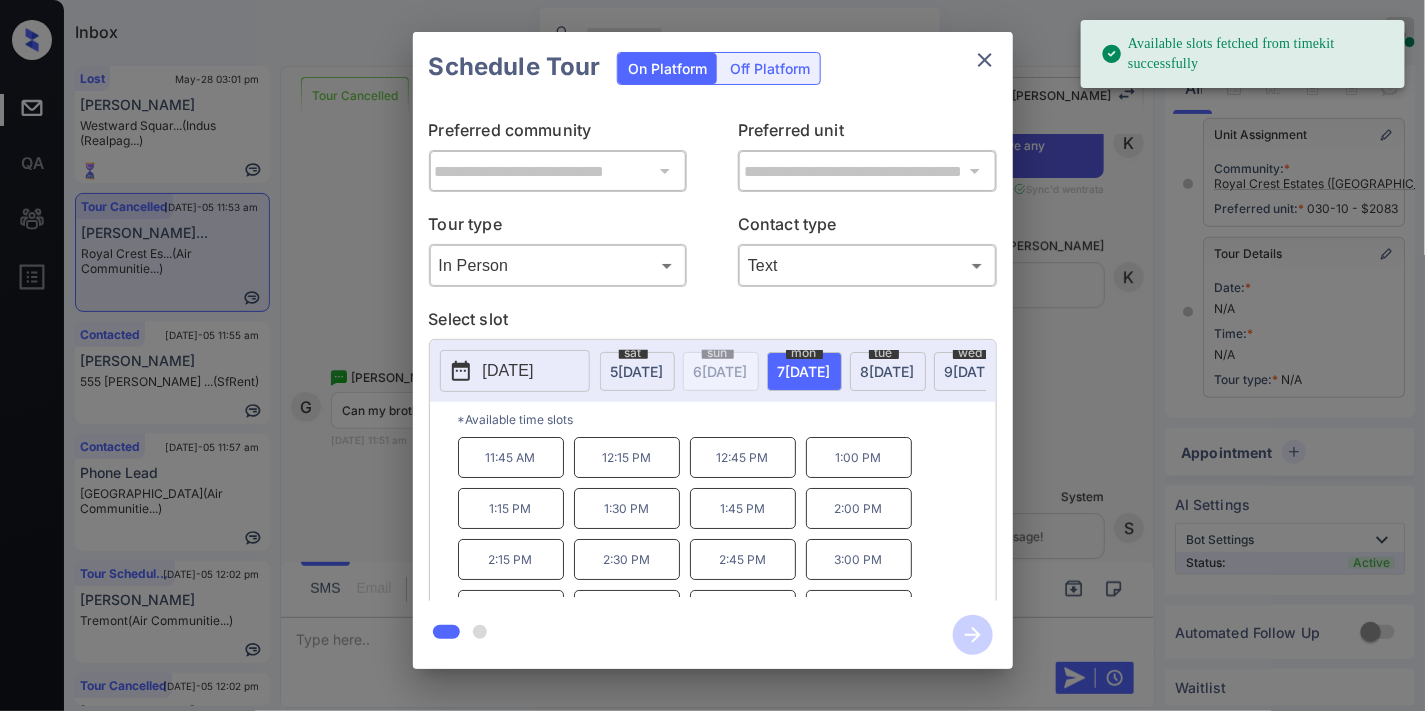 scroll, scrollTop: 85, scrollLeft: 0, axis: vertical 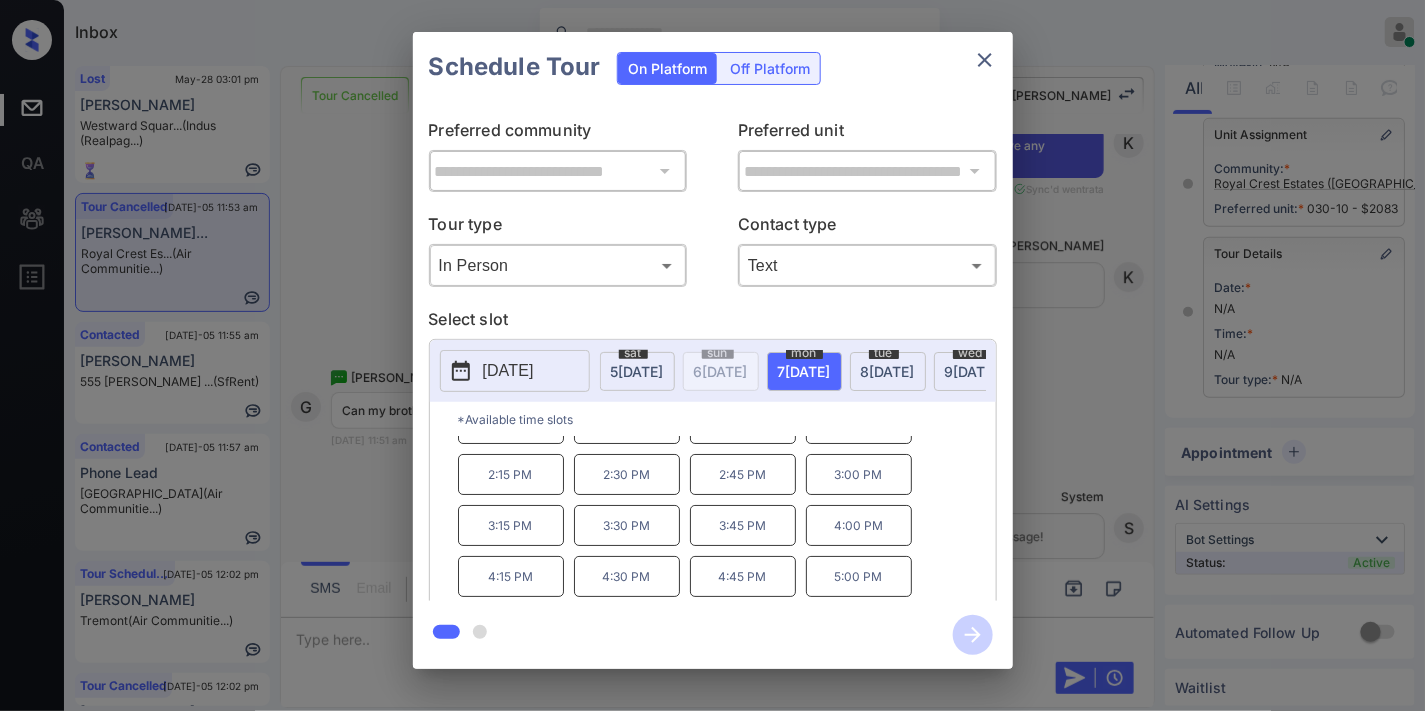 click on "4:00 PM" at bounding box center (859, 525) 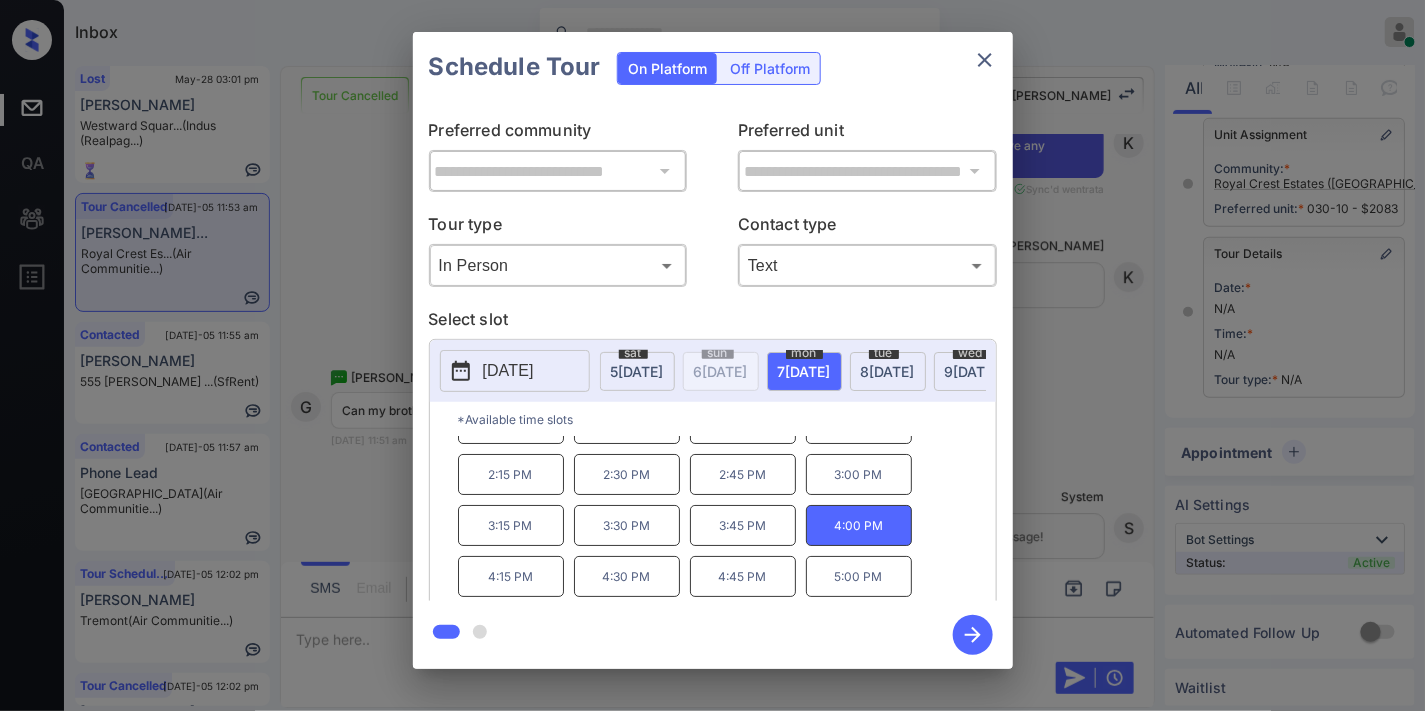 click 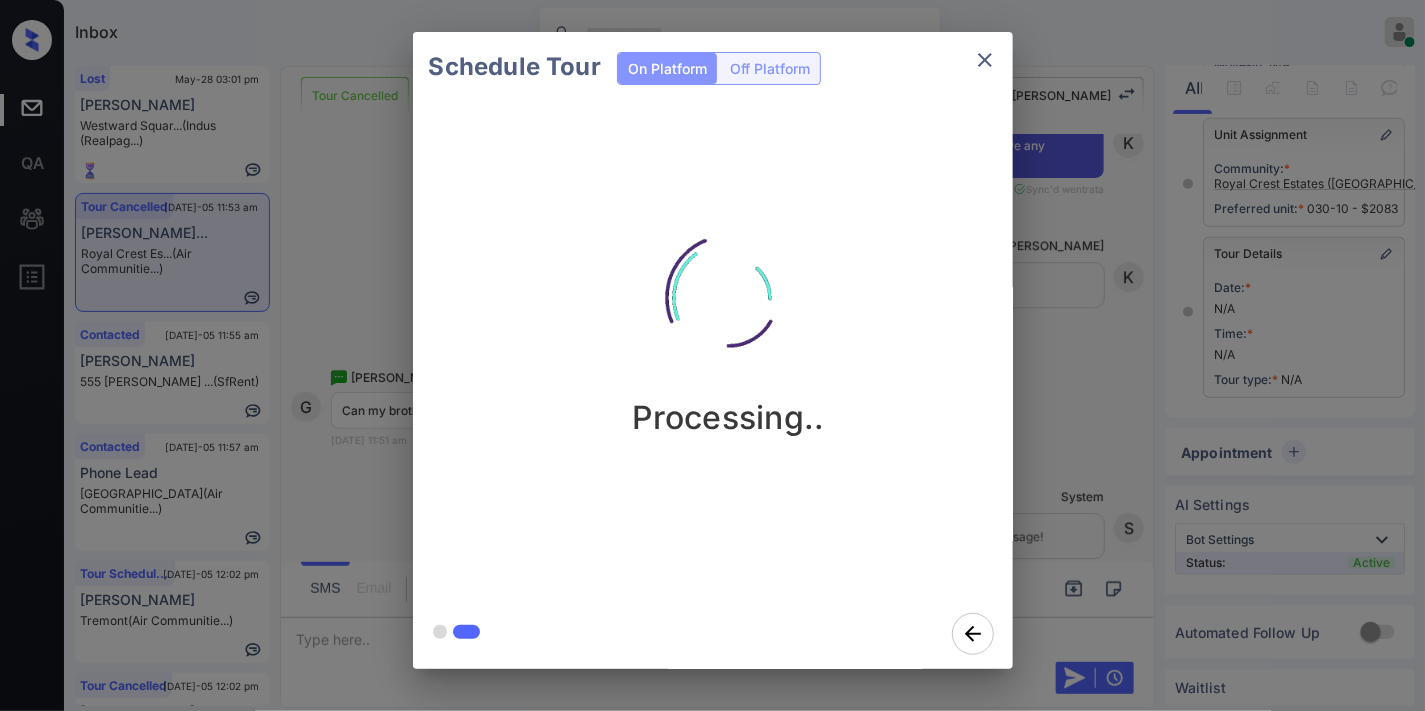 click on "Processing.." at bounding box center (729, 317) 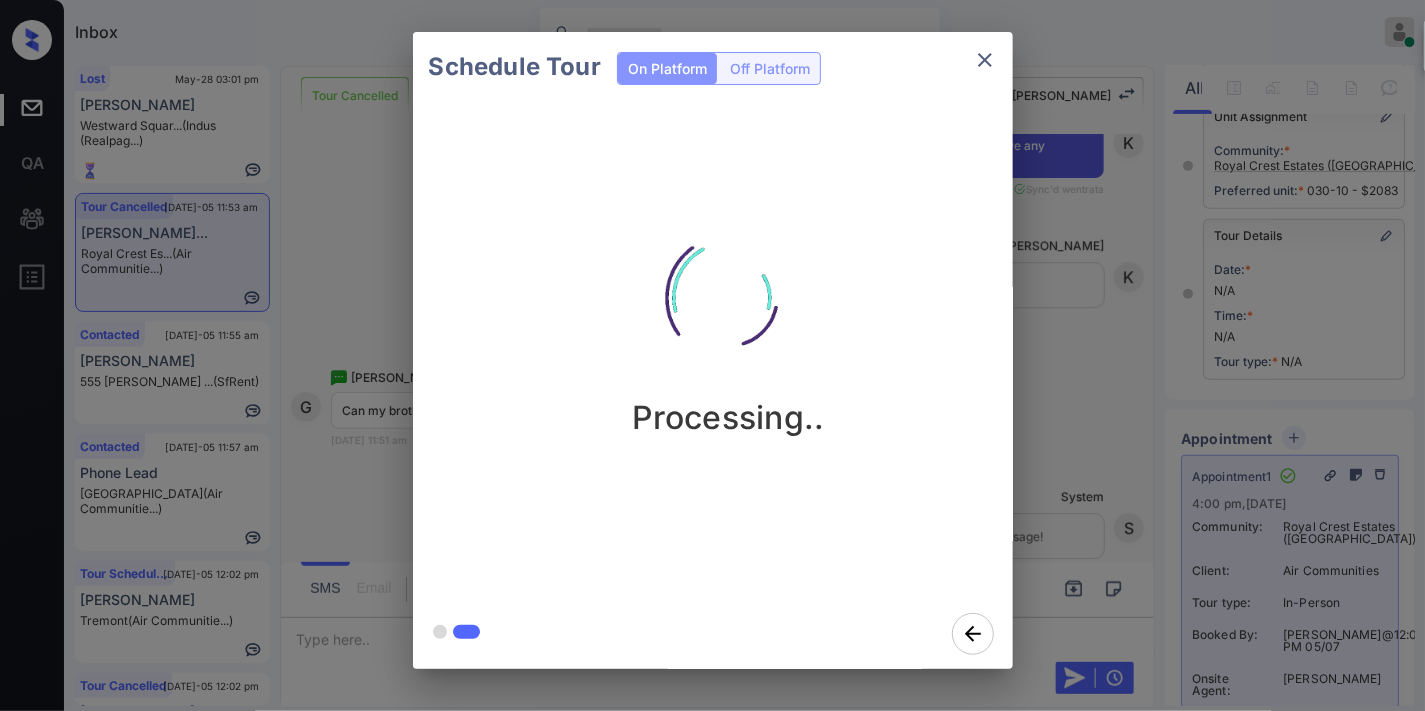 click 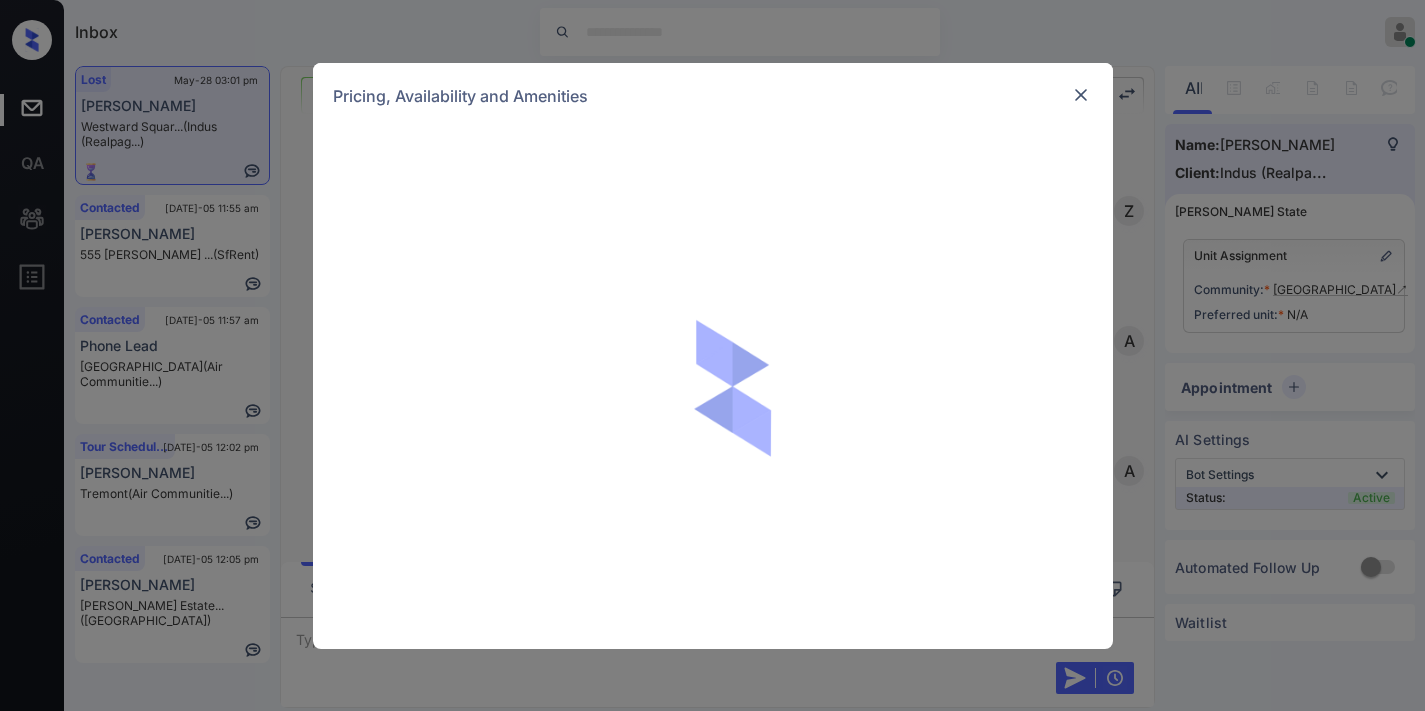 scroll, scrollTop: 0, scrollLeft: 0, axis: both 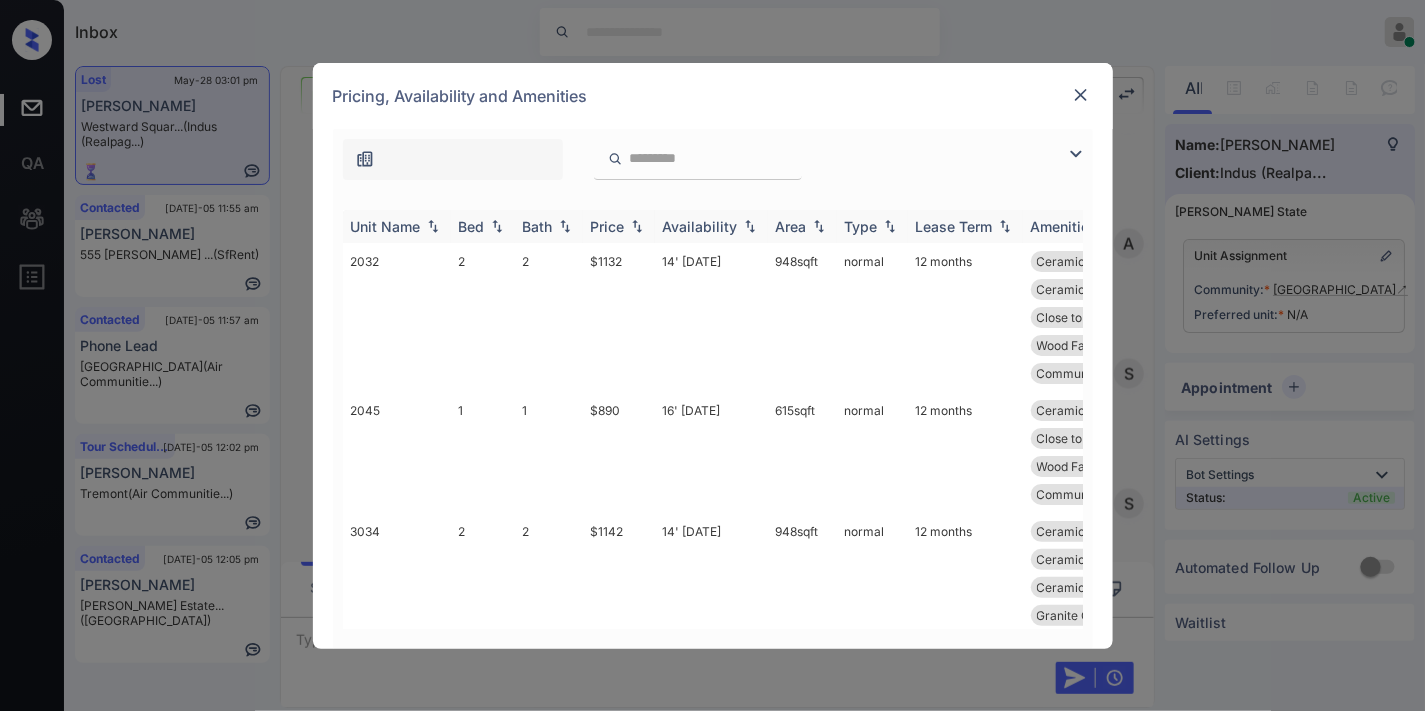 click on "Price" at bounding box center [619, 226] 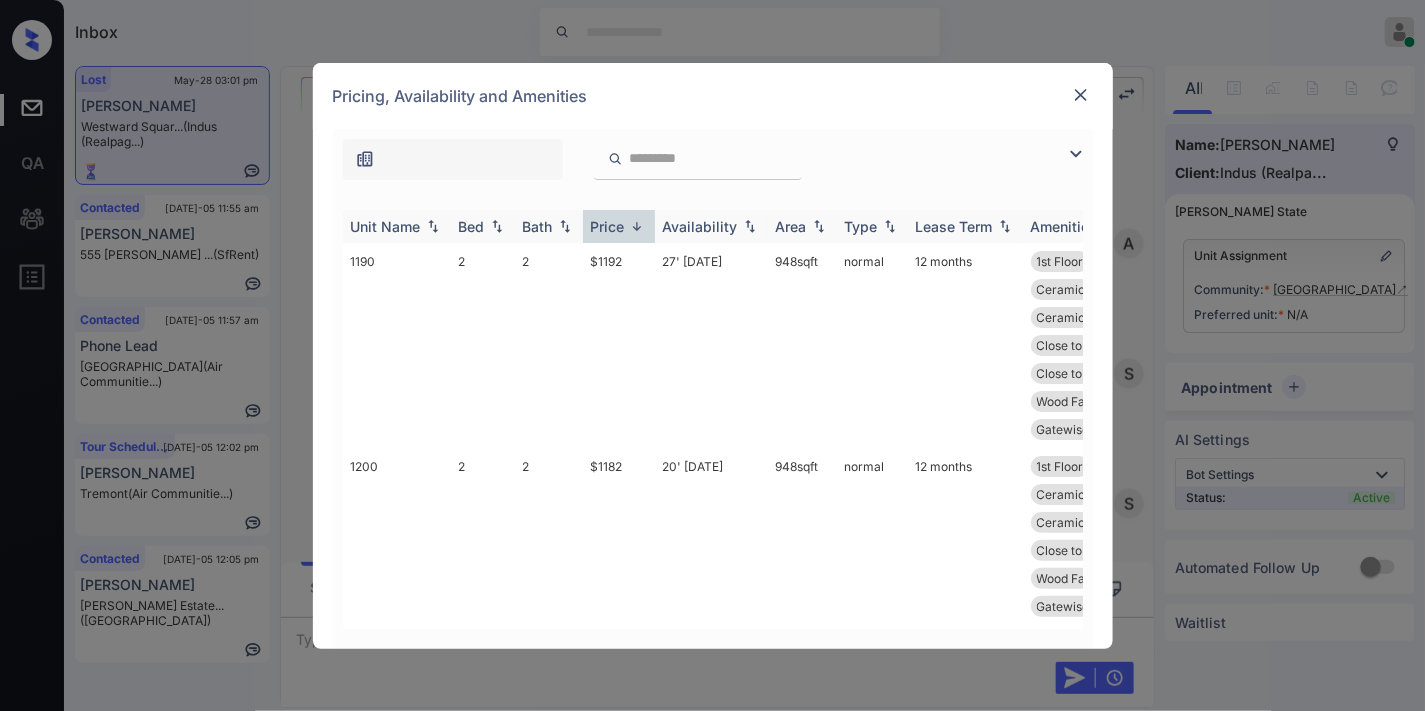 click on "Price" at bounding box center (619, 226) 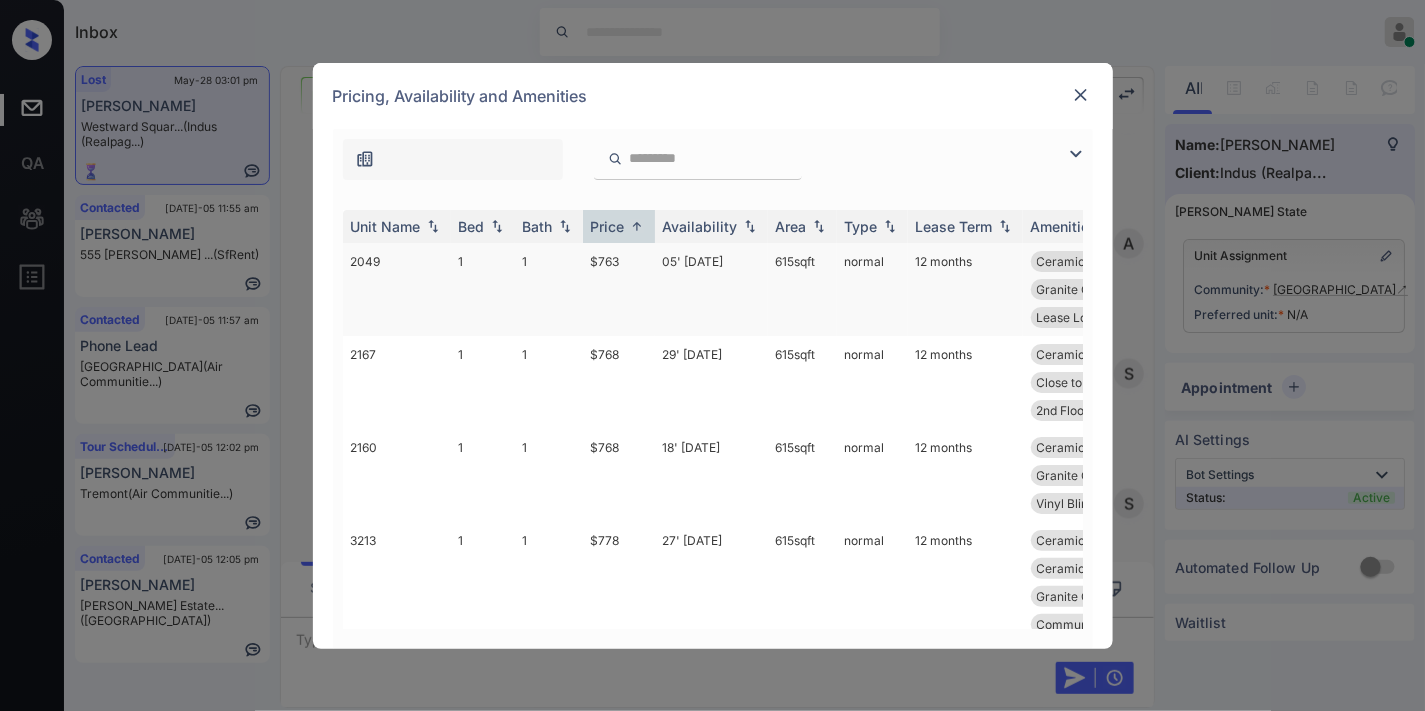 click on "05' [DATE]" at bounding box center (711, 289) 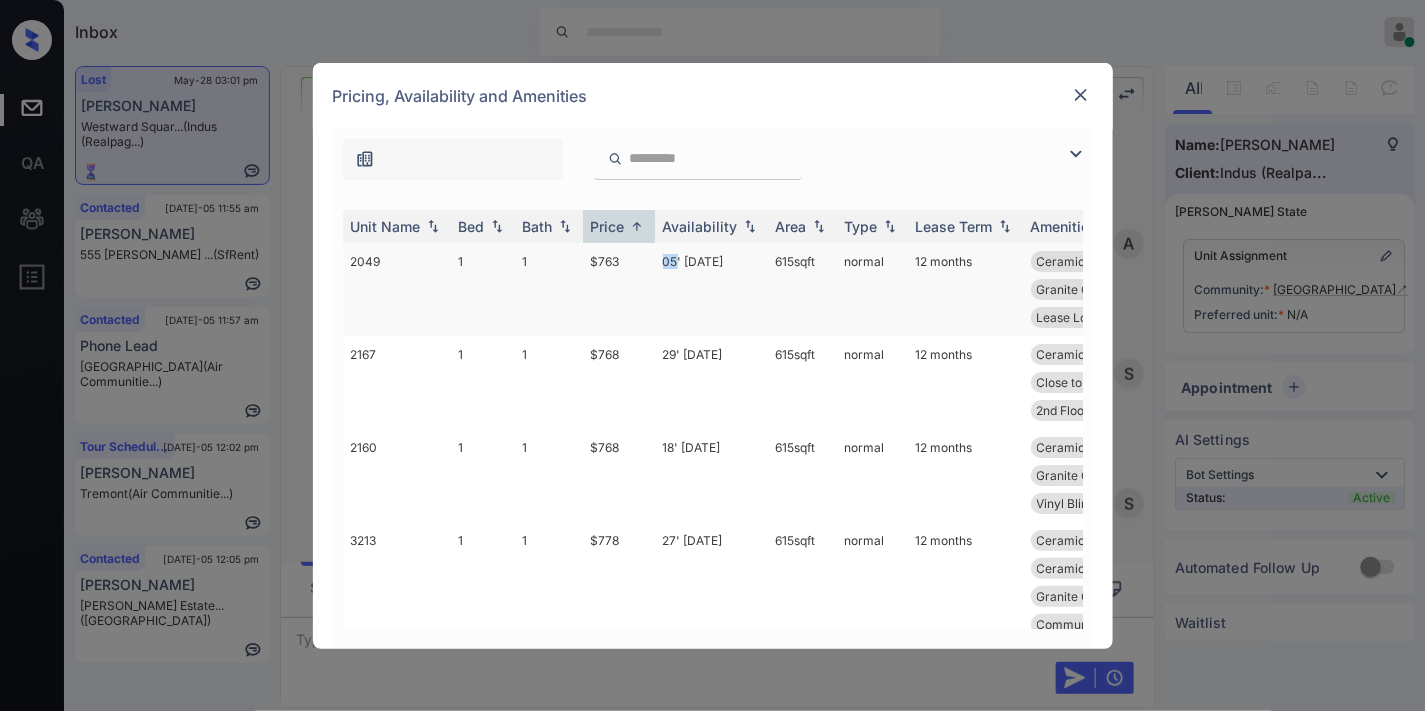 click on "05' [DATE]" at bounding box center [711, 289] 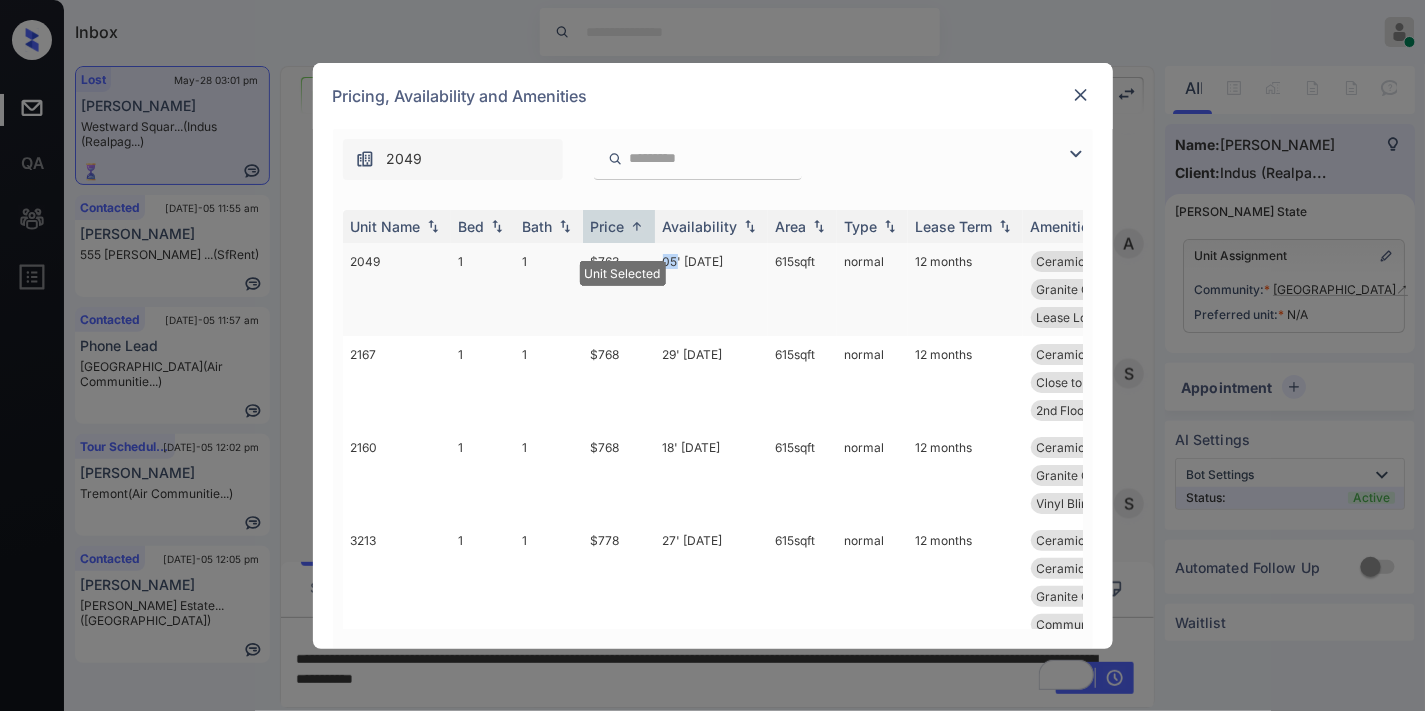 click on "05' [DATE]" at bounding box center [711, 289] 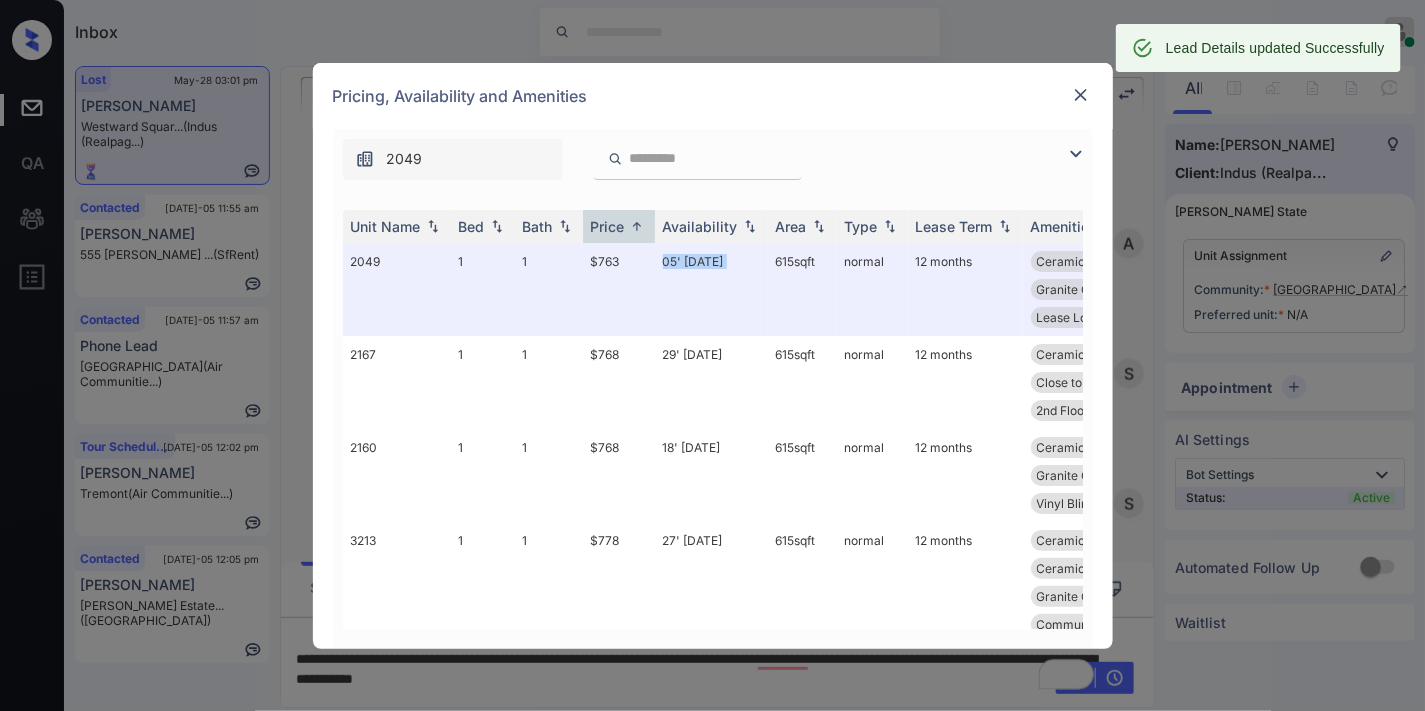 click at bounding box center (1081, 95) 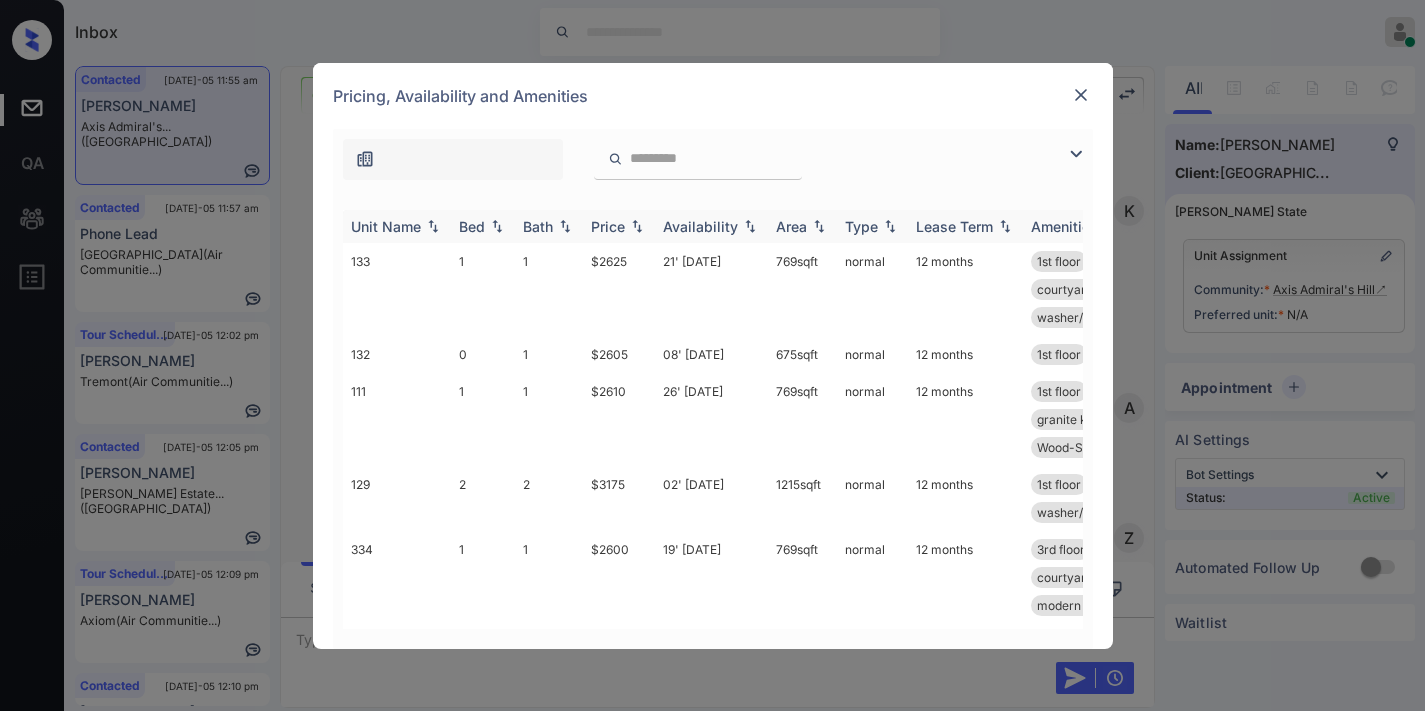 scroll, scrollTop: 0, scrollLeft: 0, axis: both 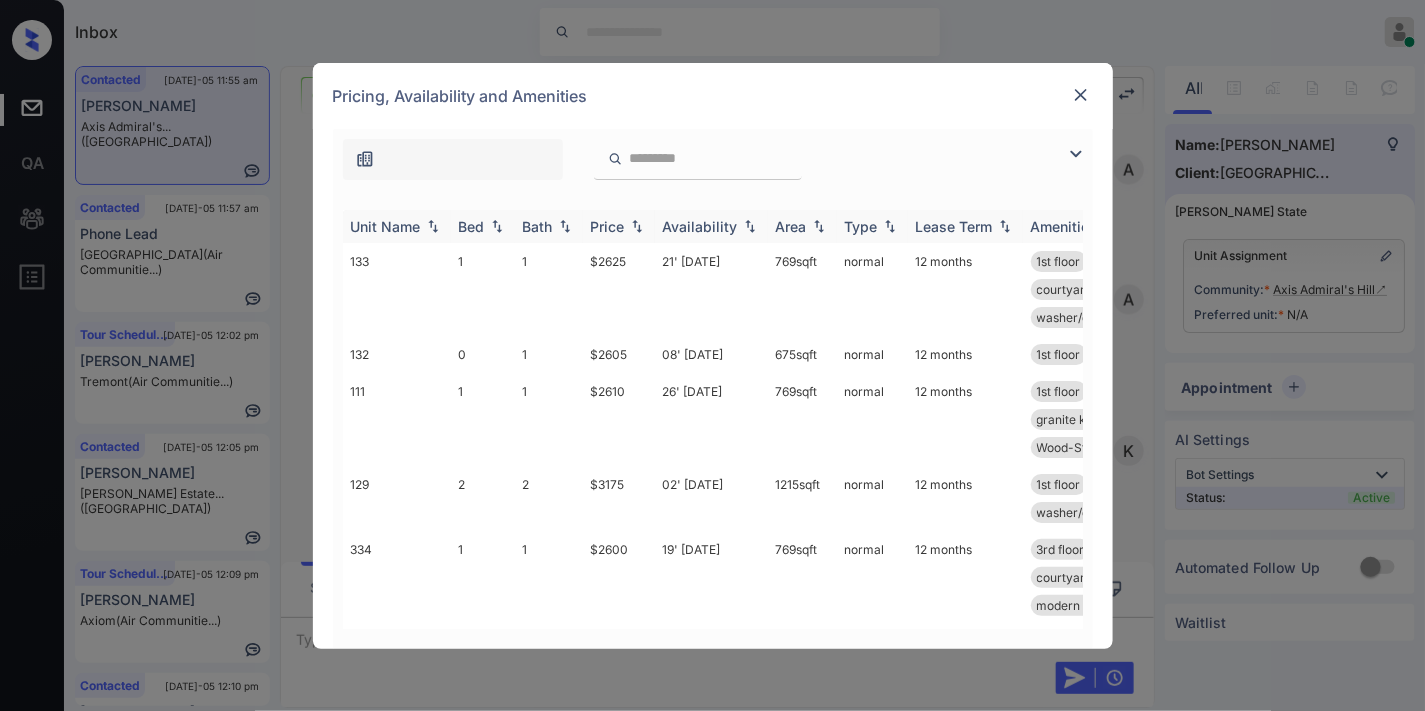 click at bounding box center [637, 226] 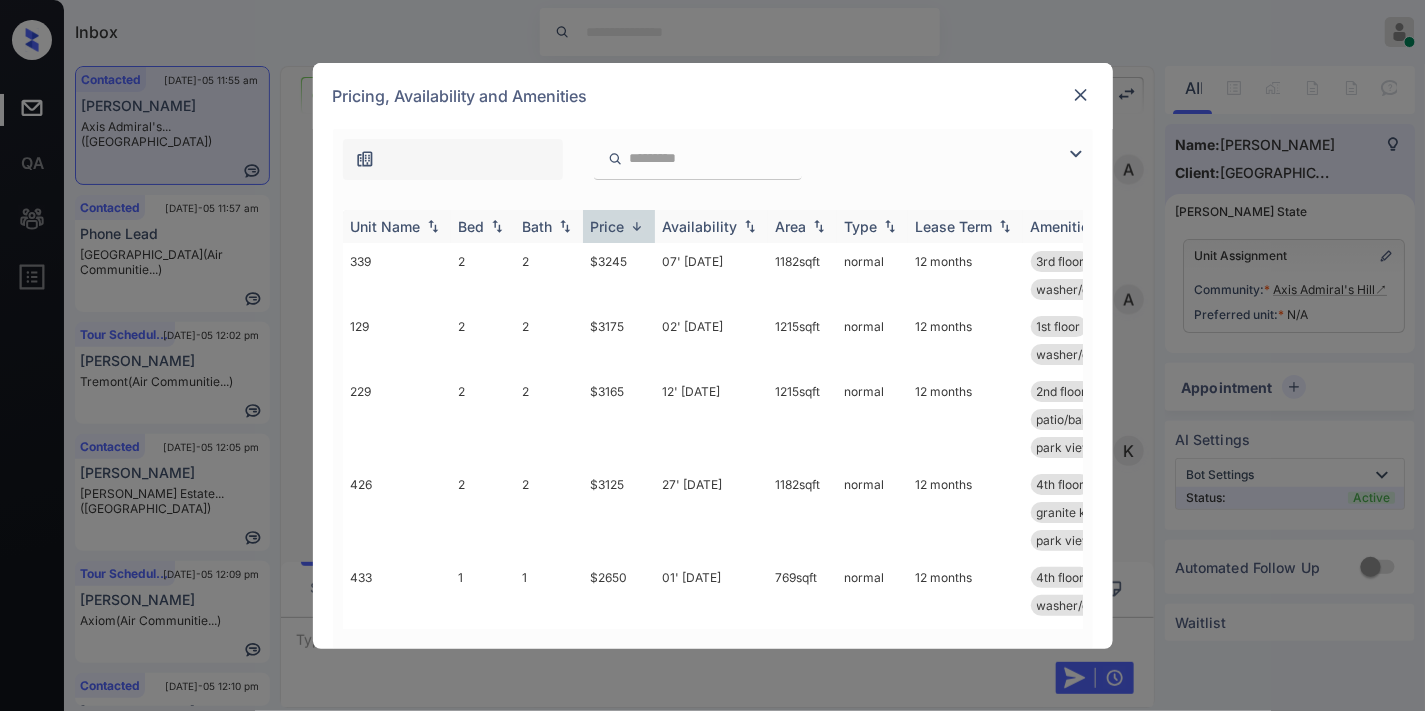 click at bounding box center [637, 226] 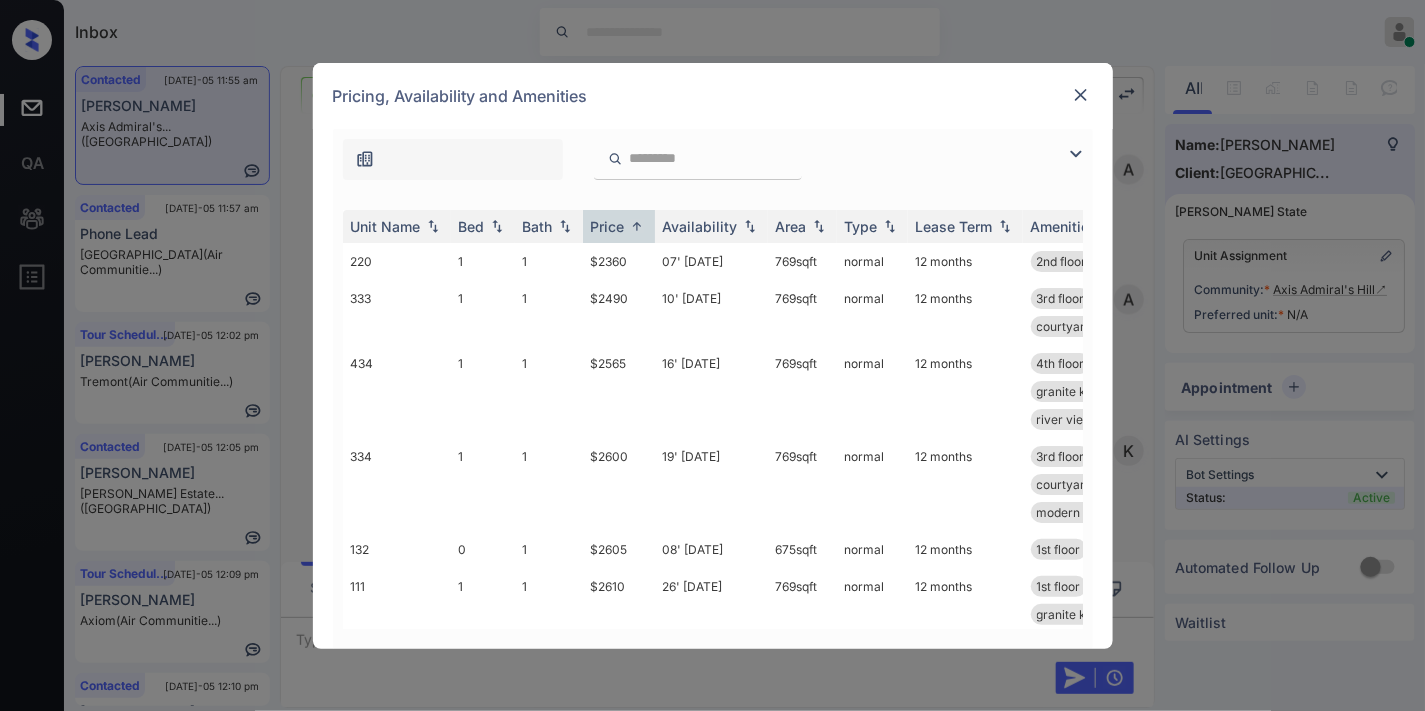 click at bounding box center [713, 154] 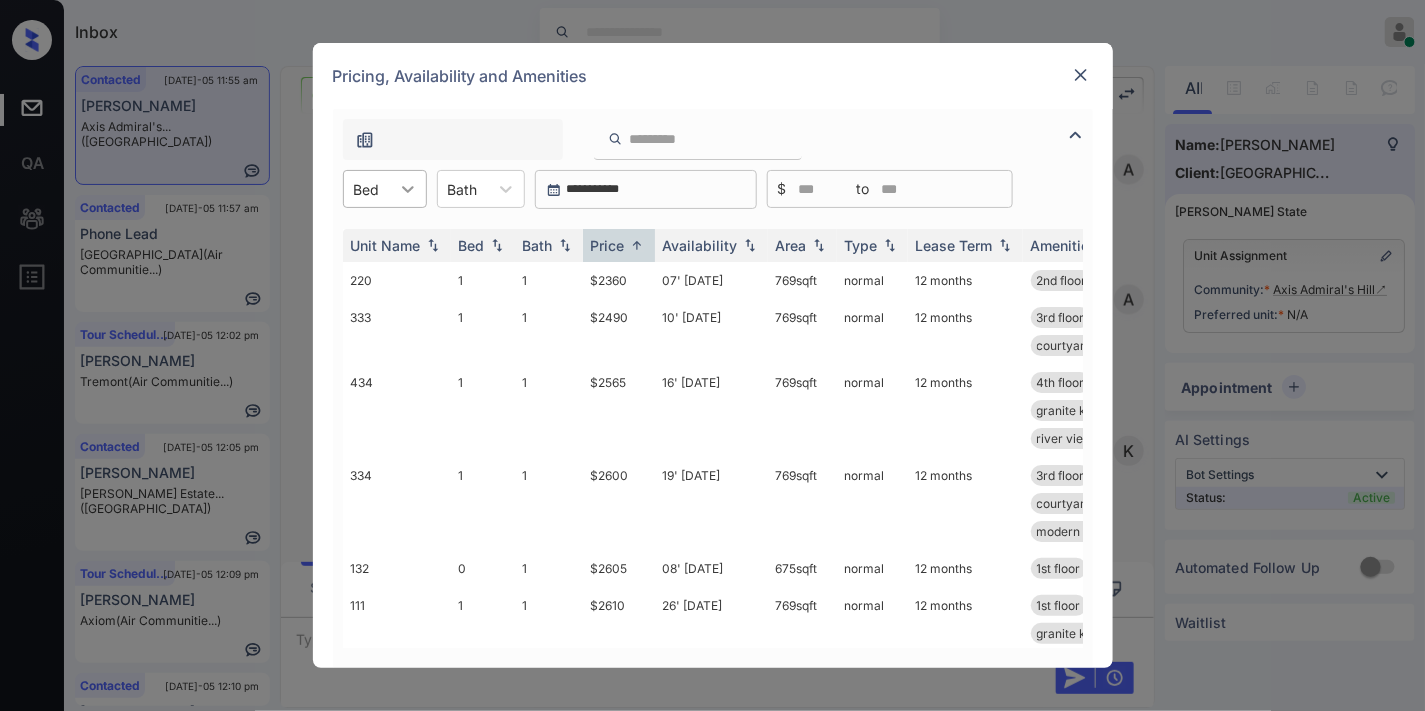 click at bounding box center (408, 189) 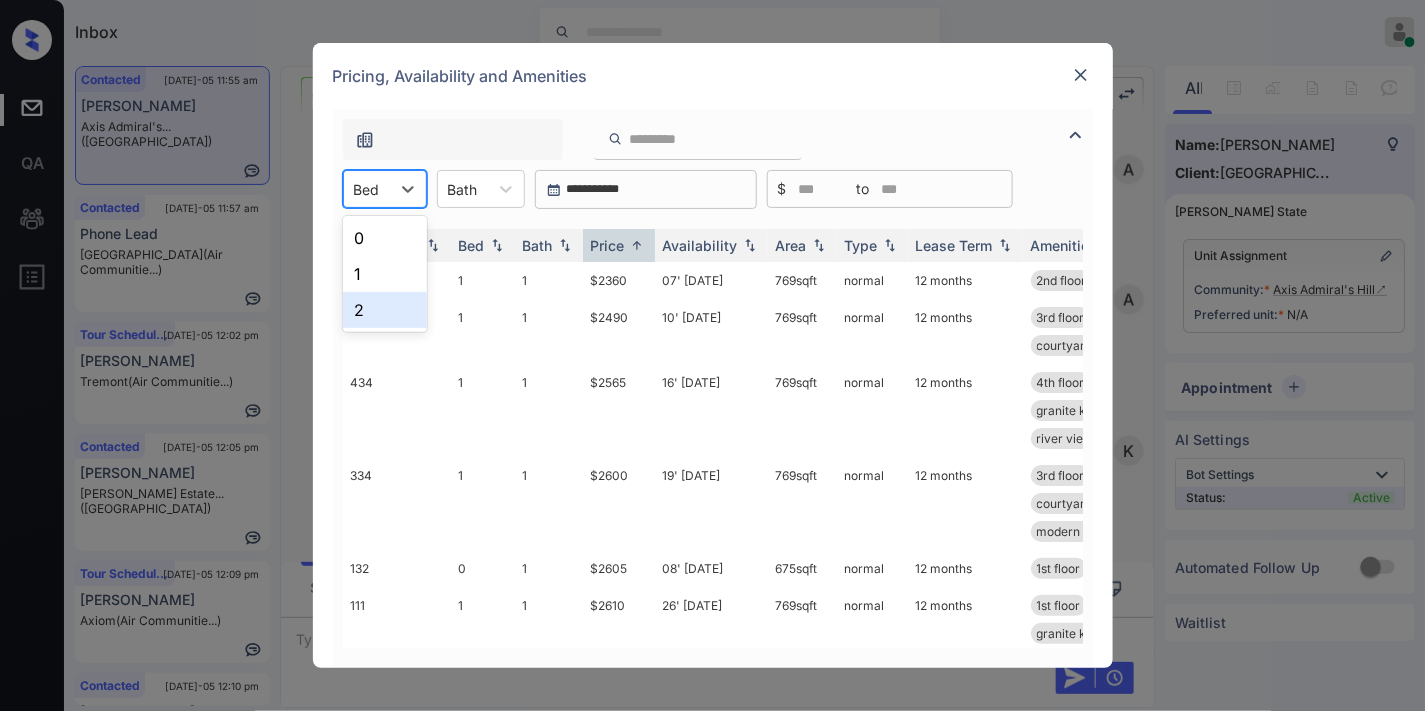 click on "2" at bounding box center (385, 310) 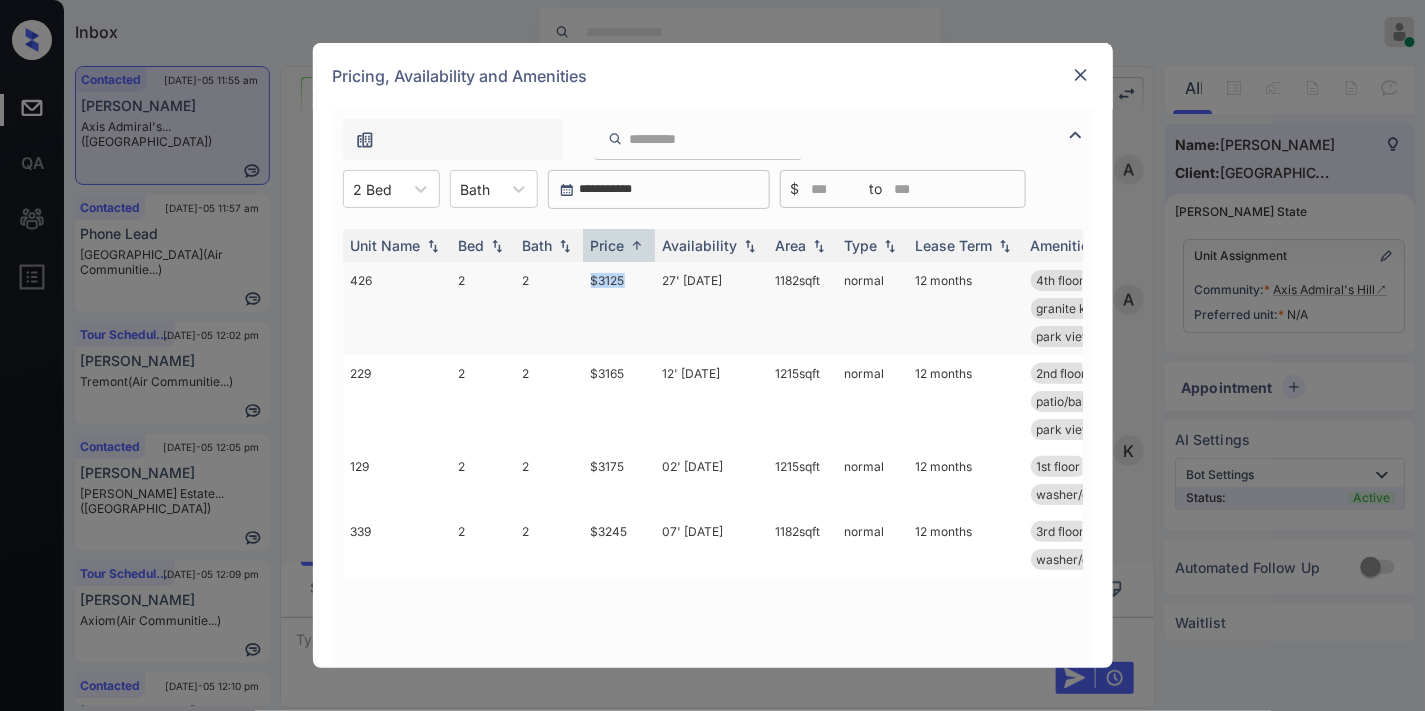 drag, startPoint x: 637, startPoint y: 275, endPoint x: 577, endPoint y: 275, distance: 60 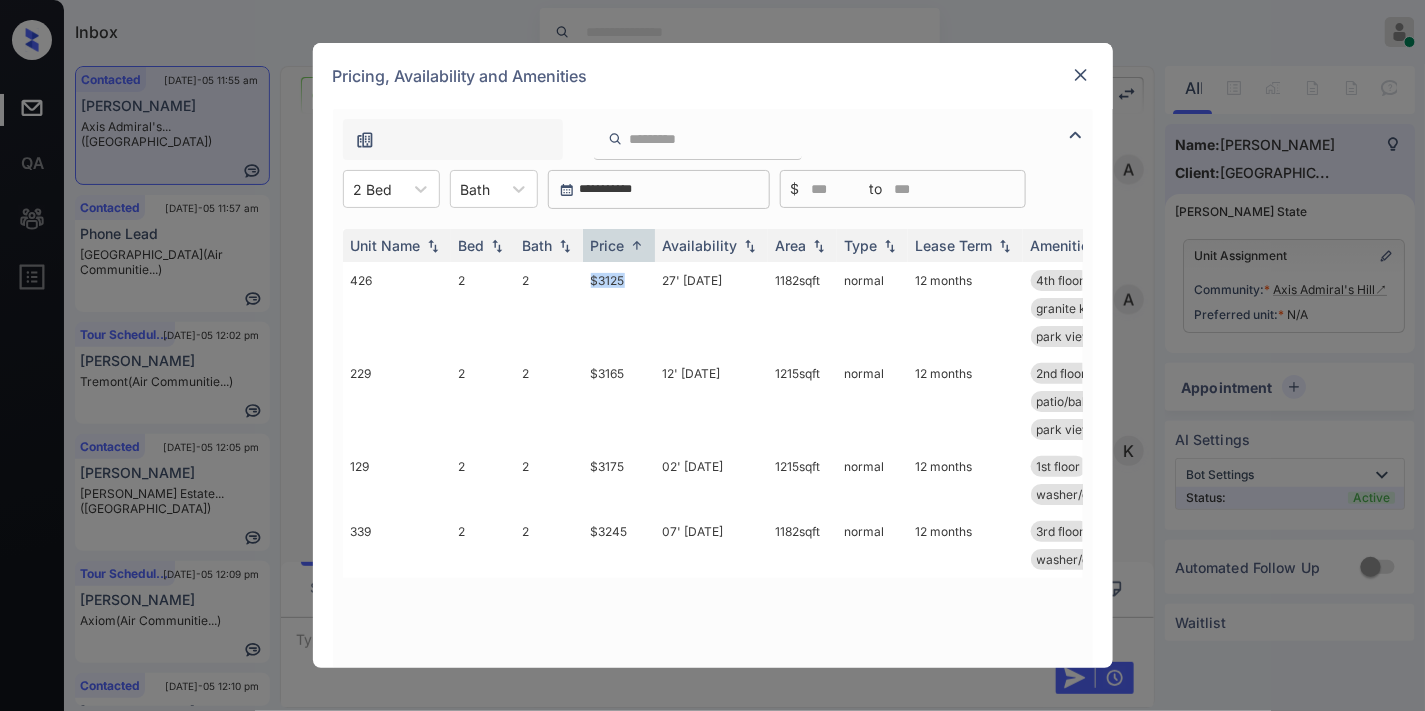 click at bounding box center [1081, 75] 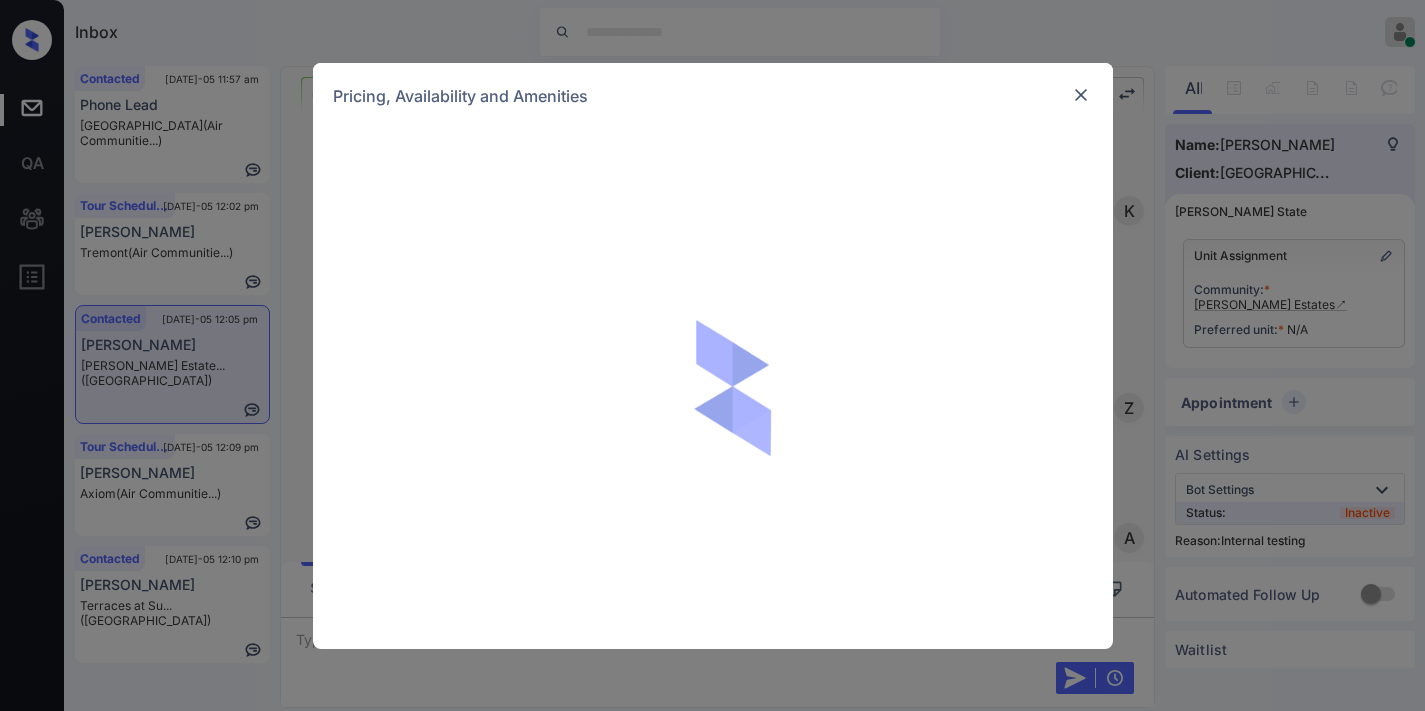 scroll, scrollTop: 0, scrollLeft: 0, axis: both 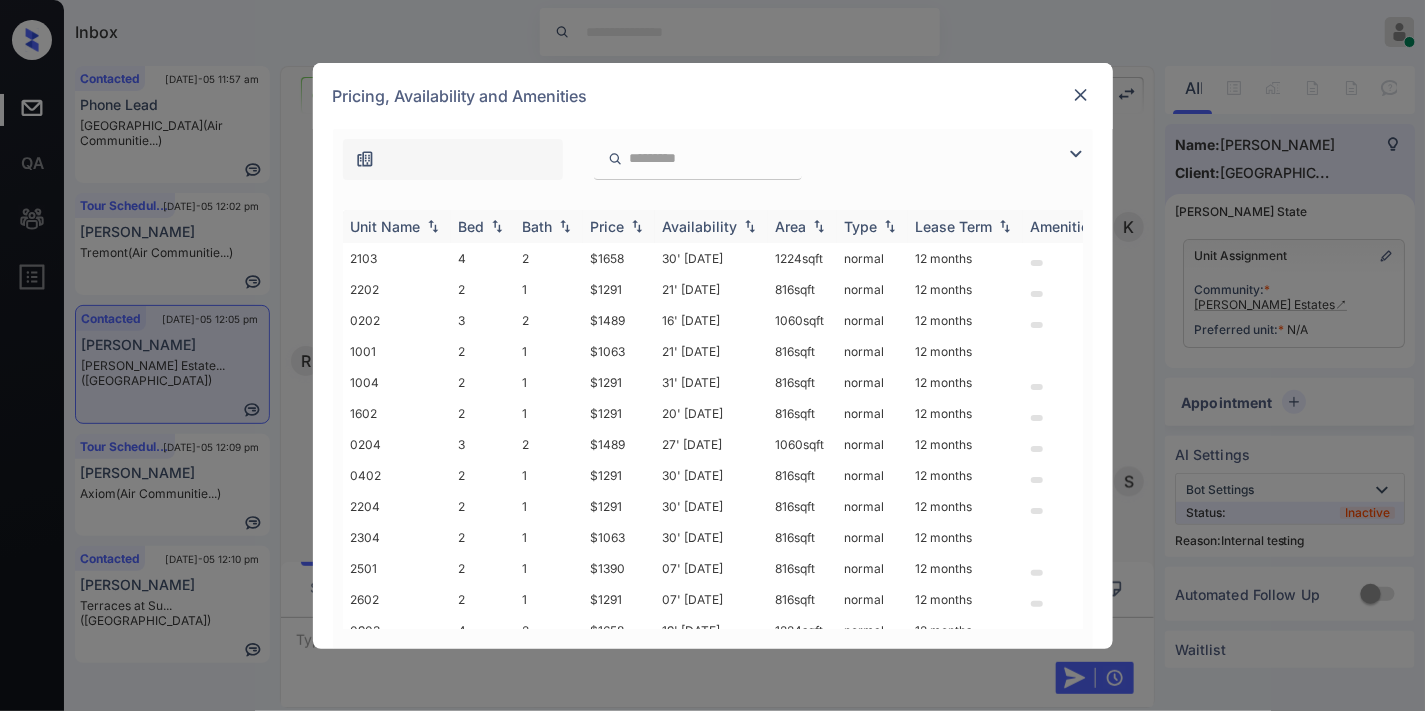 click on "Price" at bounding box center (619, 226) 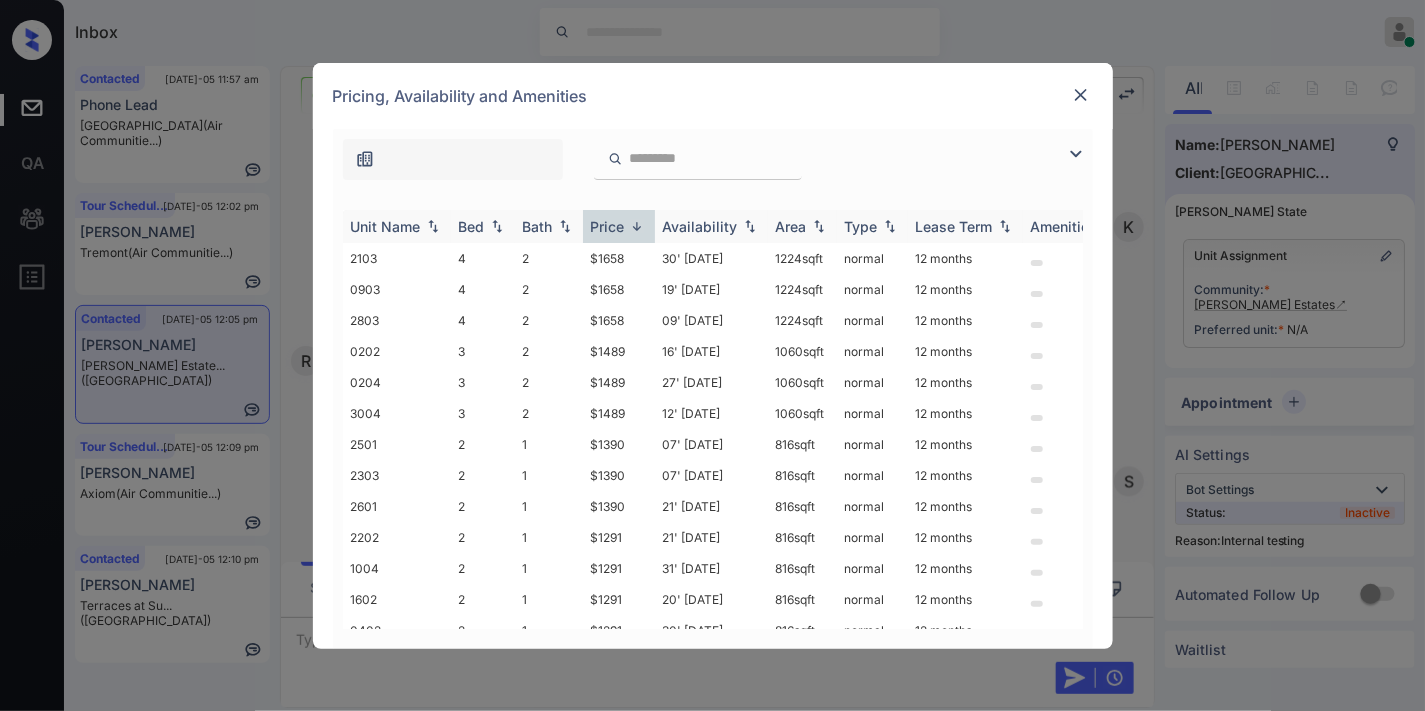 click on "Price" at bounding box center [619, 226] 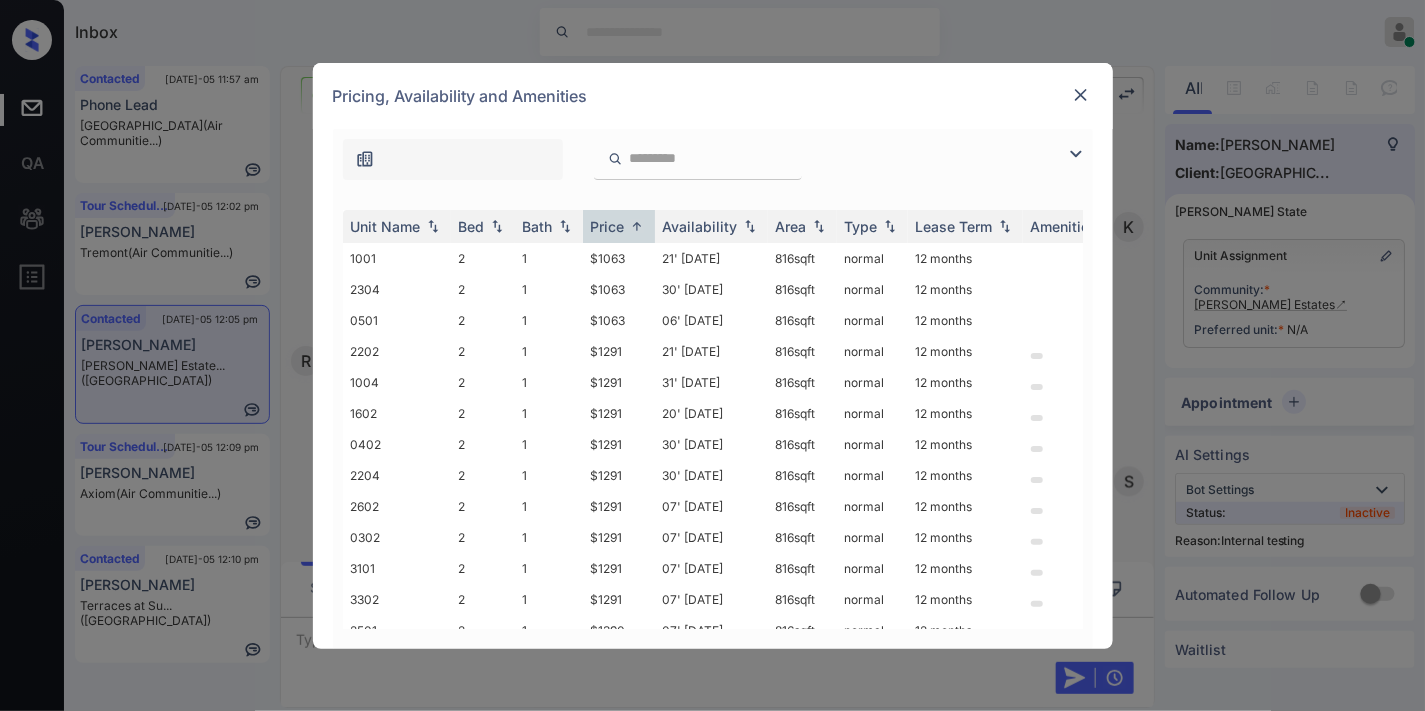 click at bounding box center [713, 154] 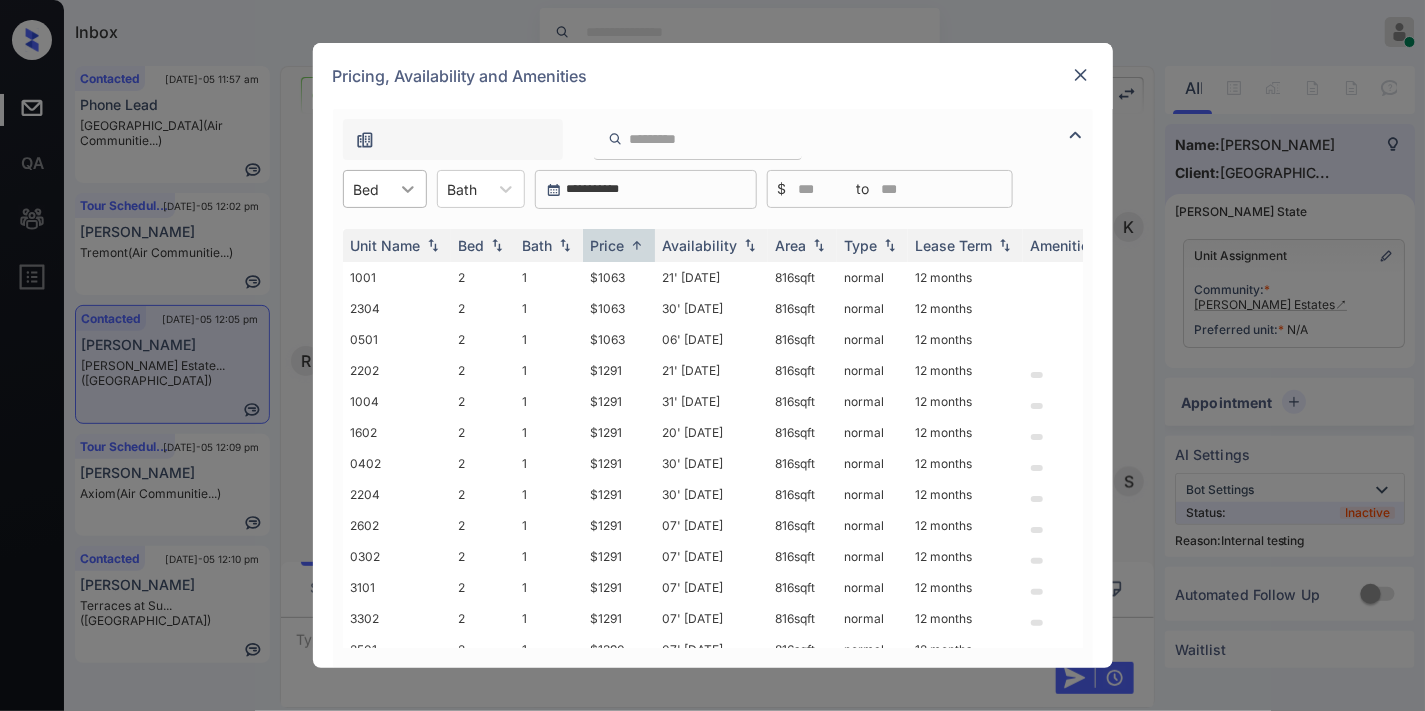 click 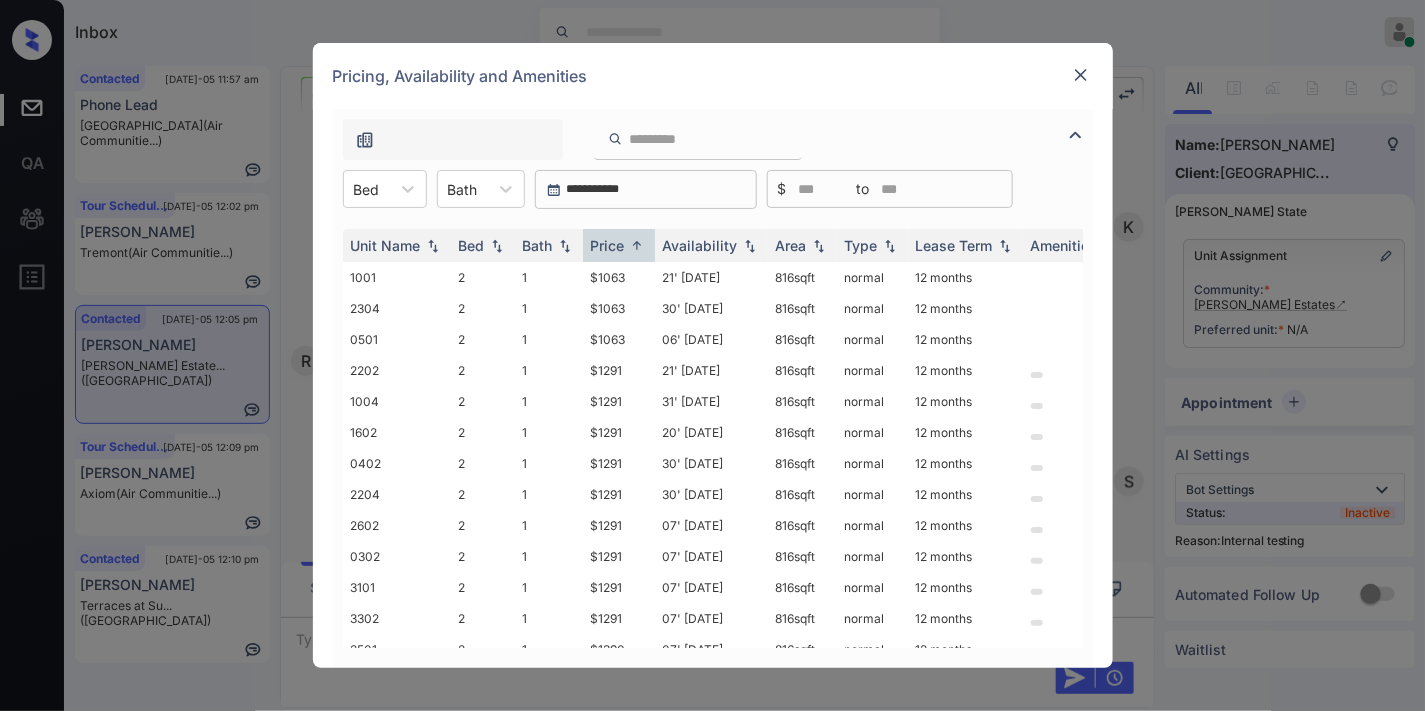 click at bounding box center (1081, 75) 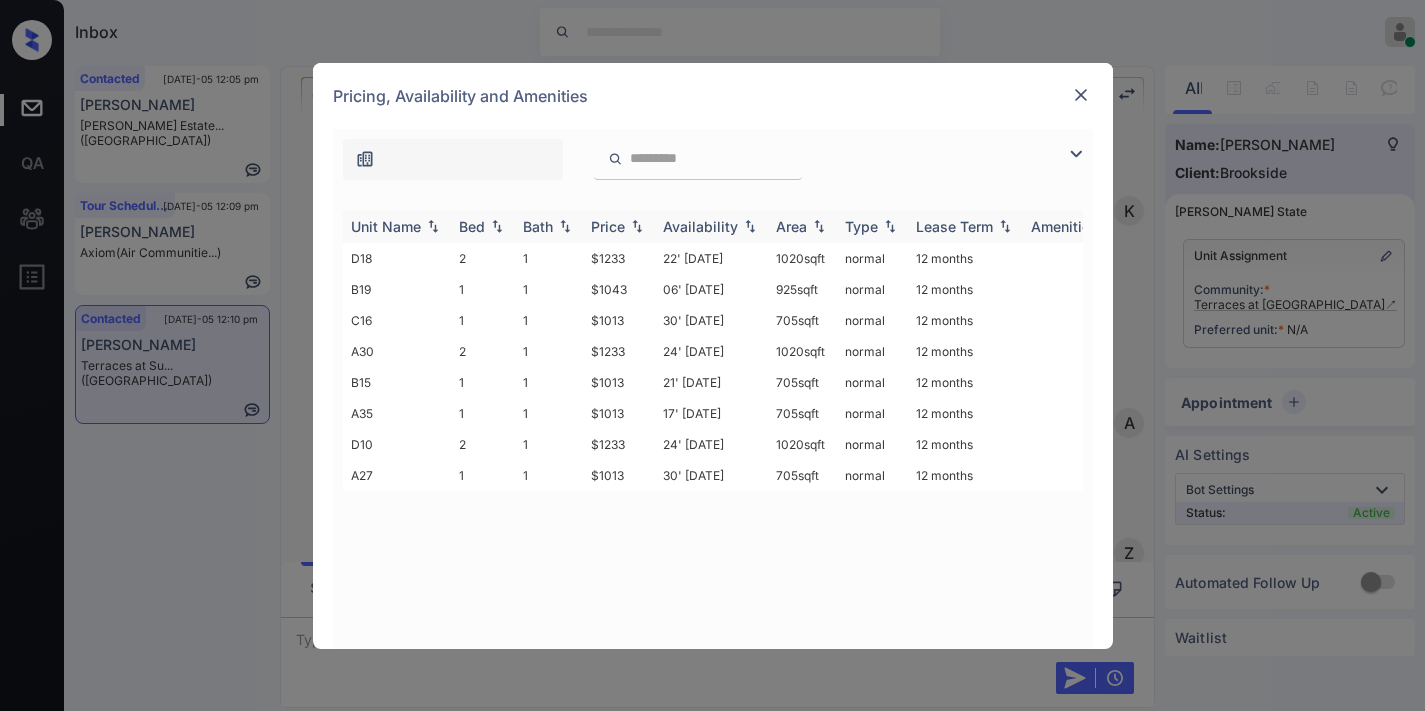 scroll, scrollTop: 0, scrollLeft: 0, axis: both 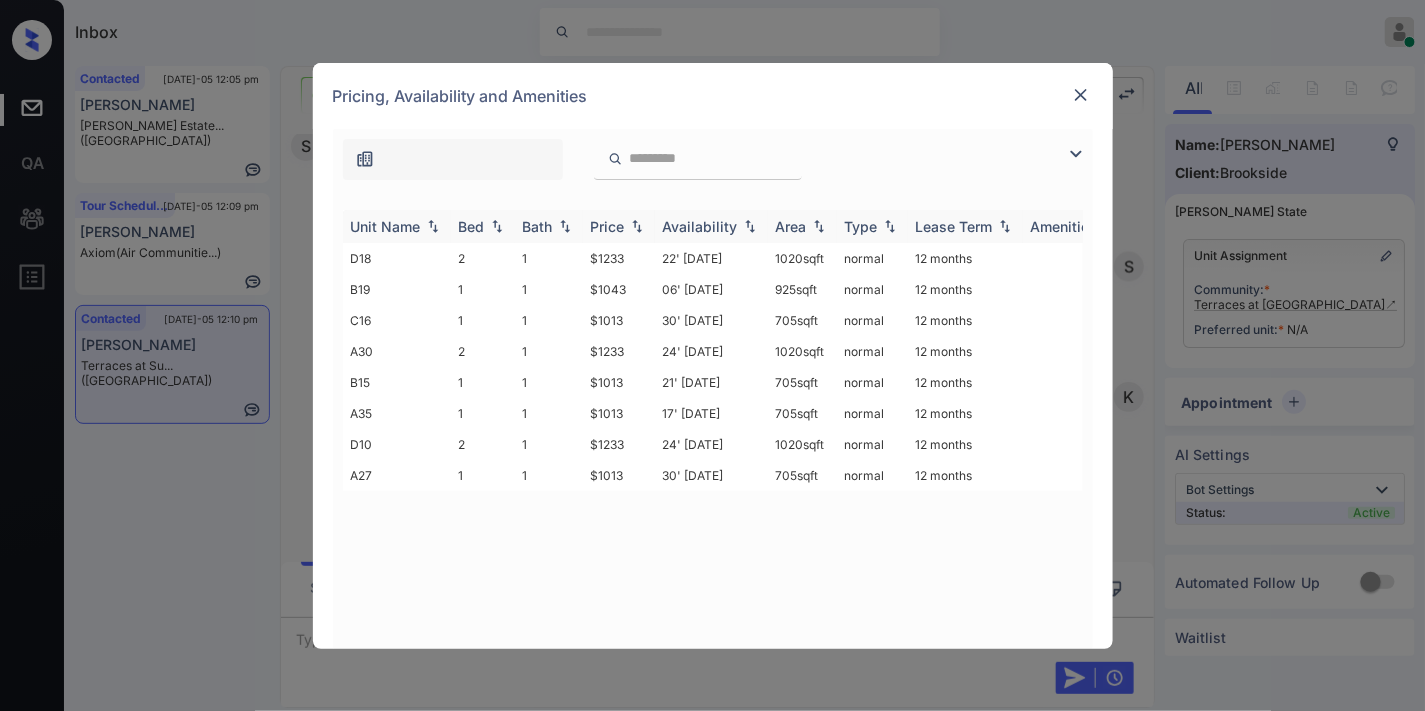 click on "Price" at bounding box center [608, 226] 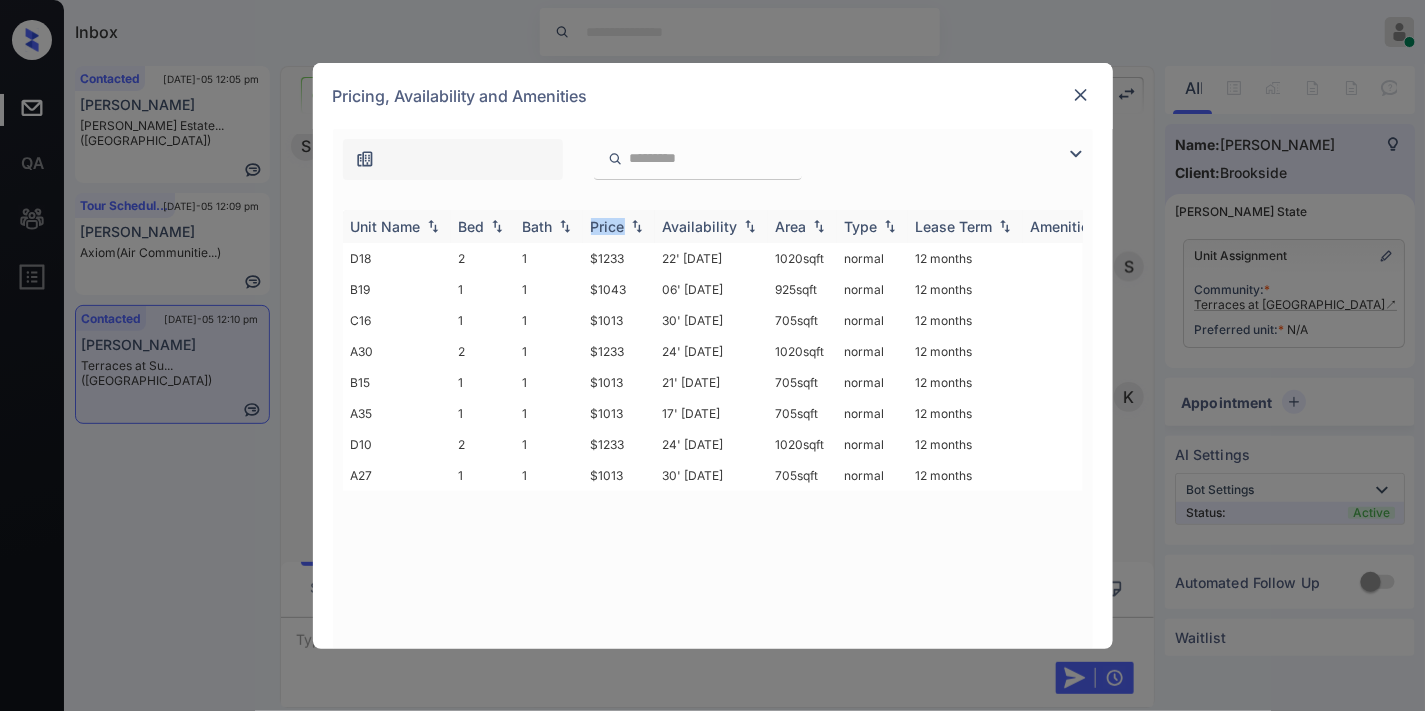 click on "Price" at bounding box center [608, 226] 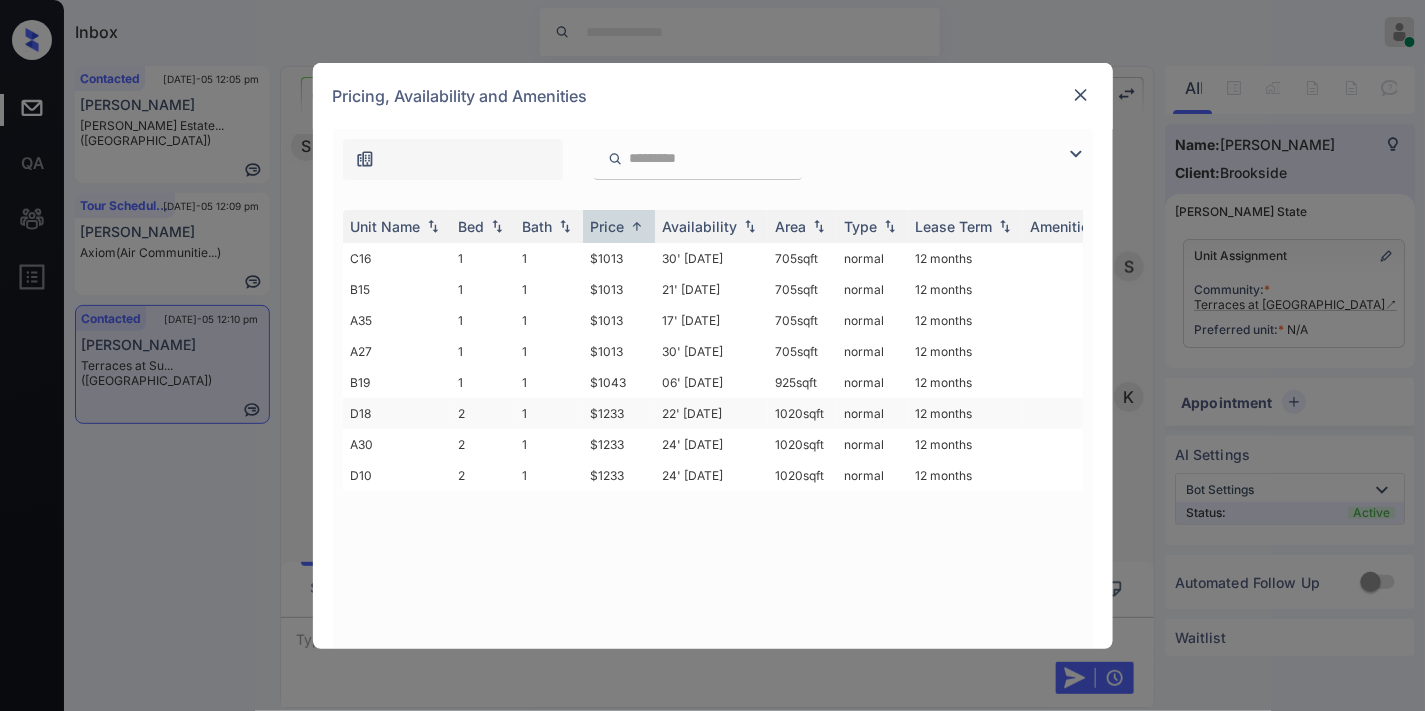 click on "$1233" at bounding box center [619, 413] 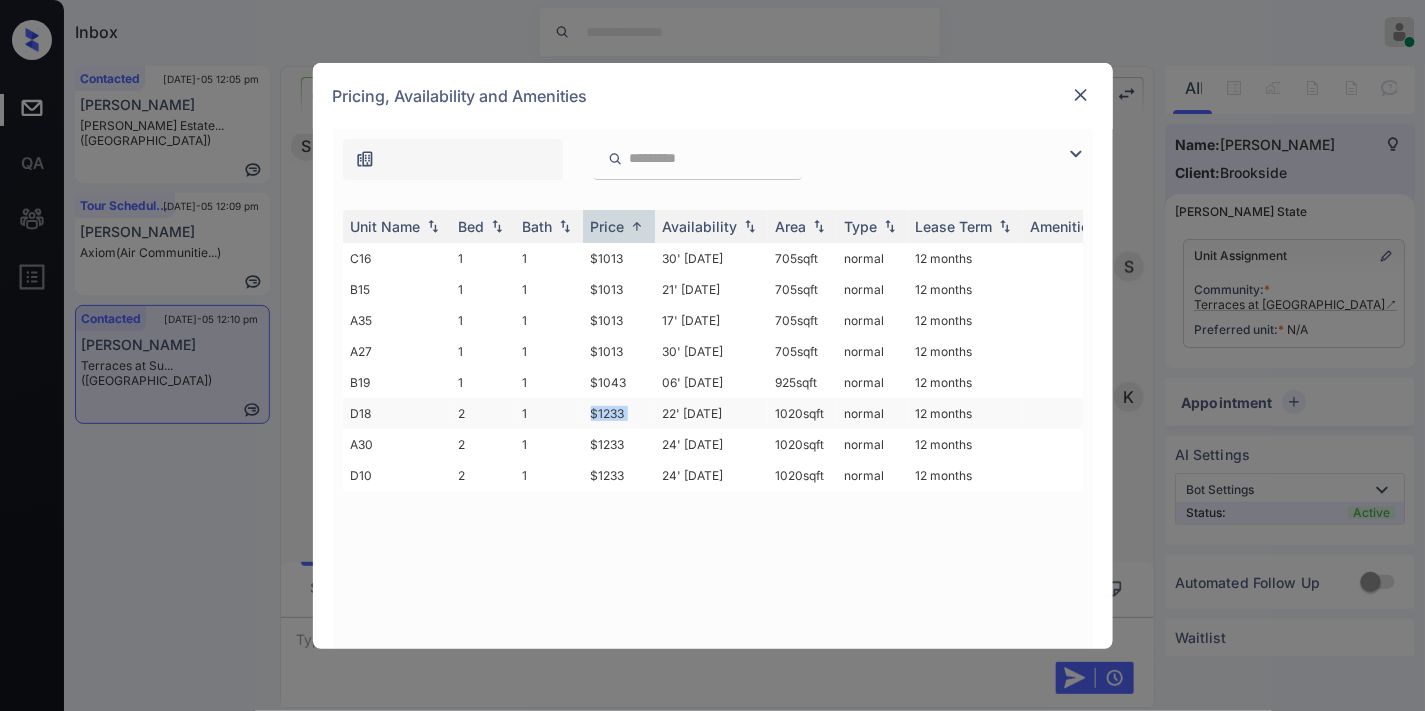 click on "$1233" at bounding box center (619, 413) 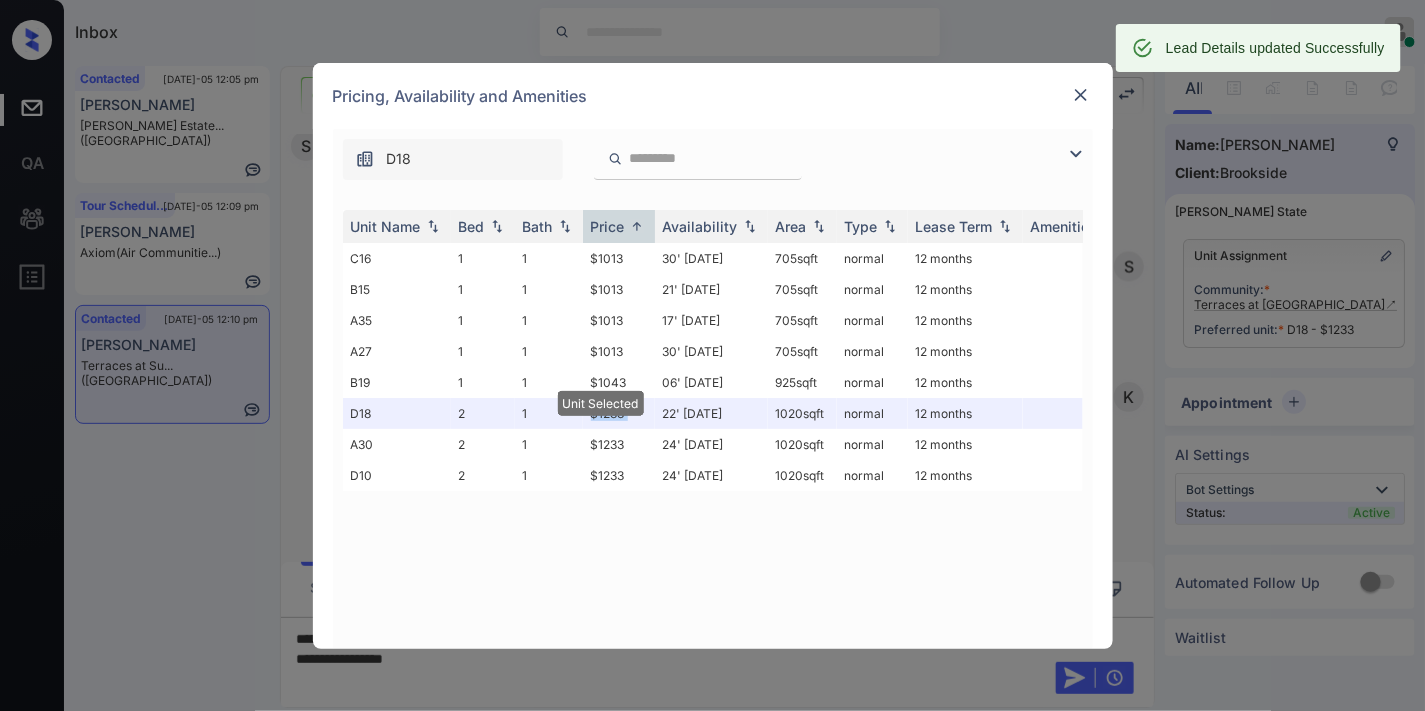 click at bounding box center (1081, 95) 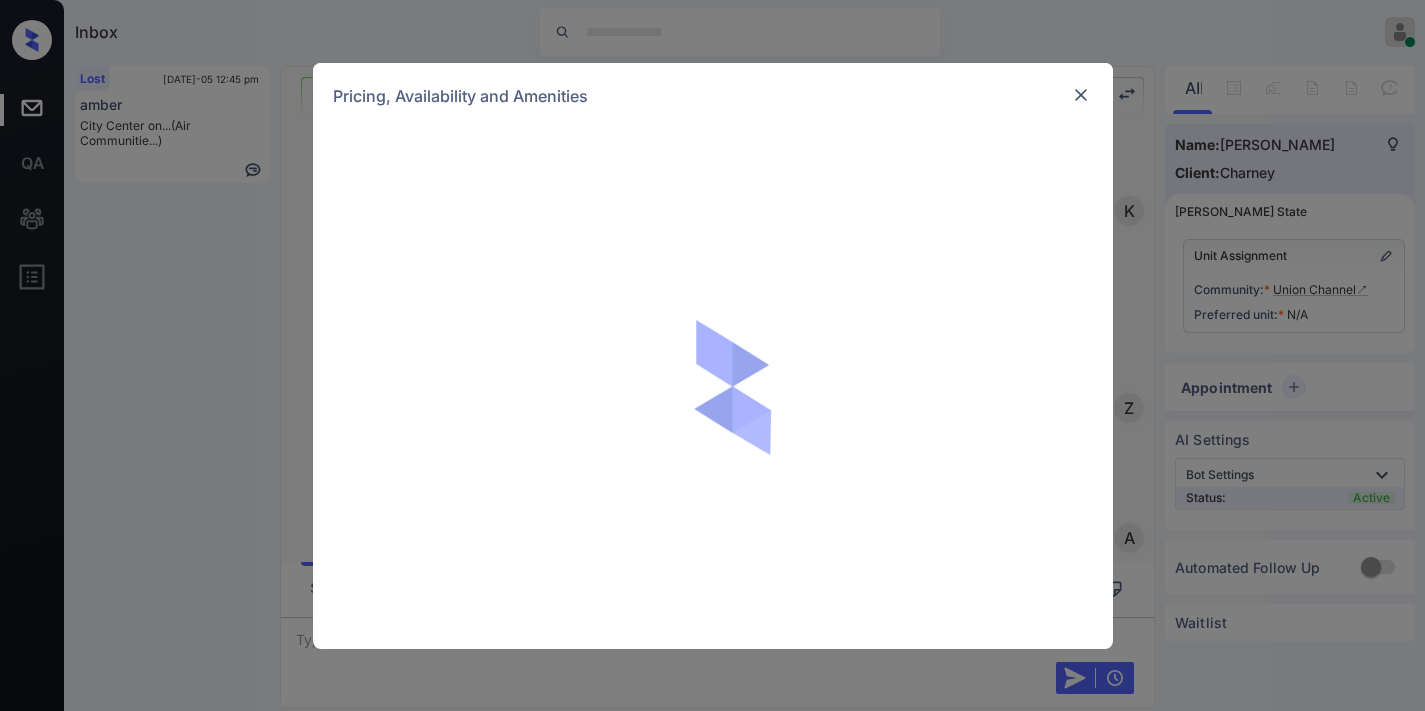 scroll, scrollTop: 0, scrollLeft: 0, axis: both 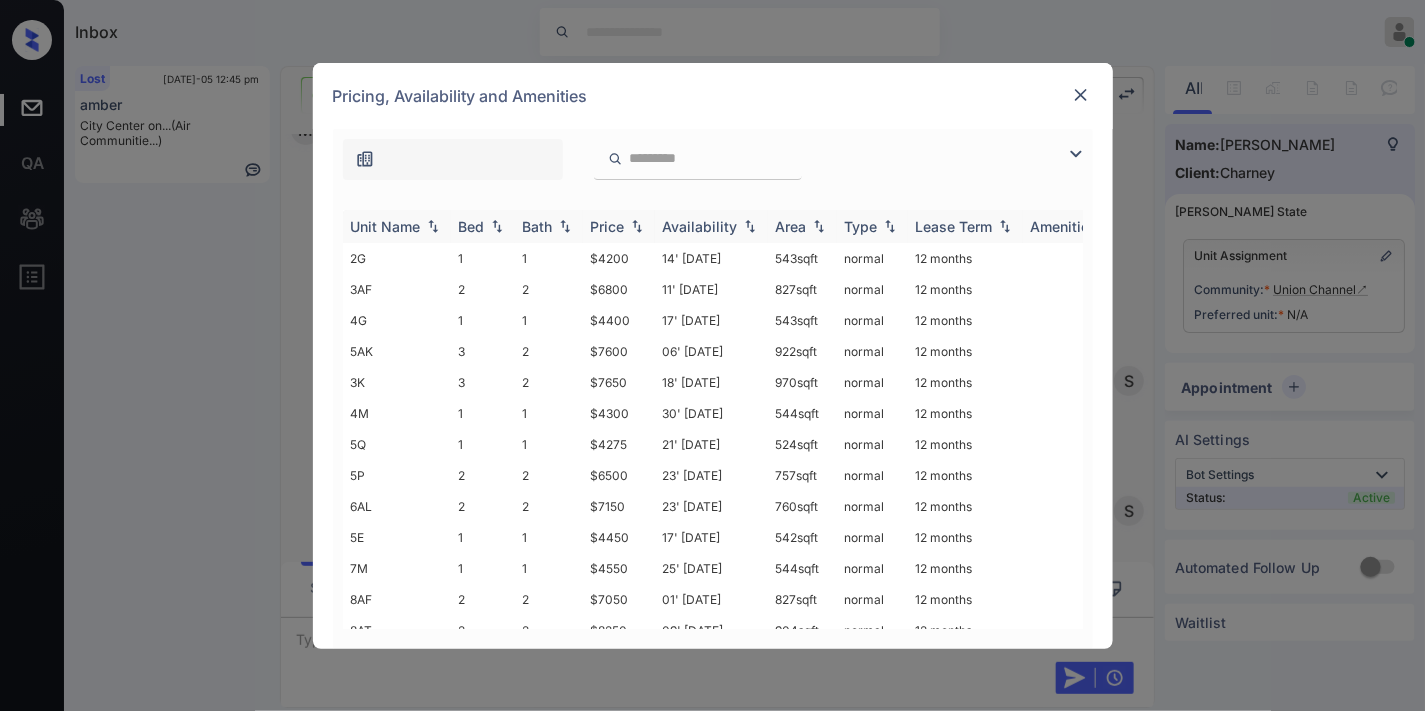 click on "Price" at bounding box center [619, 226] 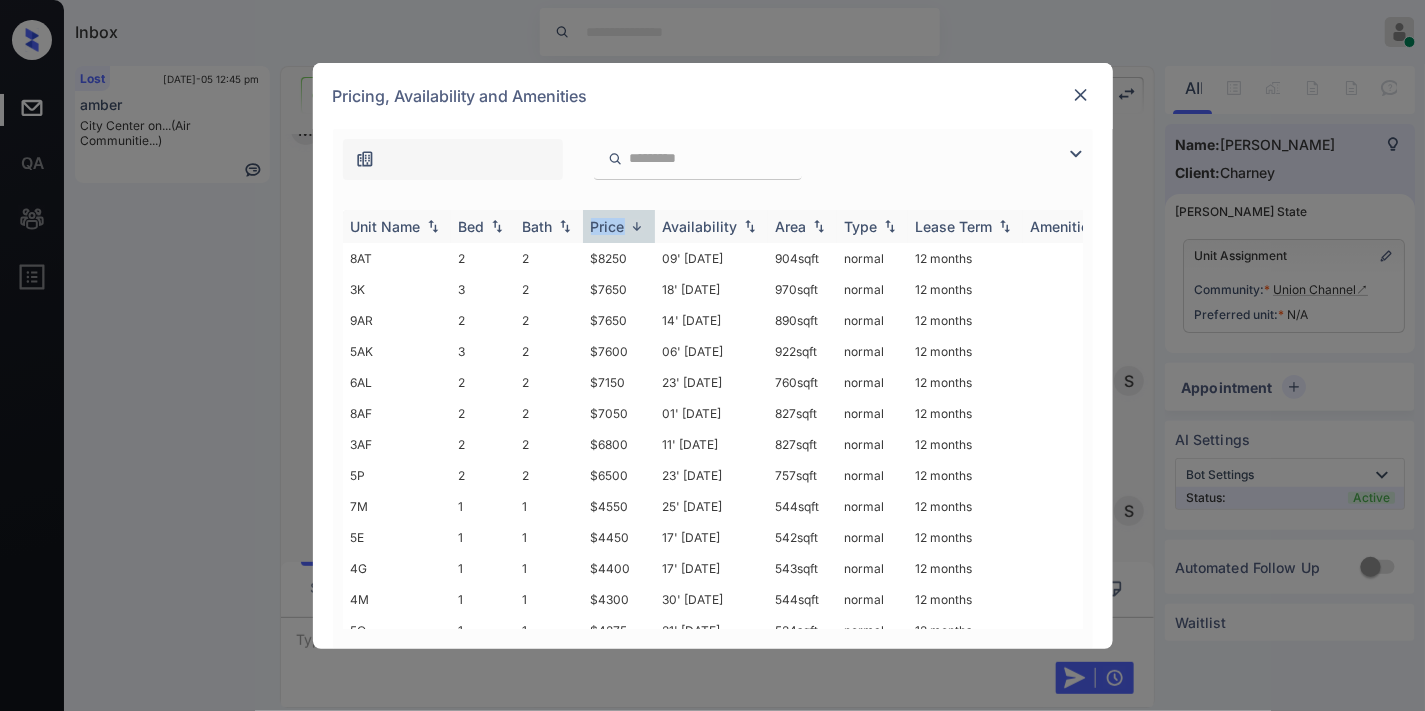 click on "Price" at bounding box center (619, 226) 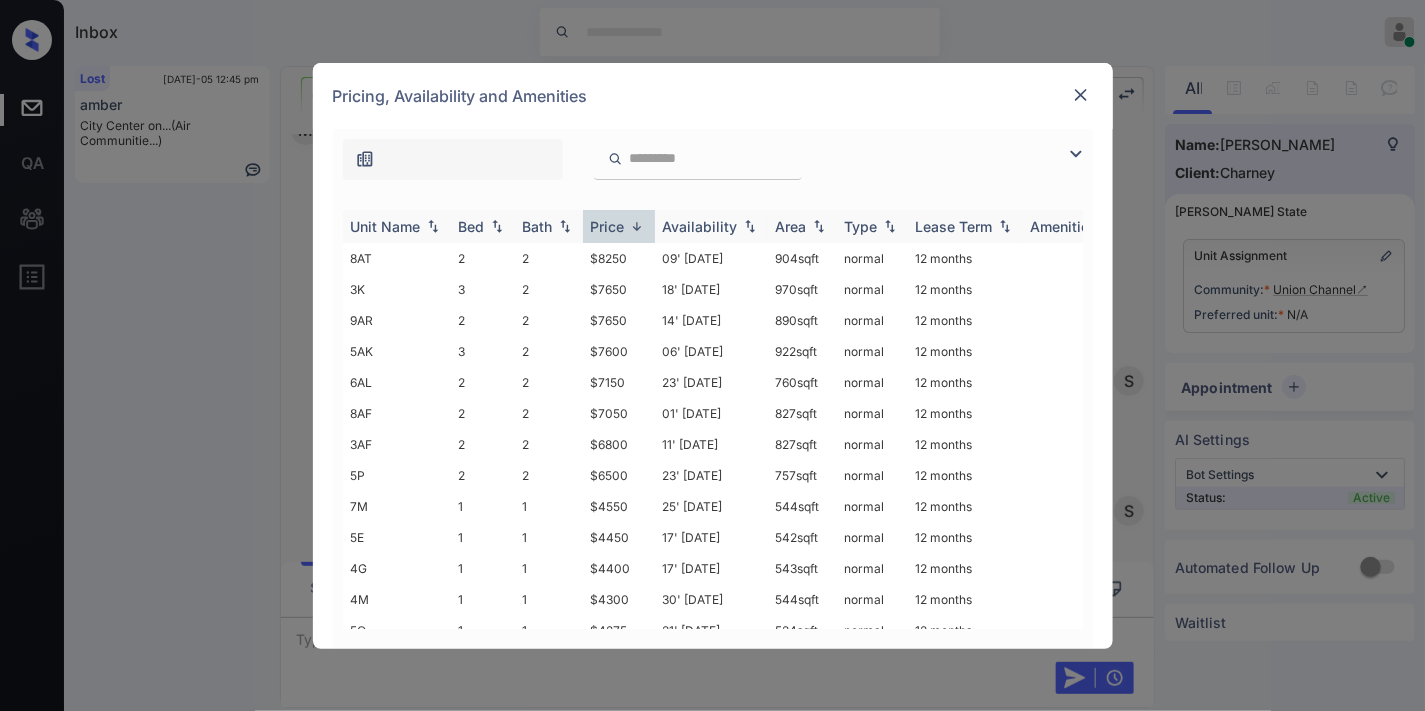 click on "Price" at bounding box center [619, 226] 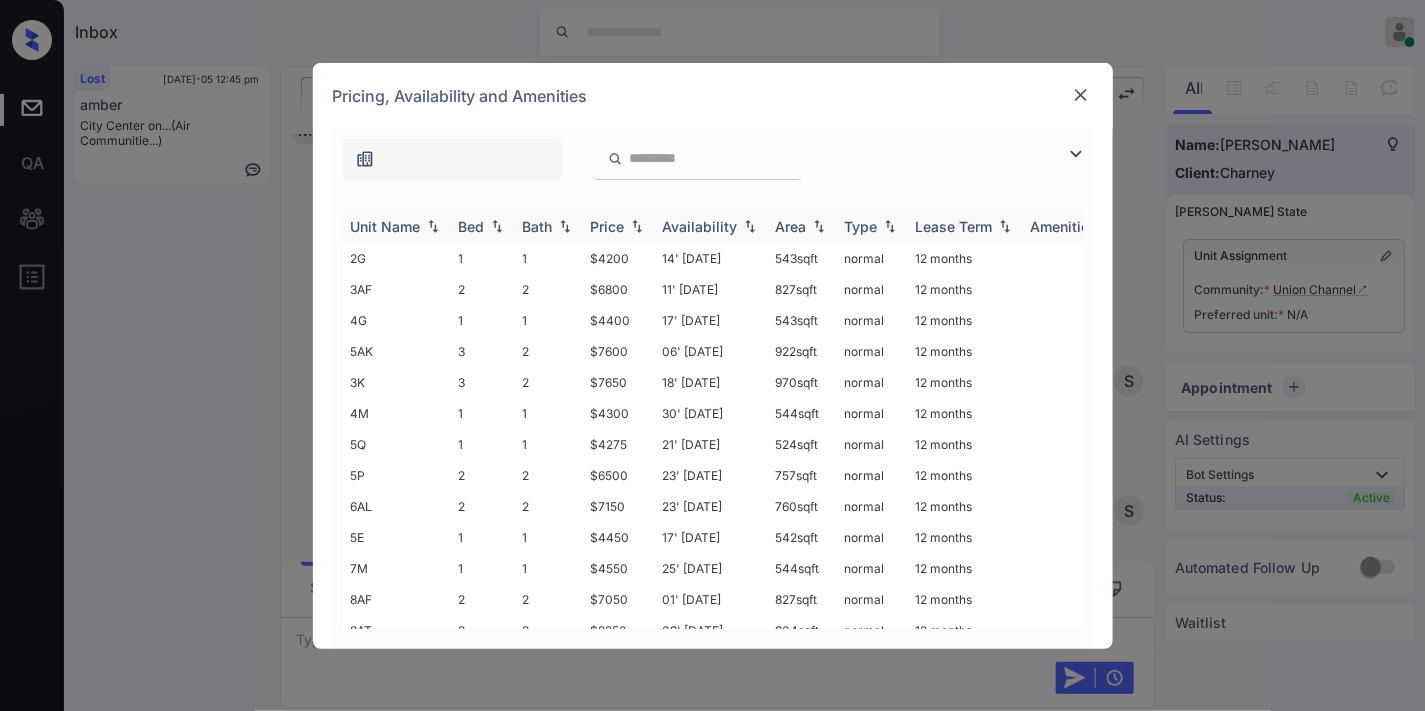click on "Price" at bounding box center (619, 226) 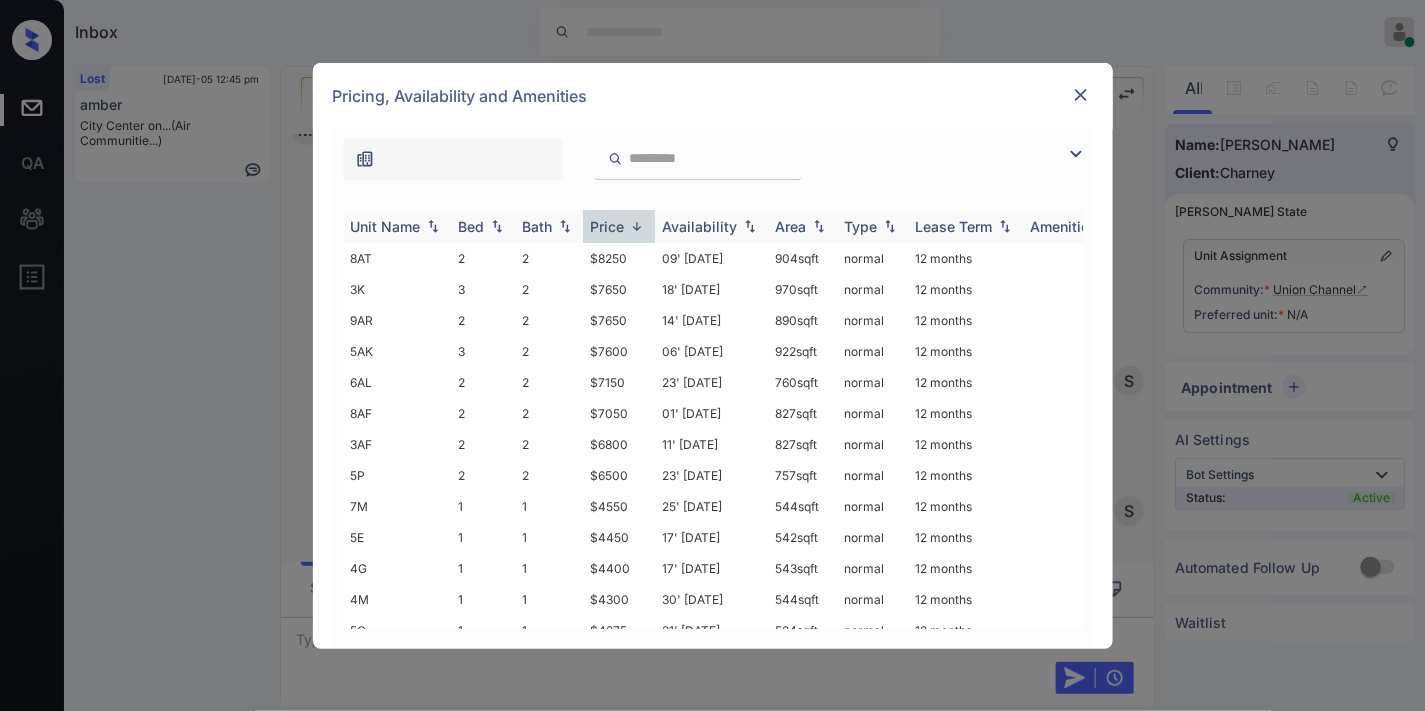 click on "Price" at bounding box center [619, 226] 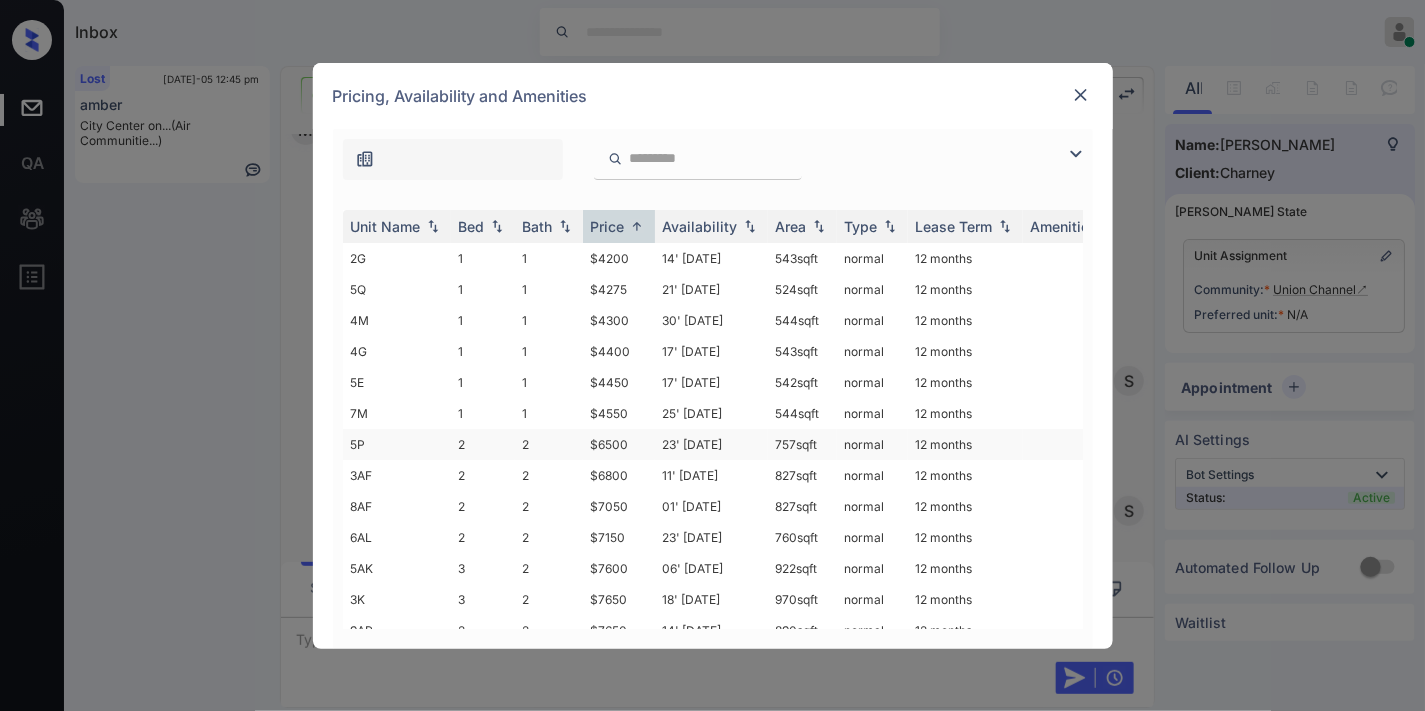click on "$6500" at bounding box center (619, 444) 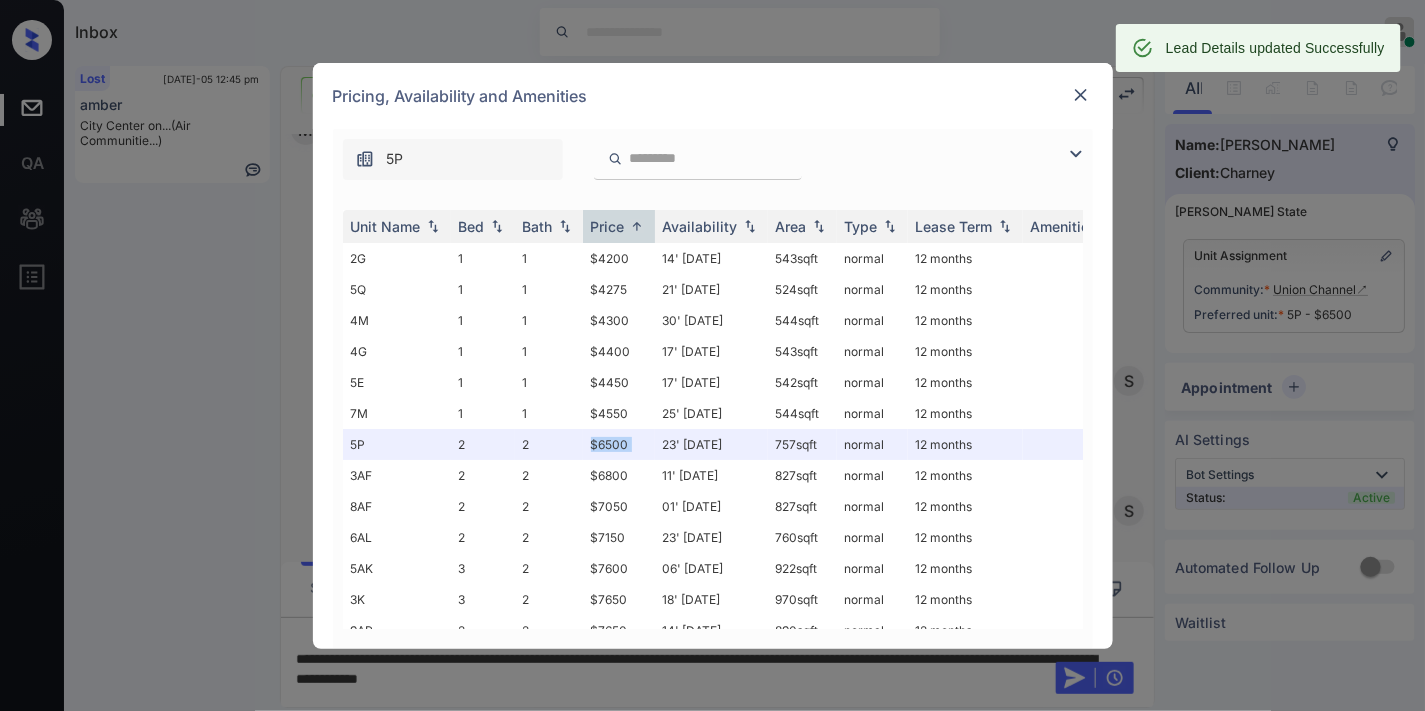 click at bounding box center (1081, 95) 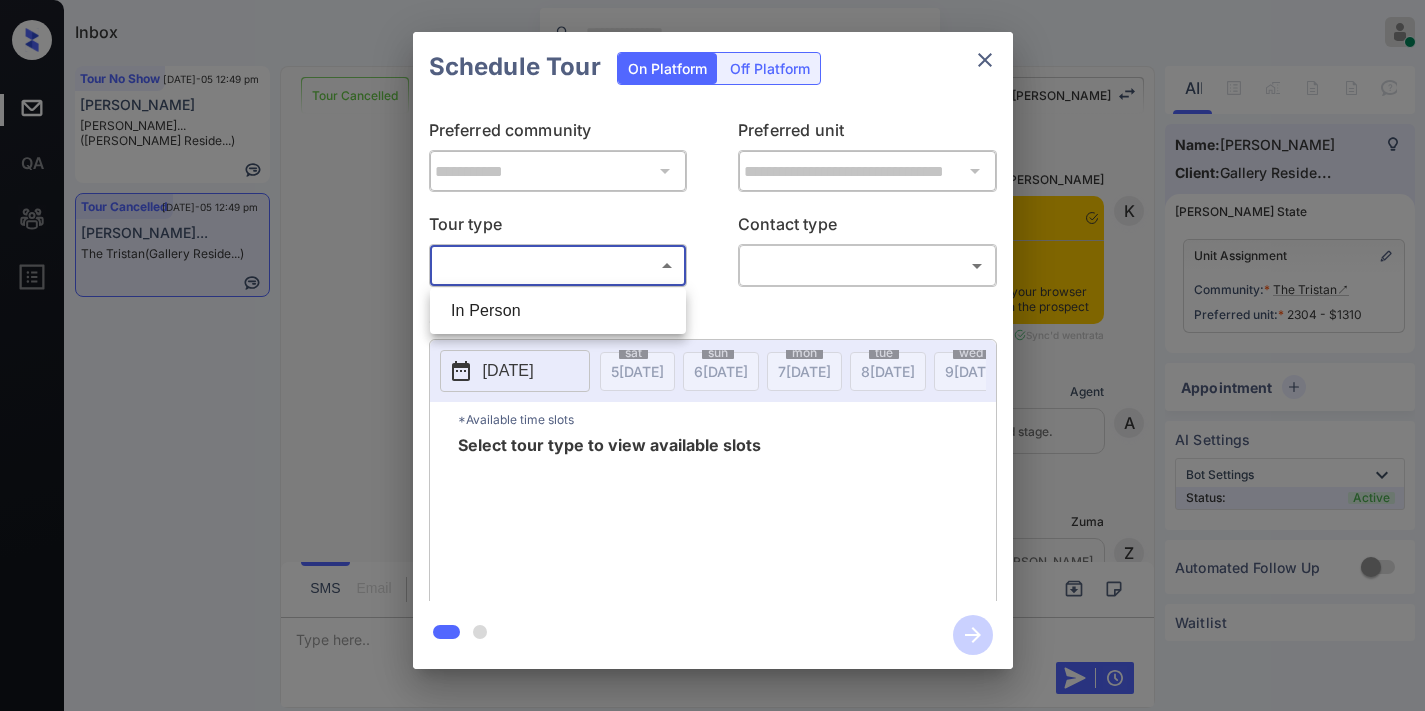 scroll, scrollTop: 0, scrollLeft: 0, axis: both 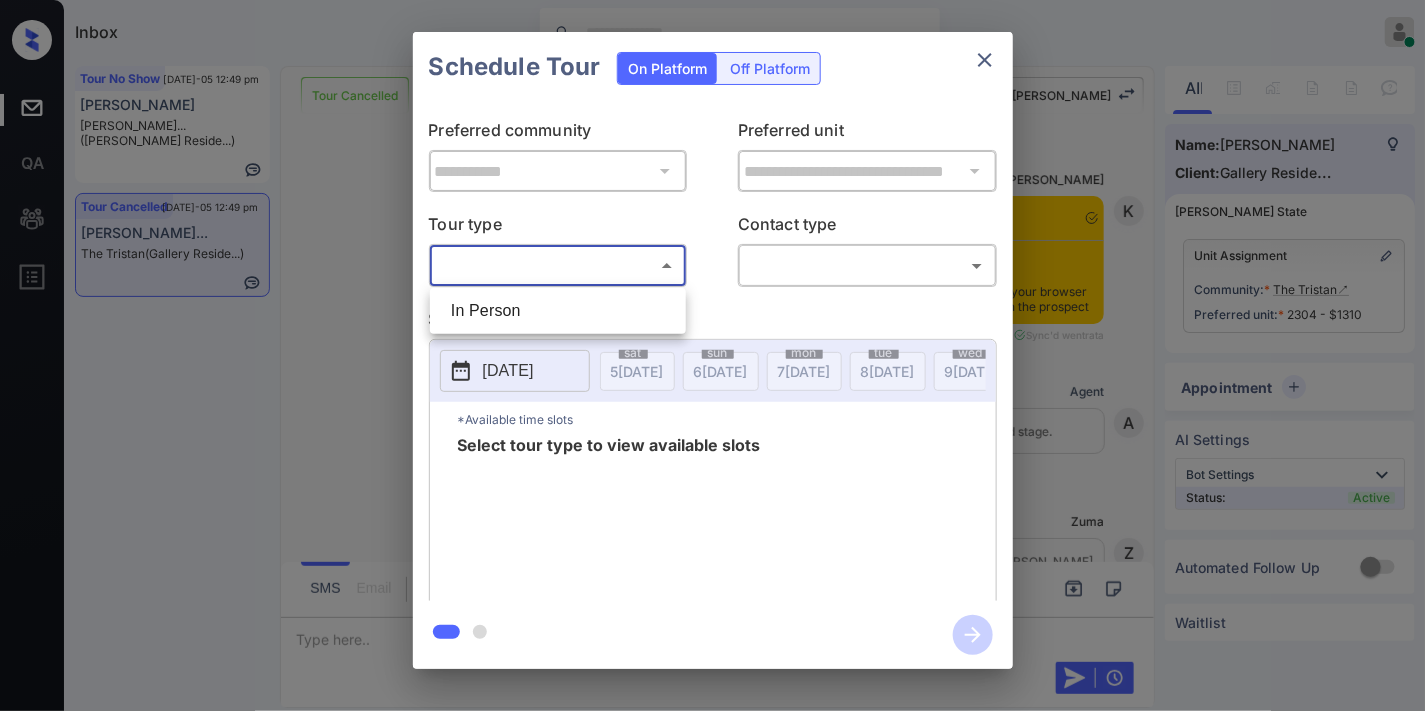click on "In Person" at bounding box center [558, 311] 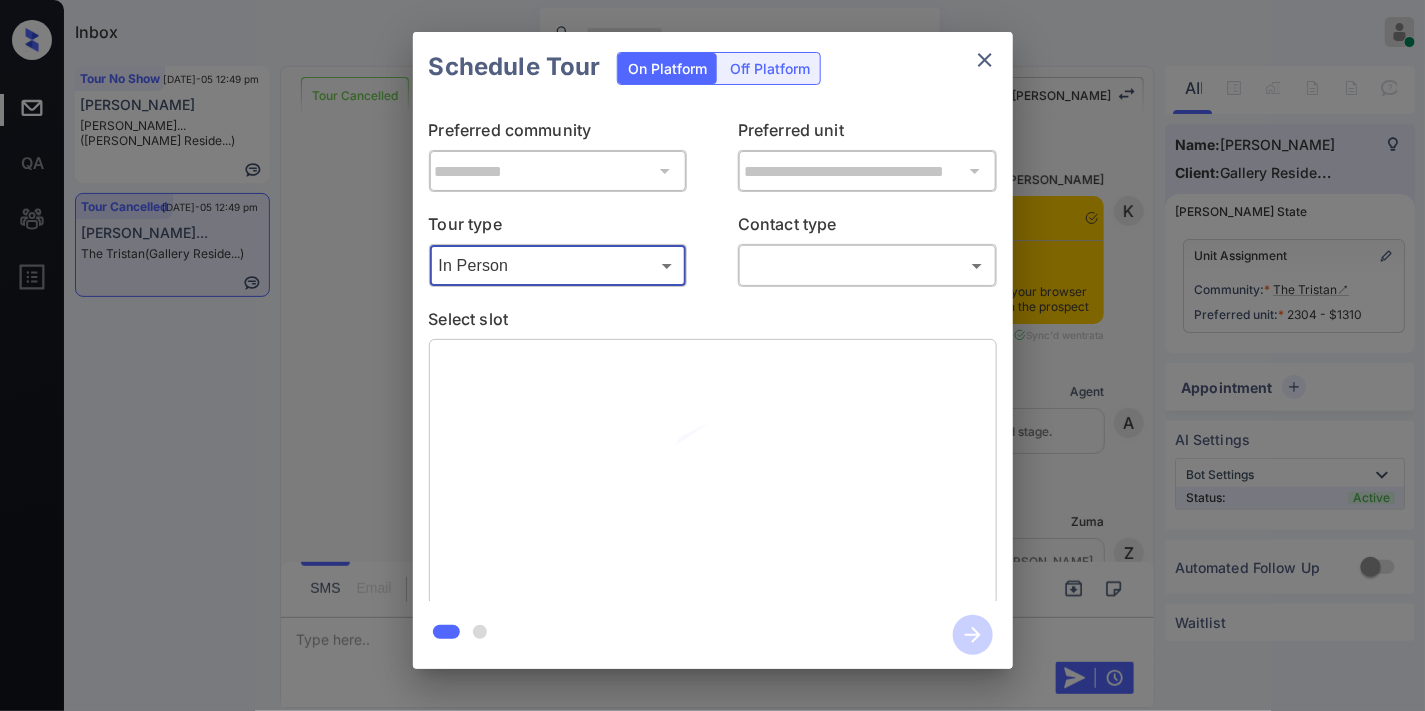 scroll, scrollTop: 4994, scrollLeft: 0, axis: vertical 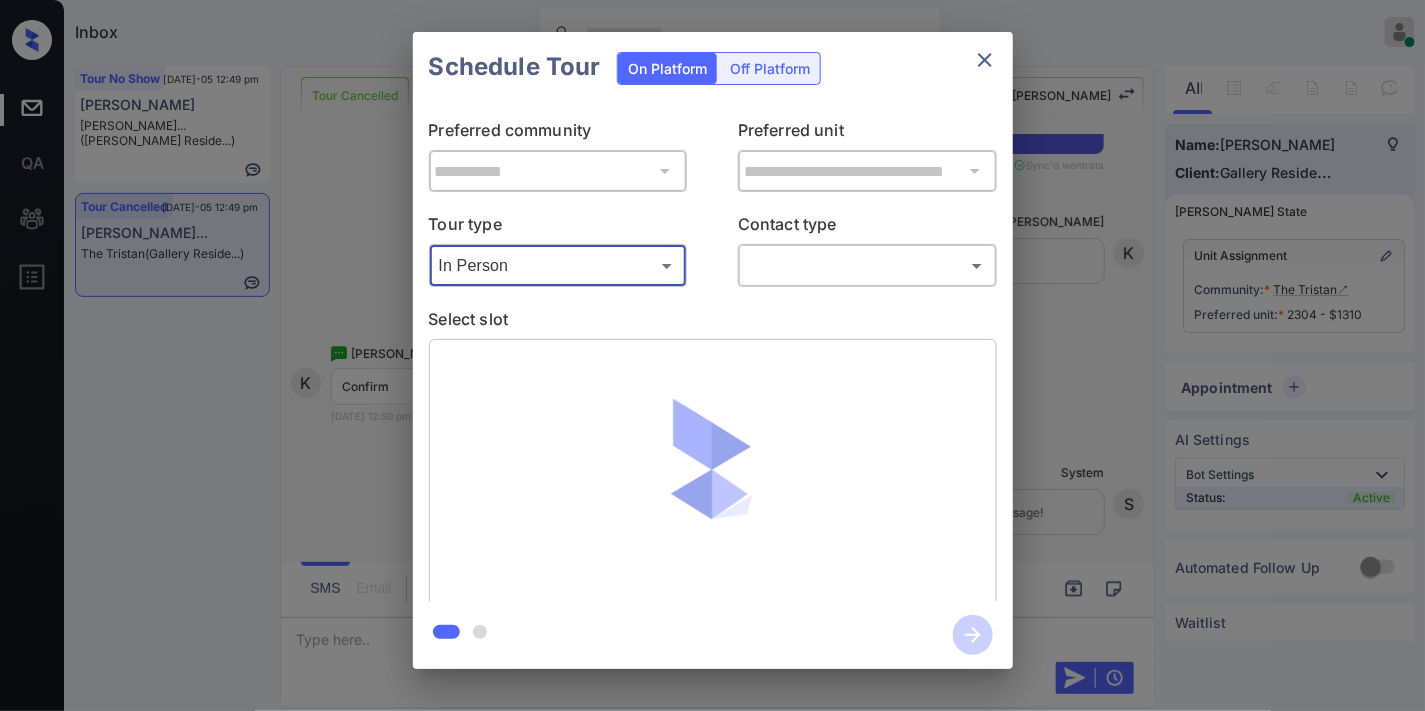 click on "Inbox [PERSON_NAME] Online Set yourself   offline Set yourself   on break Profile Switch to  dark  mode Sign out Tour No Show [DATE]-05 12:49 pm   [PERSON_NAME] [PERSON_NAME]...  ([PERSON_NAME] Reside...) Tour Cancelled [DATE]-05 12:49 pm   Kullen Guttenb... The Tristan  (Gallery Reside...) Tour Cancelled Lost Lead Sentiment: Angry Upon sliding the acknowledgement:  Lead will move to lost stage. * ​ SMS and call option will be set to opt out. AFM will be turned off for the lead. Kelsey New Message Kelsey Notes Note: <a href="[URL][DOMAIN_NAME]">[URL][DOMAIN_NAME]</a> - Paste this link into your browser to view [PERSON_NAME] conversation with the prospect [DATE] 04:58 pm  Sync'd w  entrata K New Message Agent Lead created via leadPoller in Inbound stage. [DATE] 04:58 pm A New Message [PERSON_NAME] Lead transferred to leasing agent: [PERSON_NAME] [DATE] 04:58 pm  Sync'd w  entrata Z New Message Agent AFM Request sent to [PERSON_NAME]. A New Message" at bounding box center [712, 355] 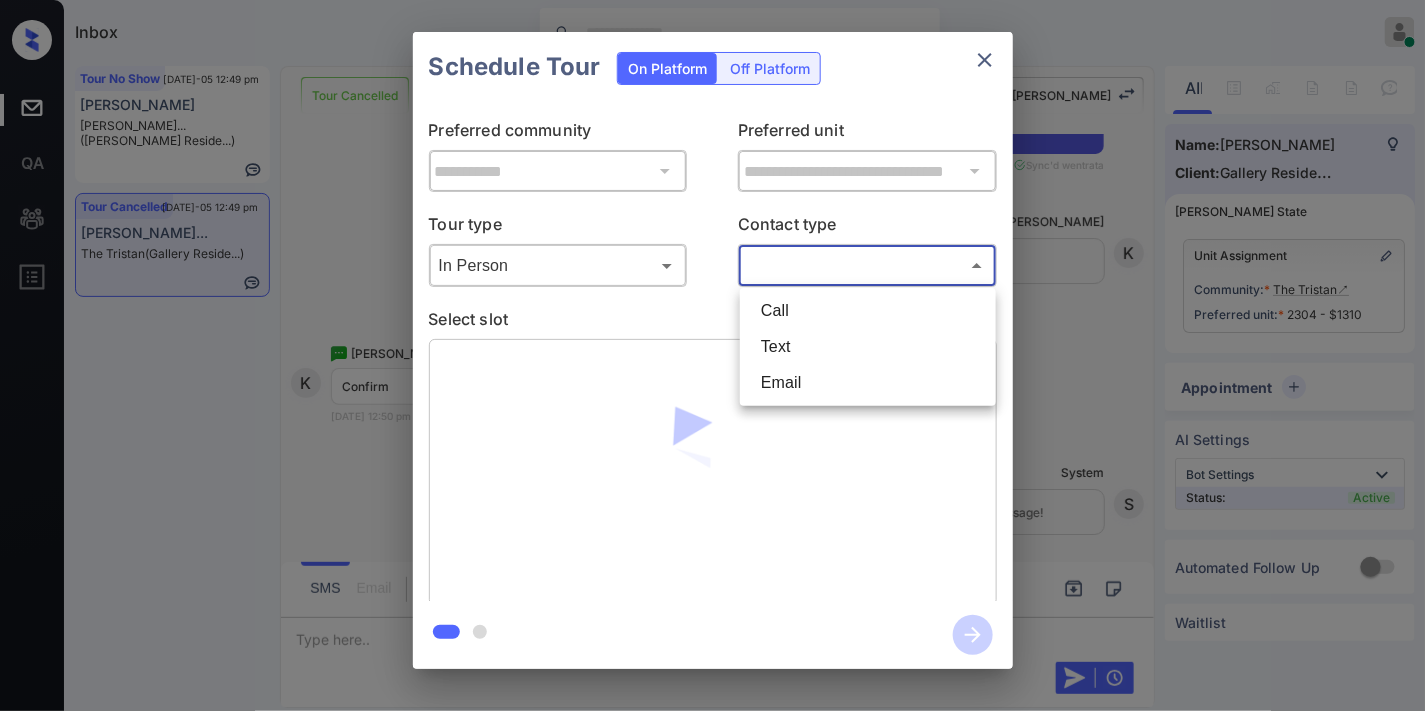 click on "Text" at bounding box center (868, 347) 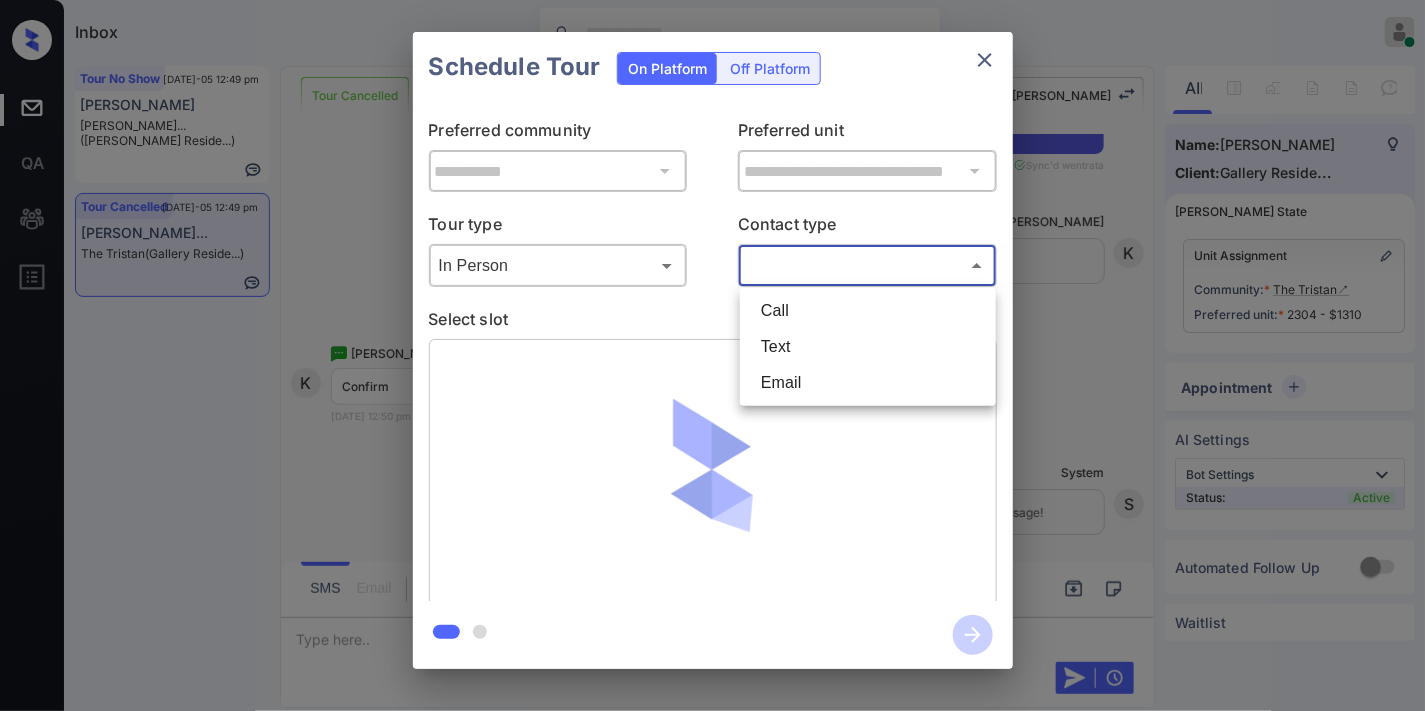 type on "****" 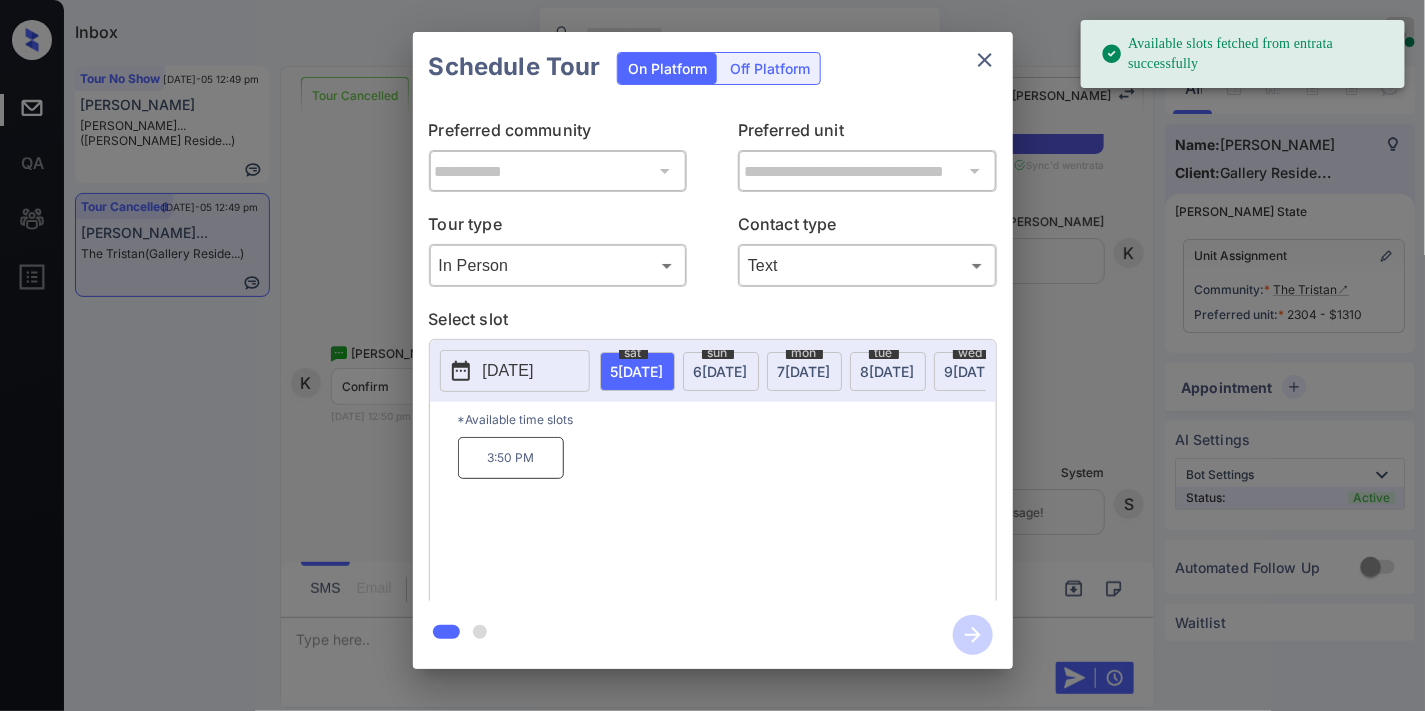 click on "[DATE]" at bounding box center [508, 371] 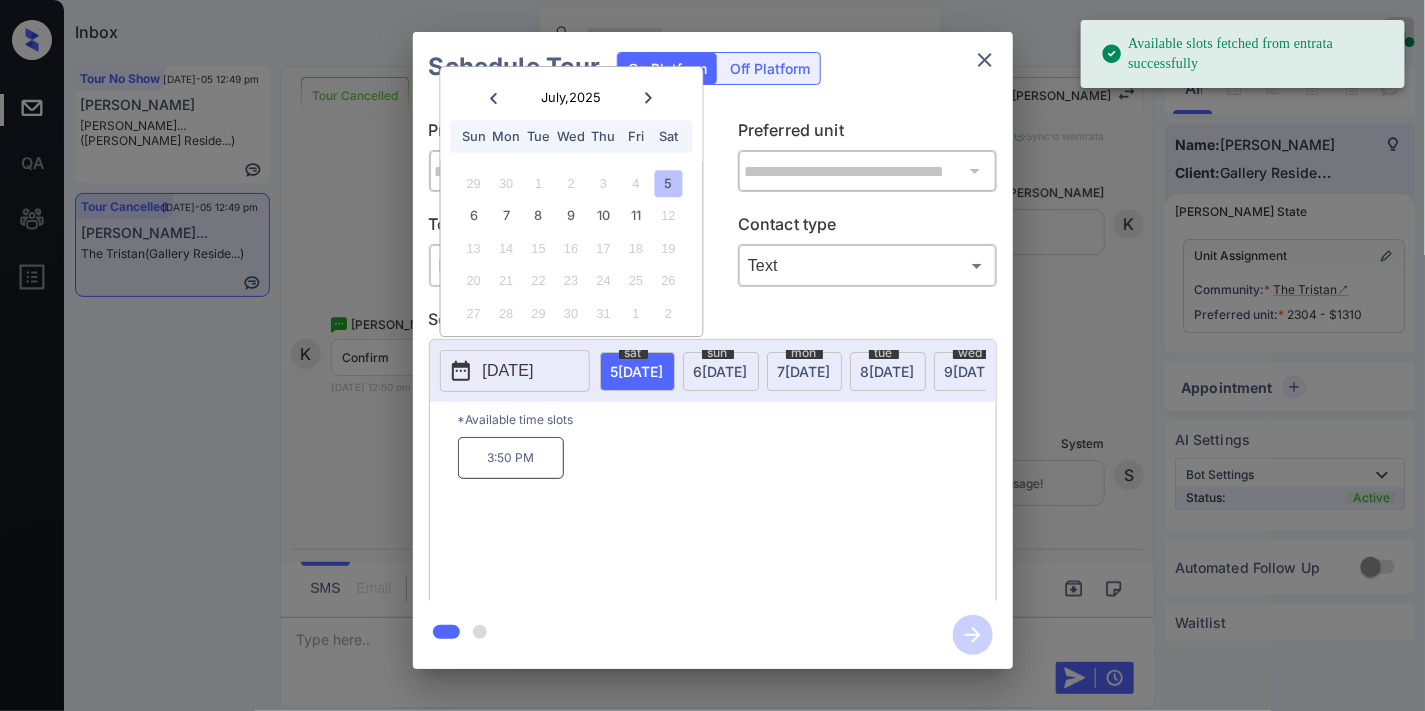 scroll, scrollTop: 5258, scrollLeft: 0, axis: vertical 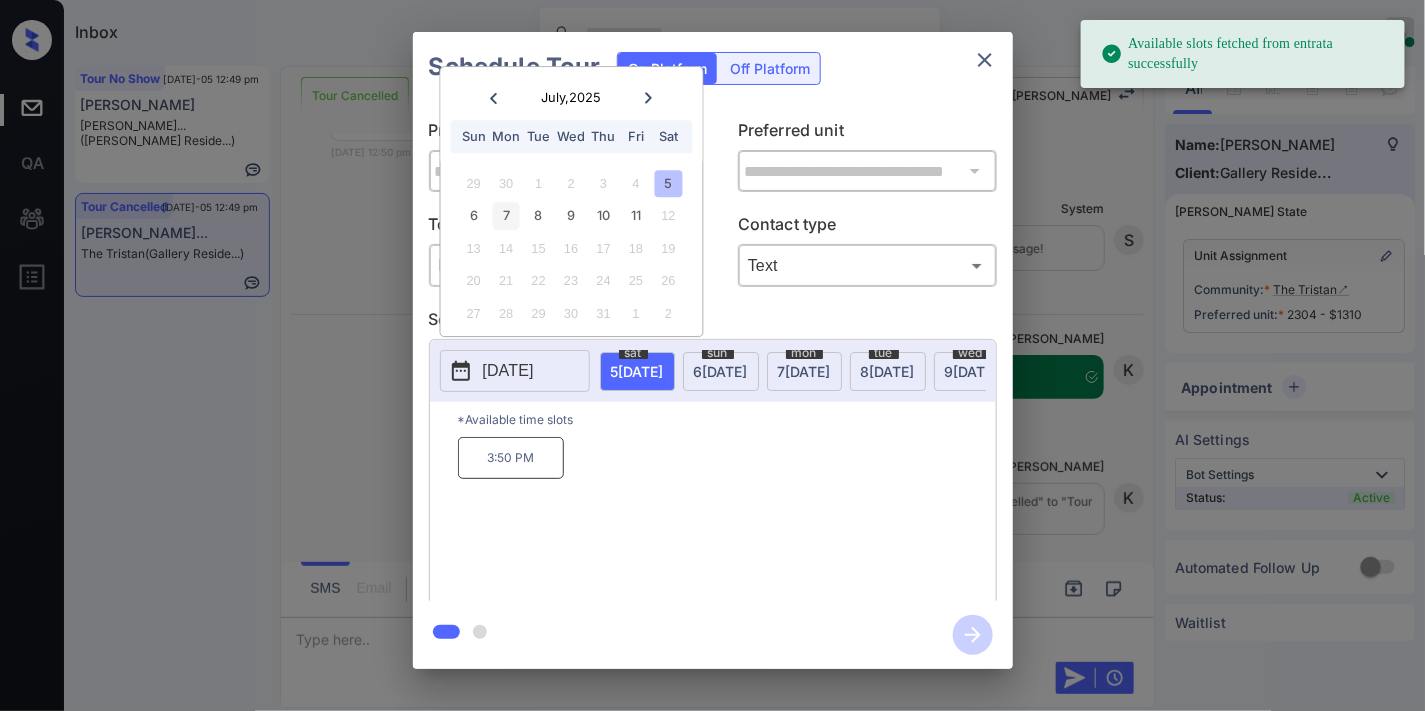 click on "7" at bounding box center (506, 216) 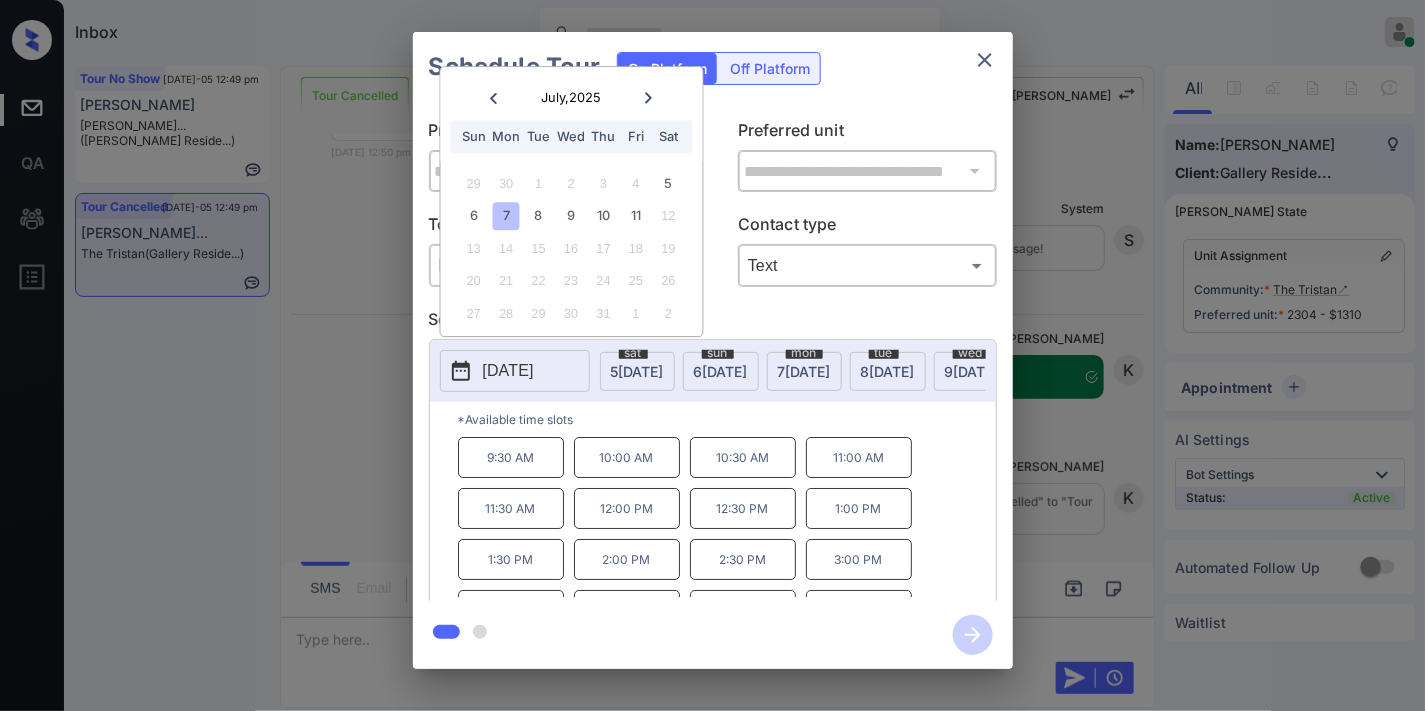 click 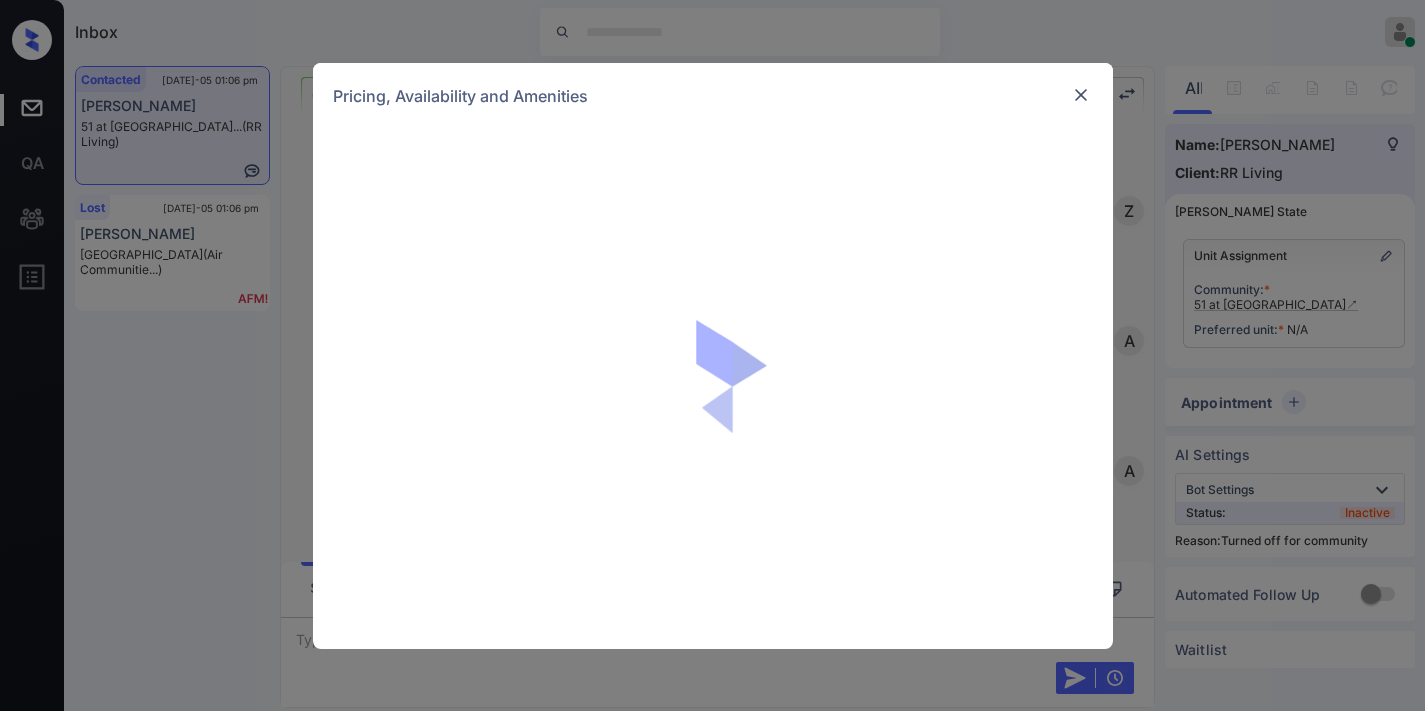 scroll, scrollTop: 0, scrollLeft: 0, axis: both 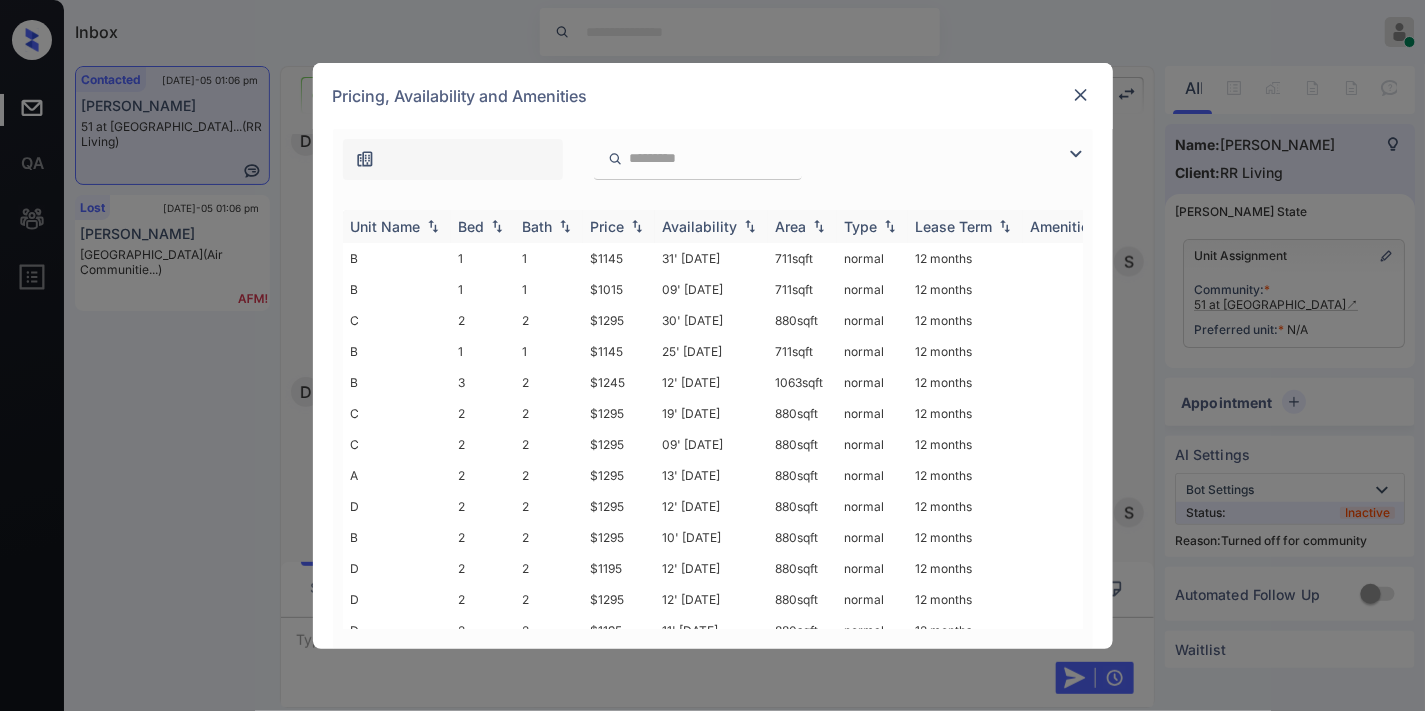 click on "Price" at bounding box center (608, 226) 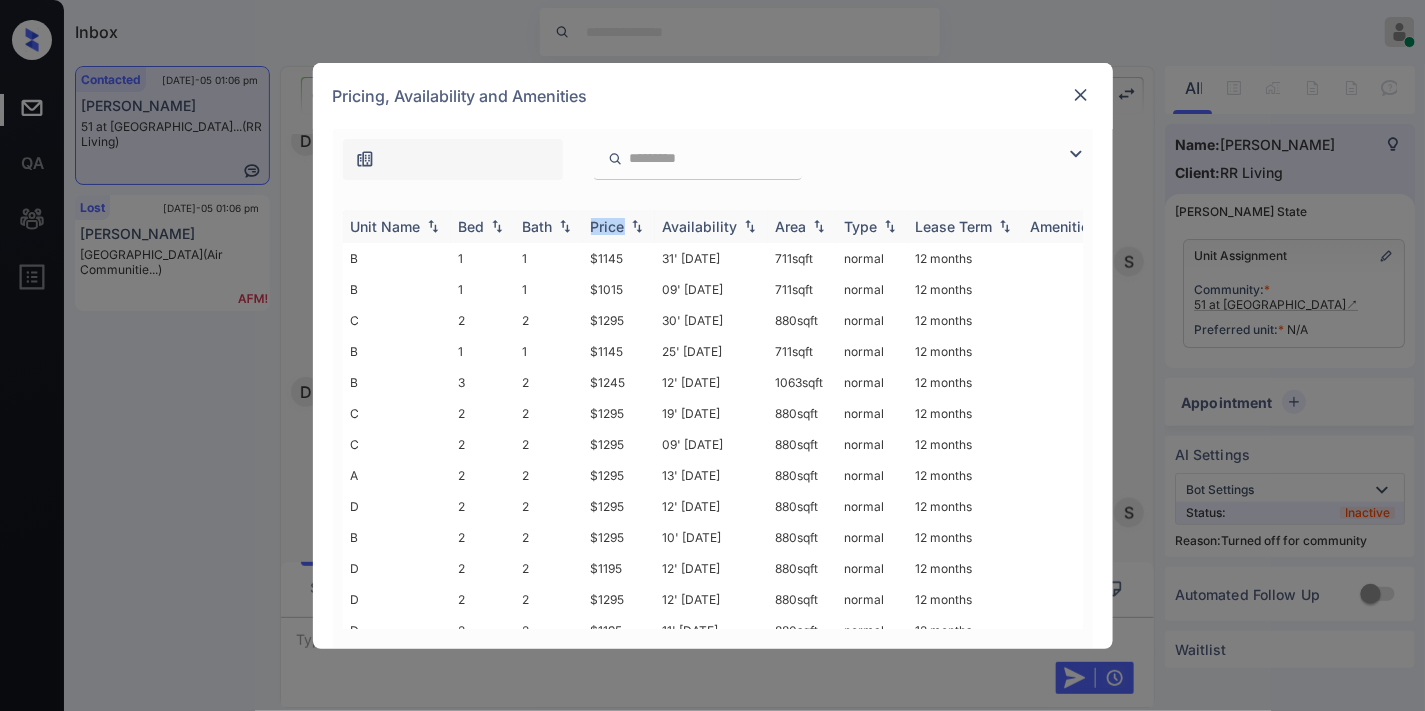 click on "Price" at bounding box center (608, 226) 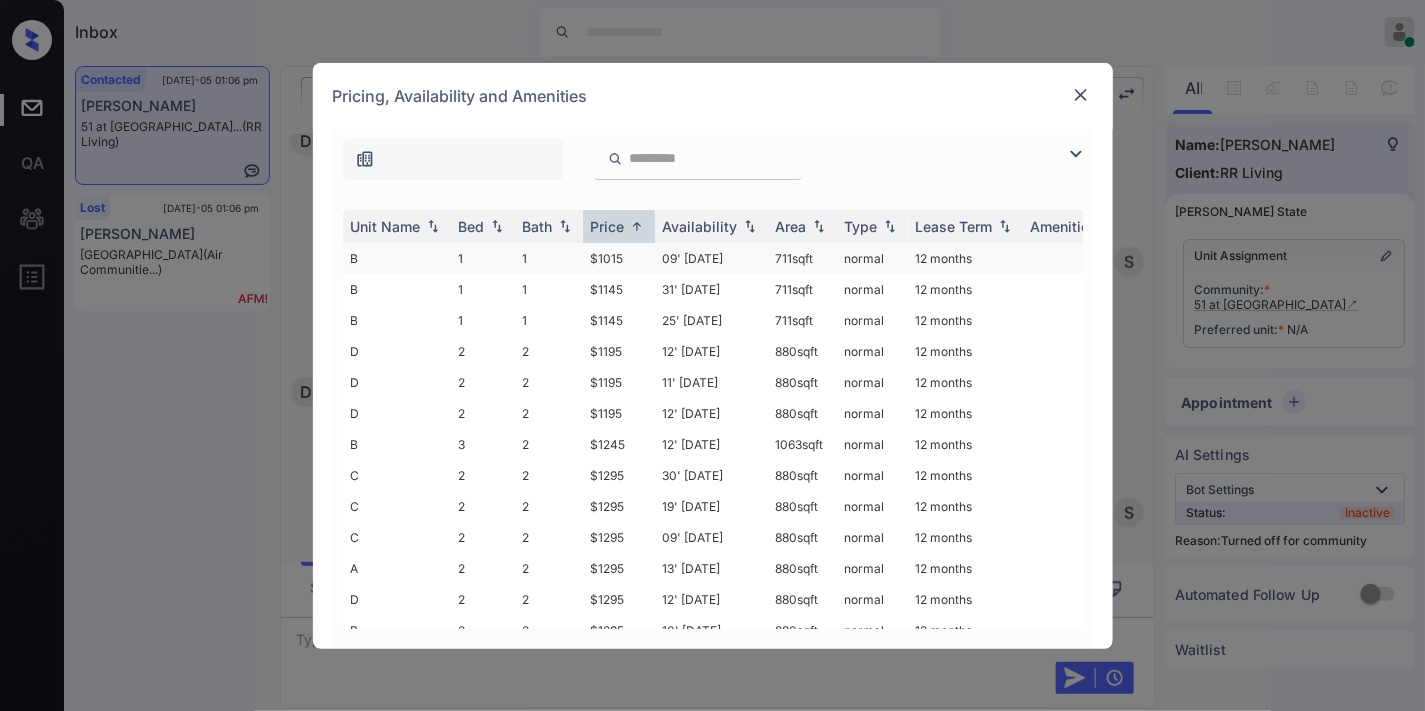 click on "$1015" at bounding box center (619, 258) 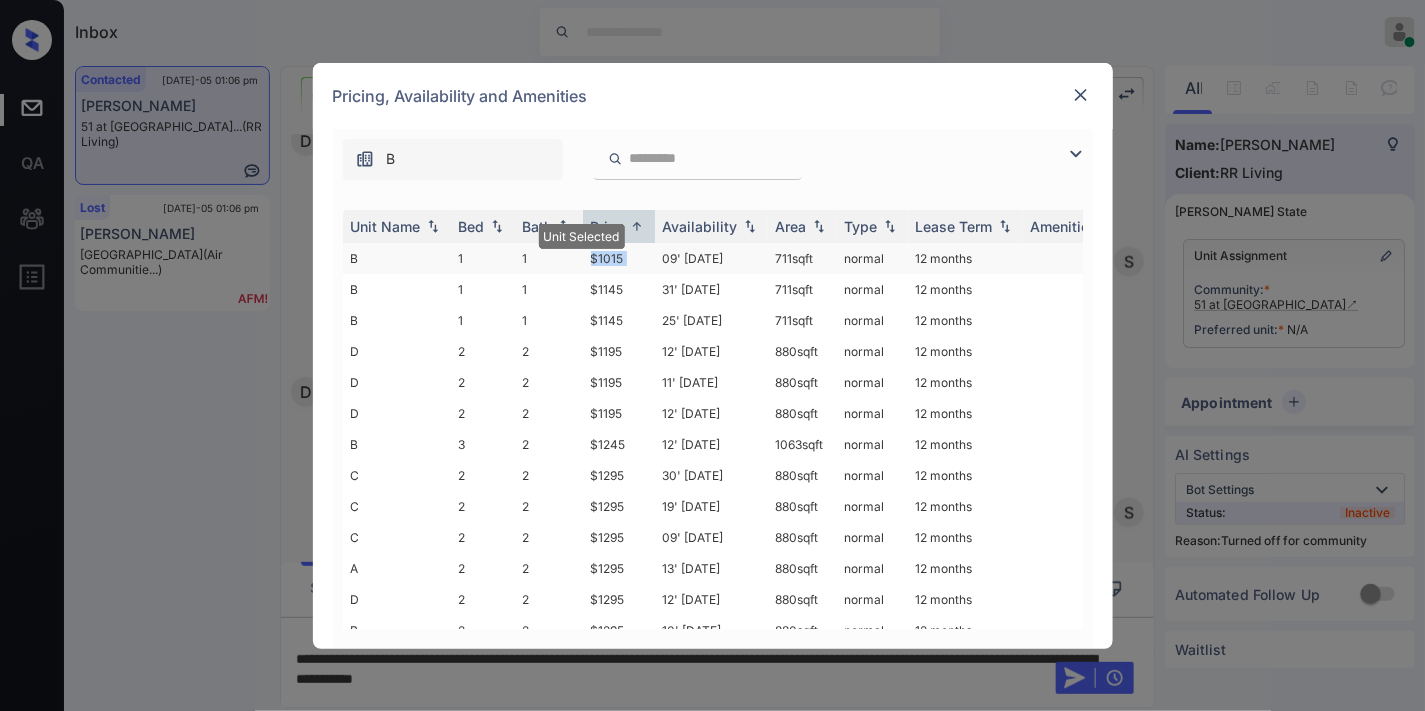 click on "$1015" at bounding box center [619, 258] 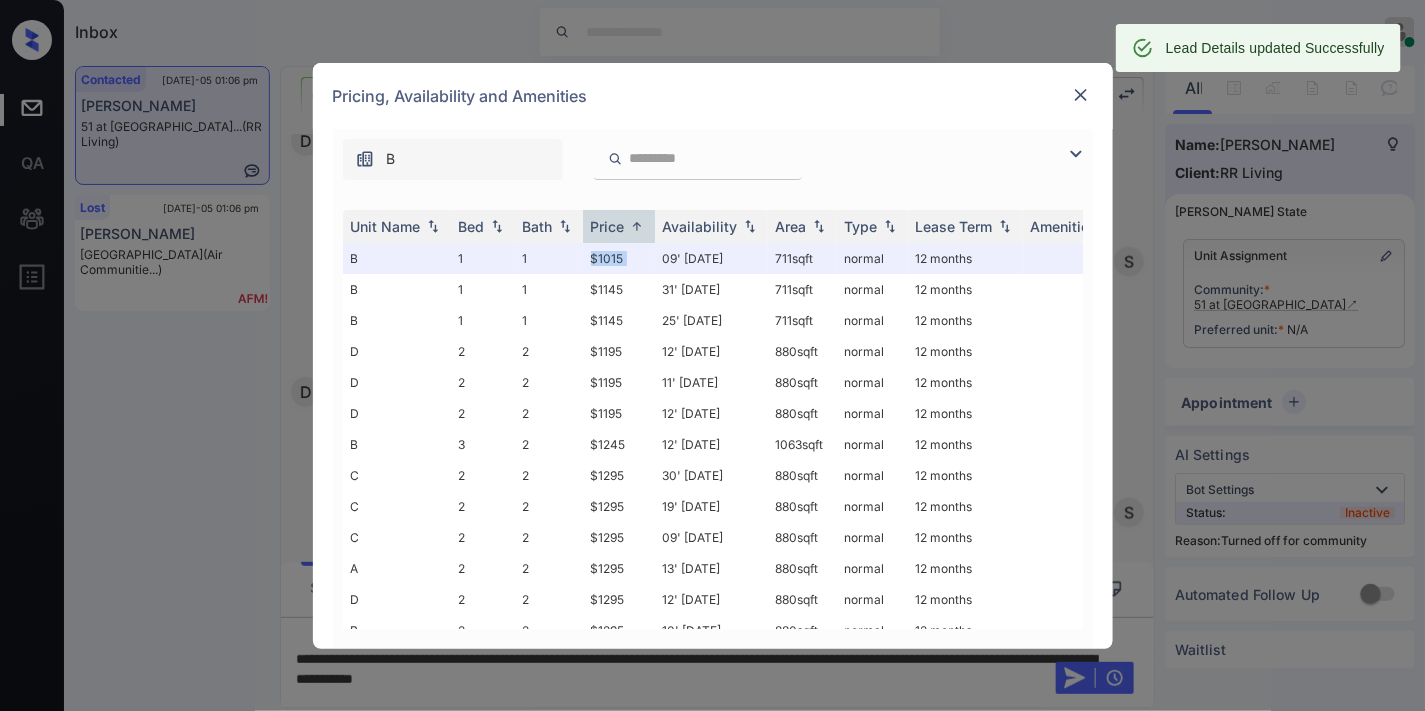 click at bounding box center [1081, 95] 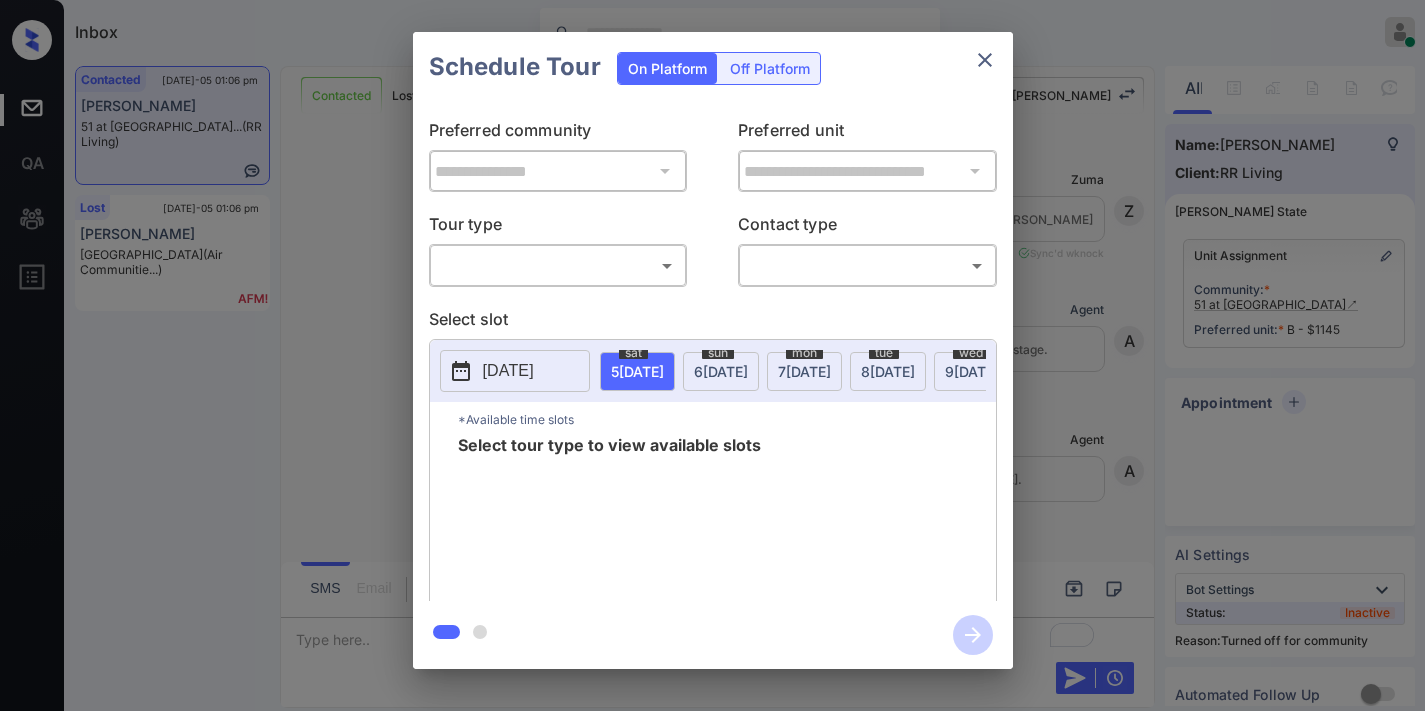 scroll, scrollTop: 0, scrollLeft: 0, axis: both 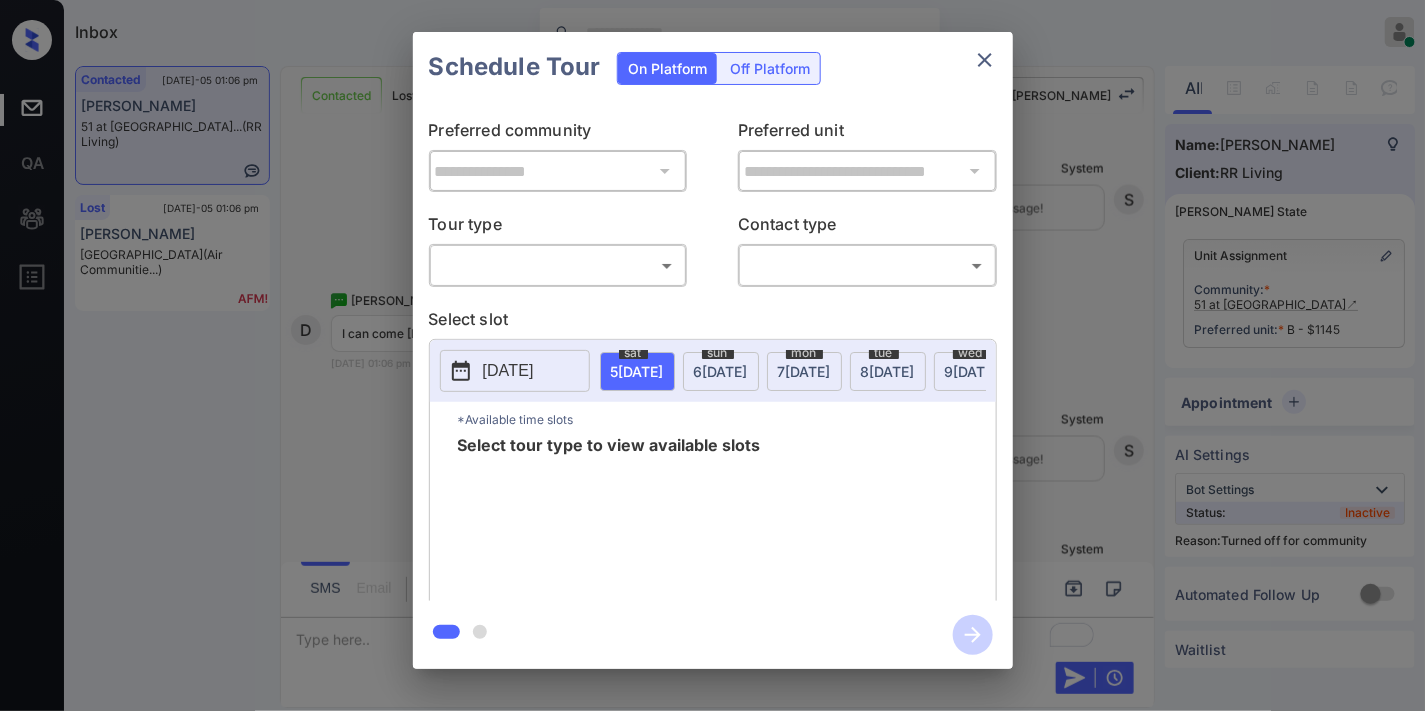click on "Inbox Samantha Soliven Online Set yourself   offline Set yourself   on break Profile Switch to  dark  mode Sign out Contacted Jul-05 01:06 pm   Danika Garcia 51 at Southave...  (RR Living) Lost Jul-05 01:06 pm   Gita Roshan Upton Place  (Air Communitie...) Contacted Lost Lead Sentiment: Angry Upon sliding the acknowledgement:  Lead will move to lost stage. * ​ SMS and call option will be set to opt out. AFM will be turned off for the lead. Kelsey New Message Zuma Lead transferred to leasing agent: kelsey Jul 05, 2025 01:05 pm  Sync'd w  knock Z New Message Agent Lead created via webhook in Inbound stage. Jul 05, 2025 01:05 pm A New Message Agent AFM Request sent to Kelsey. Jul 05, 2025 01:05 pm A New Message Agent Notes Note: Structured Note:
Move In Date: 2025-07-12
Jul 05, 2025 01:05 pm A New Message Kelsey Lead Details Updated
Move In Date:  12-7-2025
Jul 05, 2025 01:05 pm K New Message Kelsey Jul 05, 2025 01:05 pm   | SmarterAFMV2Sms  Sync'd w  knock K New Message Kelsey Lead archived by Kelsey!" at bounding box center [712, 355] 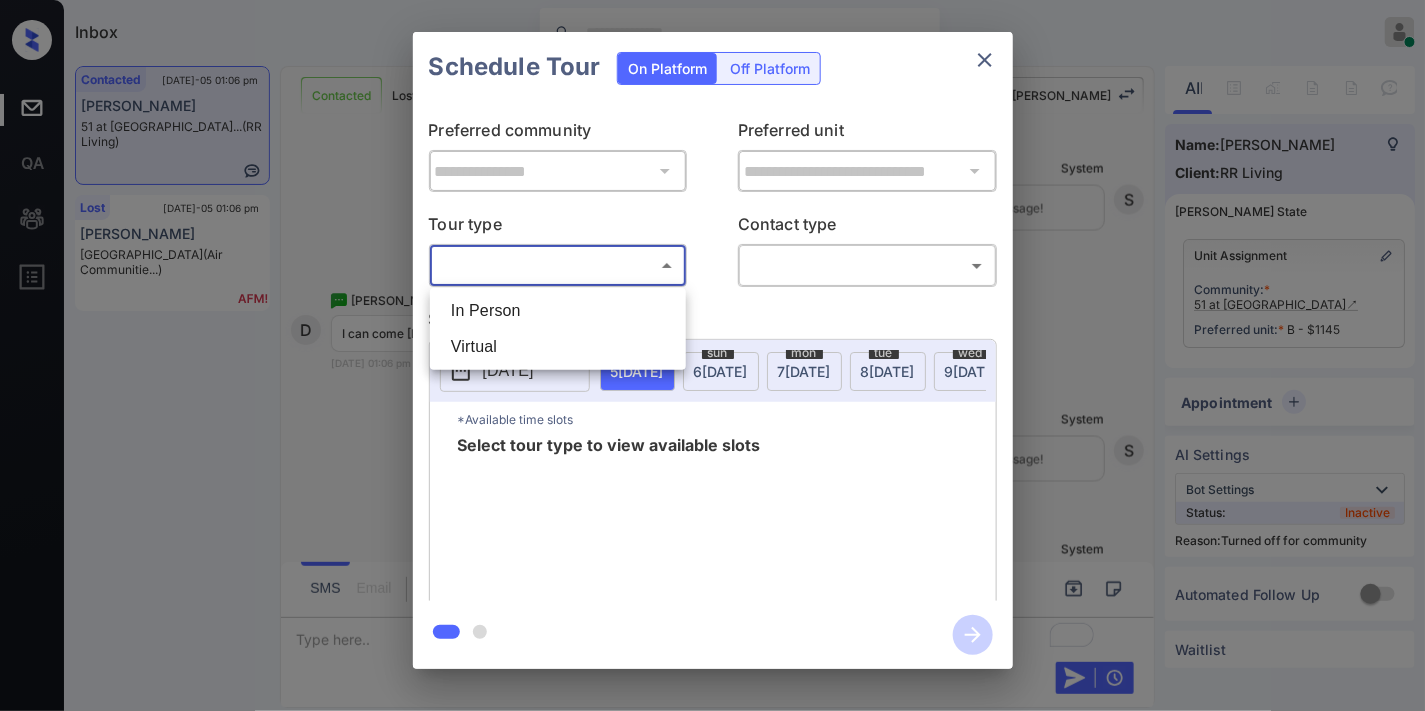 click on "In Person" at bounding box center (558, 311) 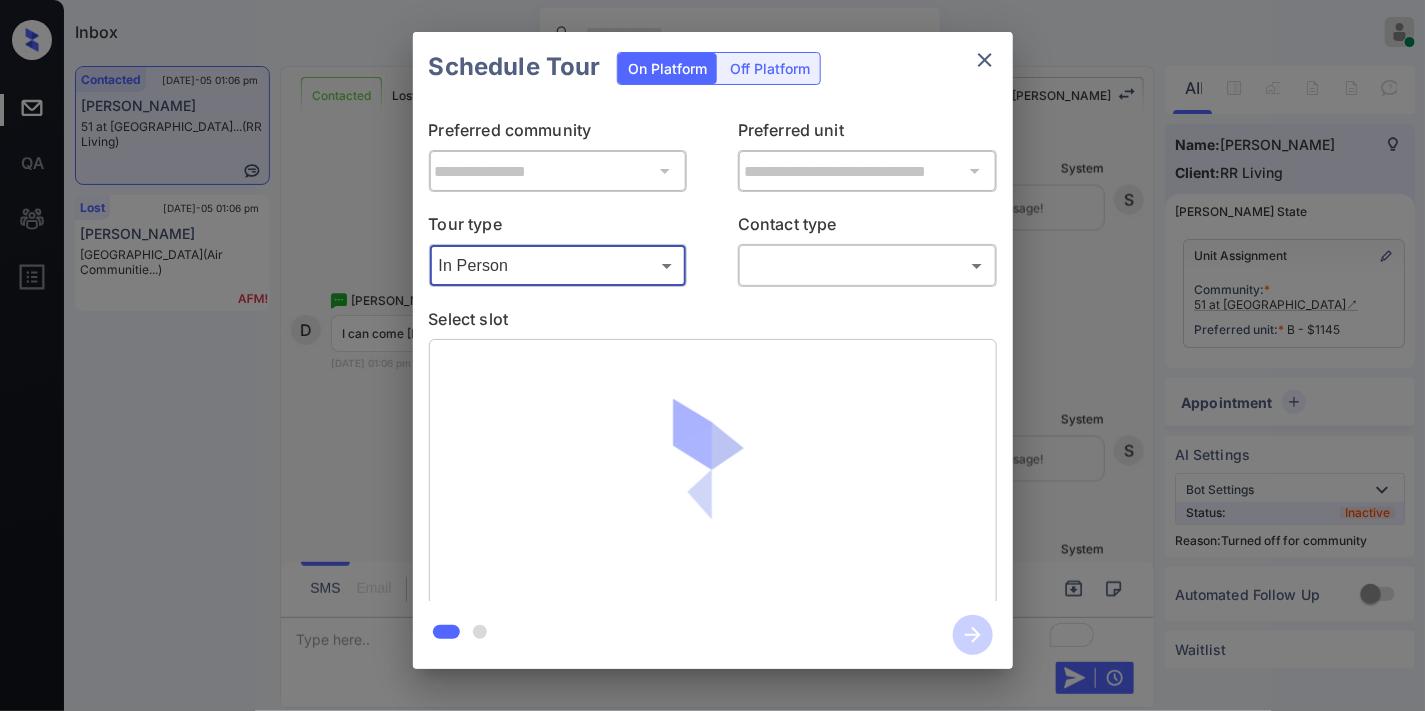 click on "Inbox Samantha Soliven Online Set yourself   offline Set yourself   on break Profile Switch to  dark  mode Sign out Contacted Jul-05 01:06 pm   Danika Garcia 51 at Southave...  (RR Living) Lost Jul-05 01:06 pm   Gita Roshan Upton Place  (Air Communitie...) Contacted Lost Lead Sentiment: Angry Upon sliding the acknowledgement:  Lead will move to lost stage. * ​ SMS and call option will be set to opt out. AFM will be turned off for the lead. Kelsey New Message Zuma Lead transferred to leasing agent: kelsey Jul 05, 2025 01:05 pm  Sync'd w  knock Z New Message Agent Lead created via webhook in Inbound stage. Jul 05, 2025 01:05 pm A New Message Agent AFM Request sent to Kelsey. Jul 05, 2025 01:05 pm A New Message Agent Notes Note: Structured Note:
Move In Date: 2025-07-12
Jul 05, 2025 01:05 pm A New Message Kelsey Lead Details Updated
Move In Date:  12-7-2025
Jul 05, 2025 01:05 pm K New Message Kelsey Jul 05, 2025 01:05 pm   | SmarterAFMV2Sms  Sync'd w  knock K New Message Kelsey Lead archived by Kelsey!" at bounding box center (712, 355) 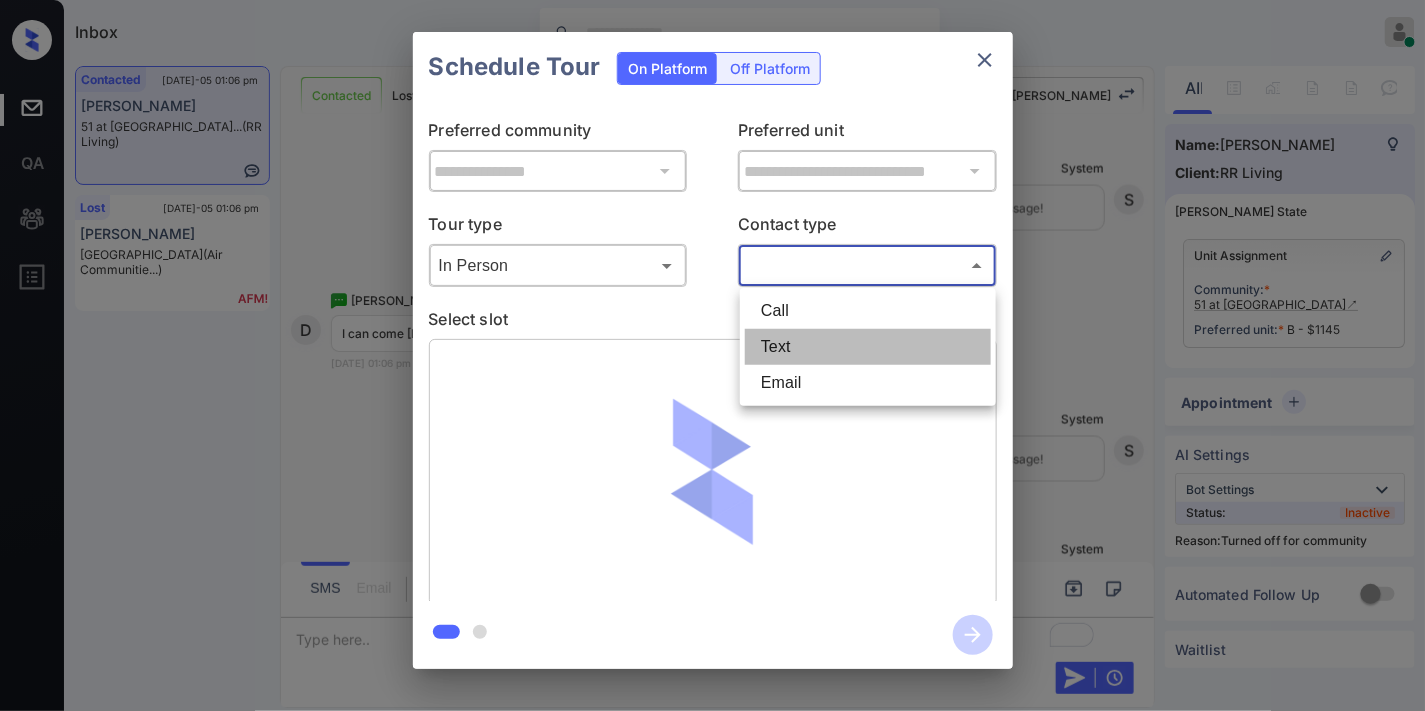 click on "Text" at bounding box center (868, 347) 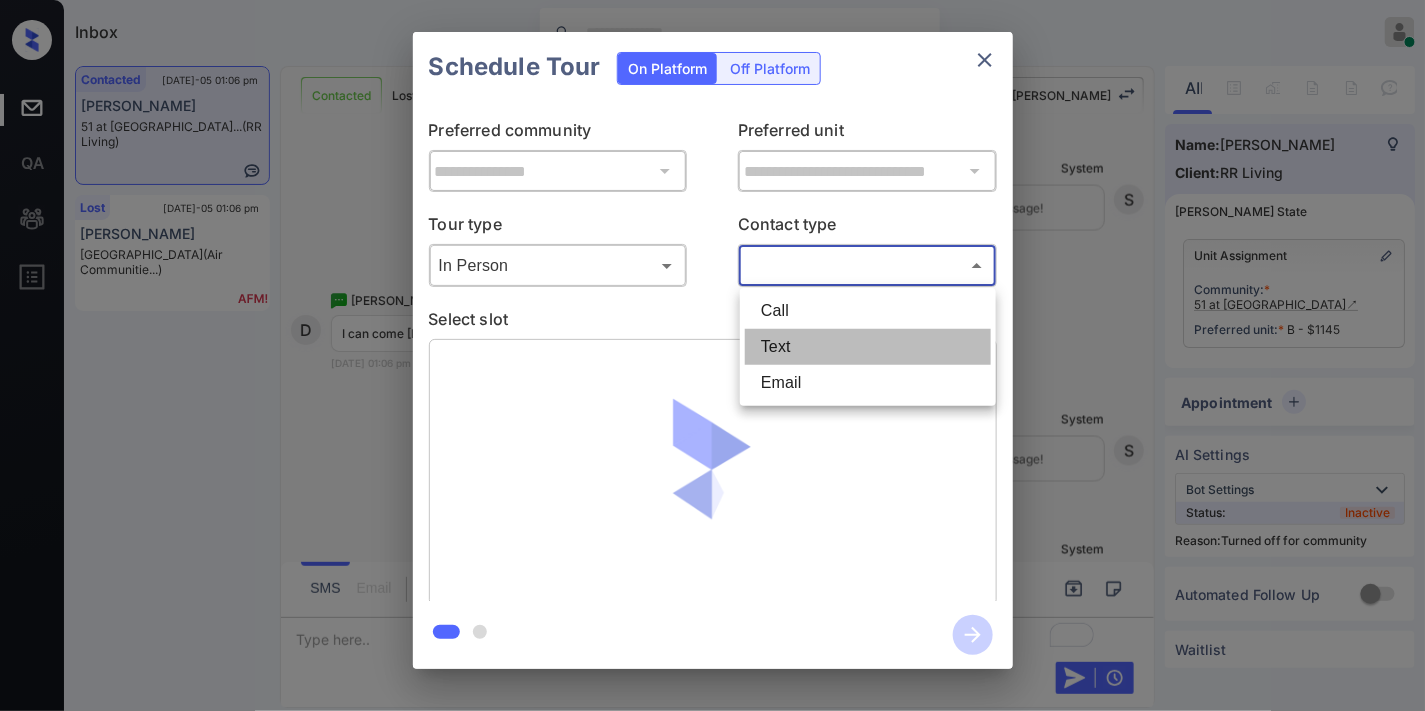 type on "****" 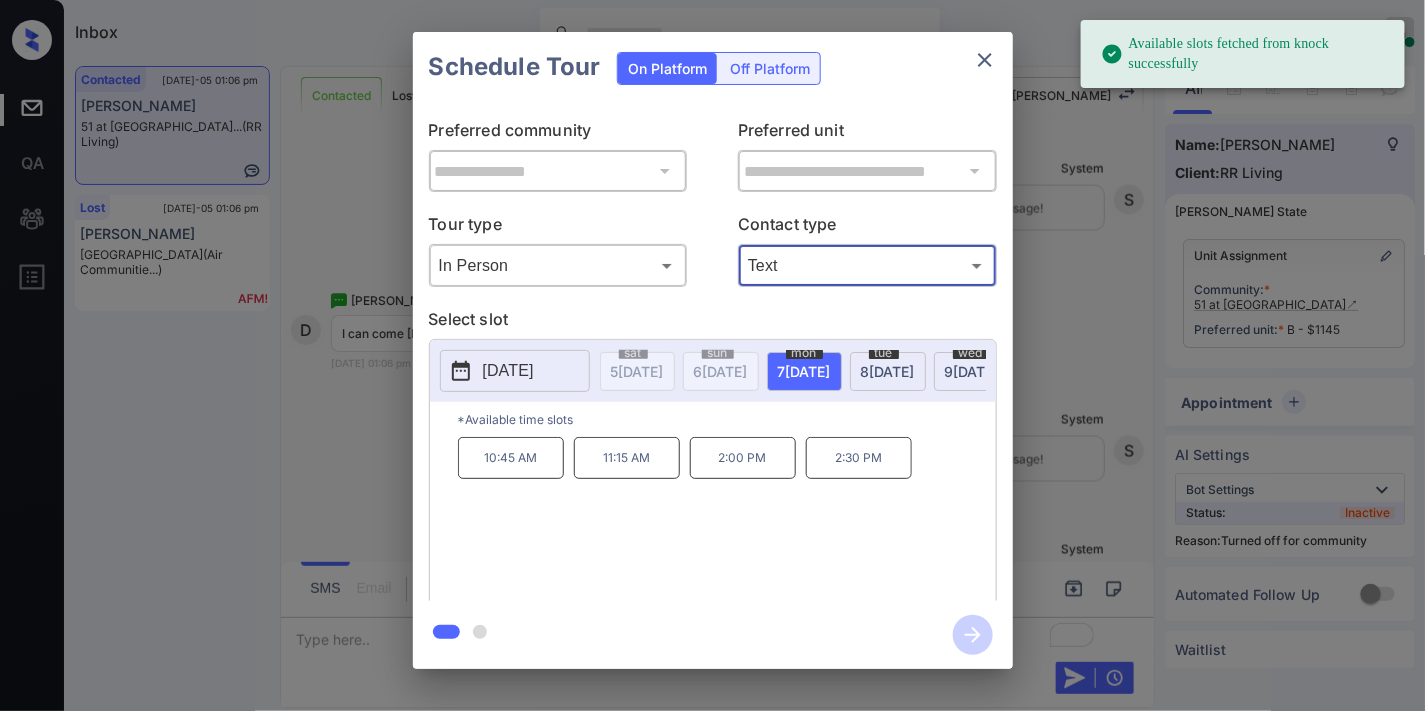 click on "2025-07-07" at bounding box center (508, 371) 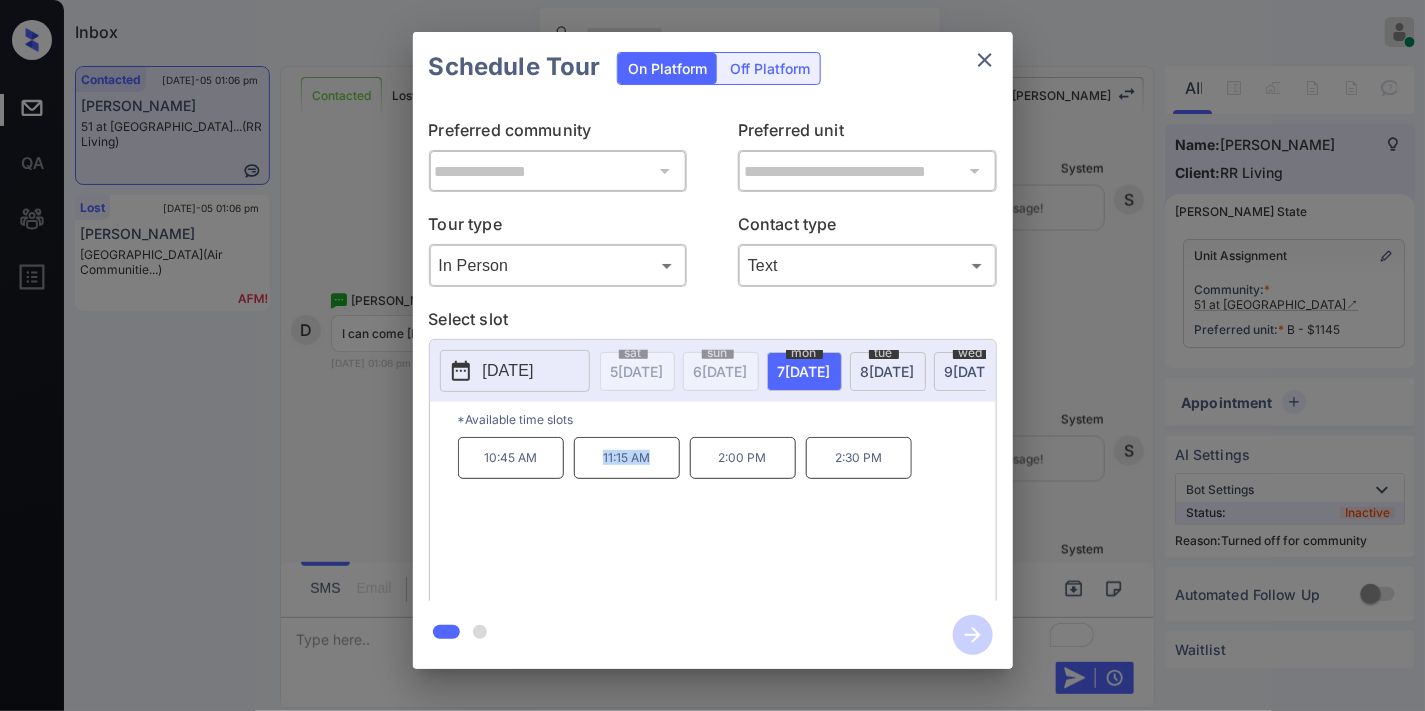 drag, startPoint x: 660, startPoint y: 470, endPoint x: 556, endPoint y: 470, distance: 104 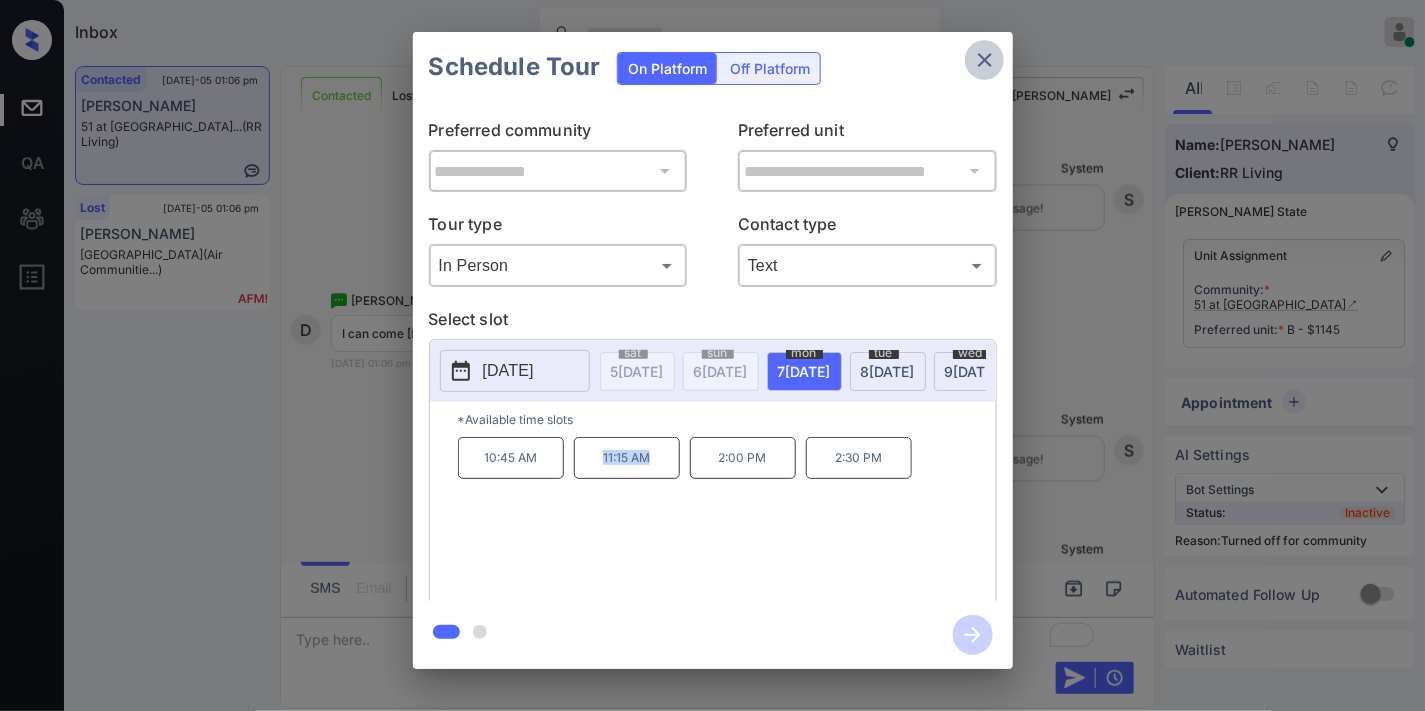 click 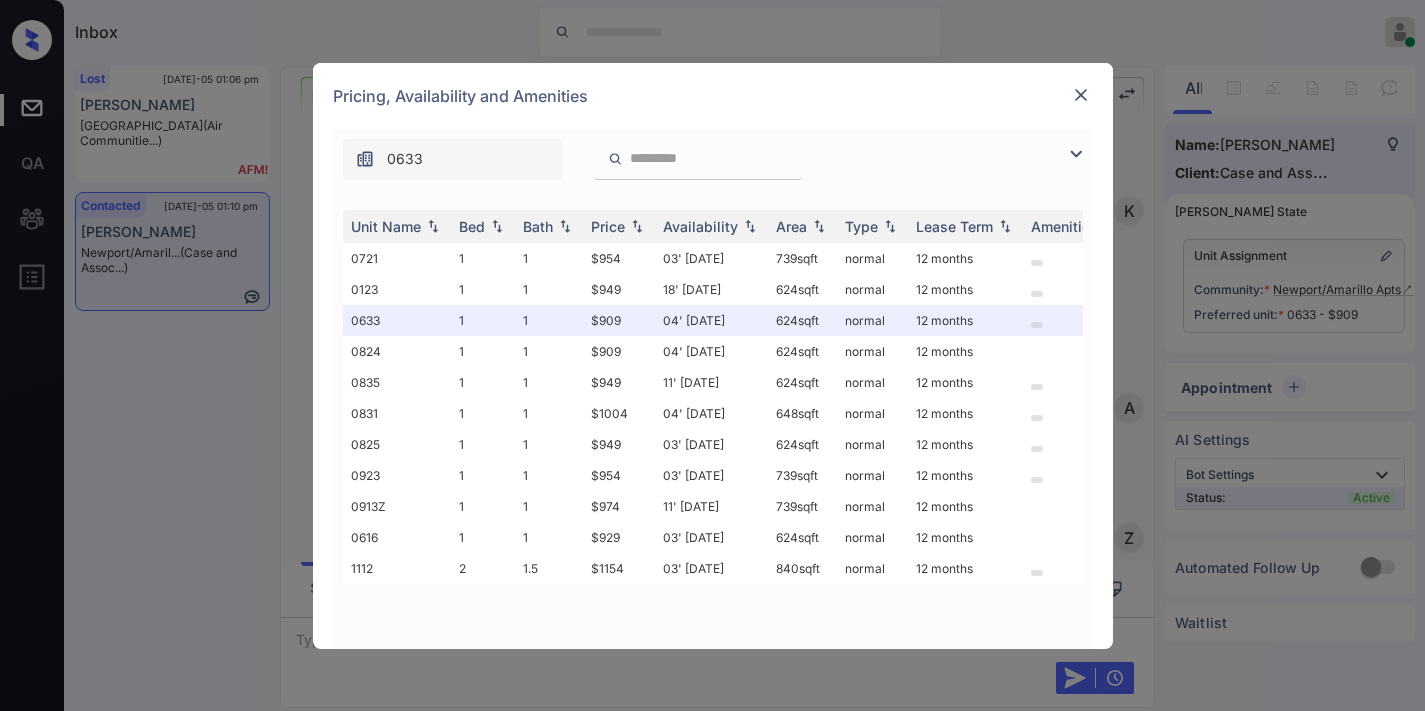 scroll, scrollTop: 0, scrollLeft: 0, axis: both 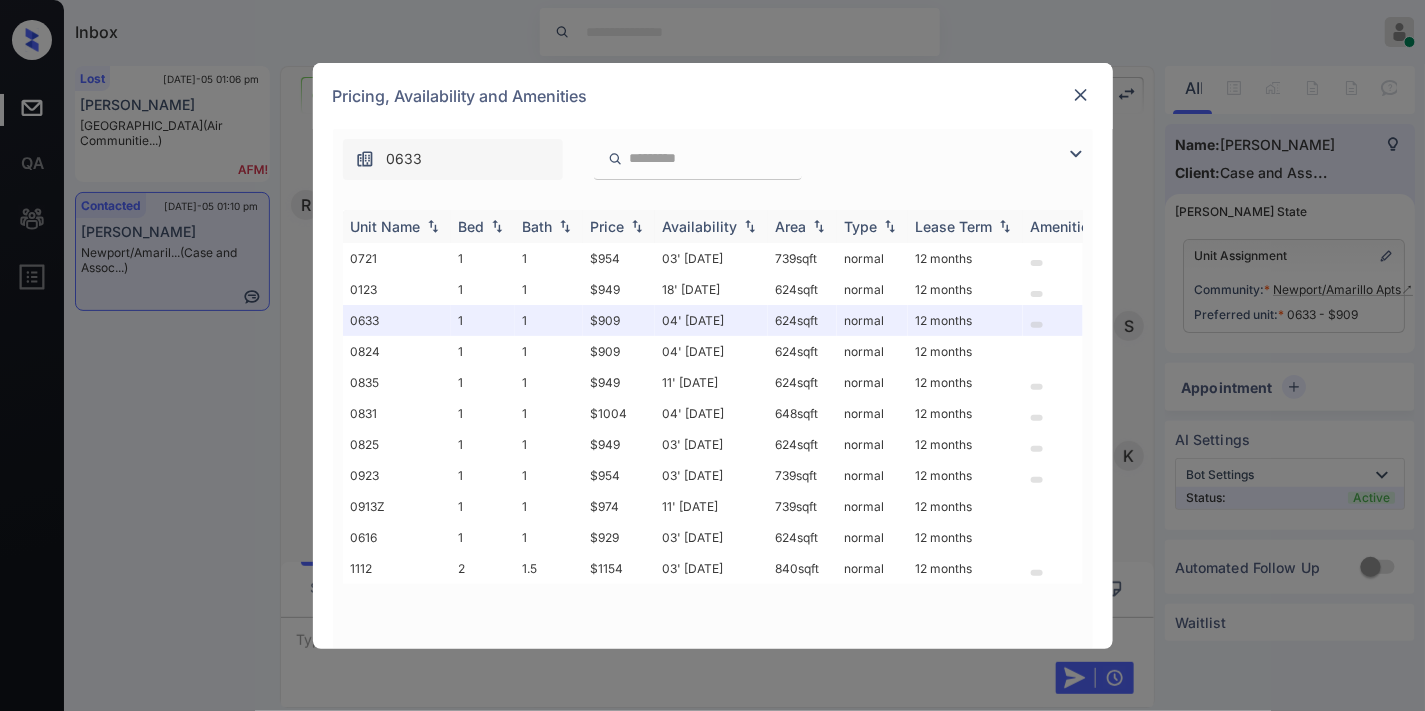 click on "Price" at bounding box center [608, 226] 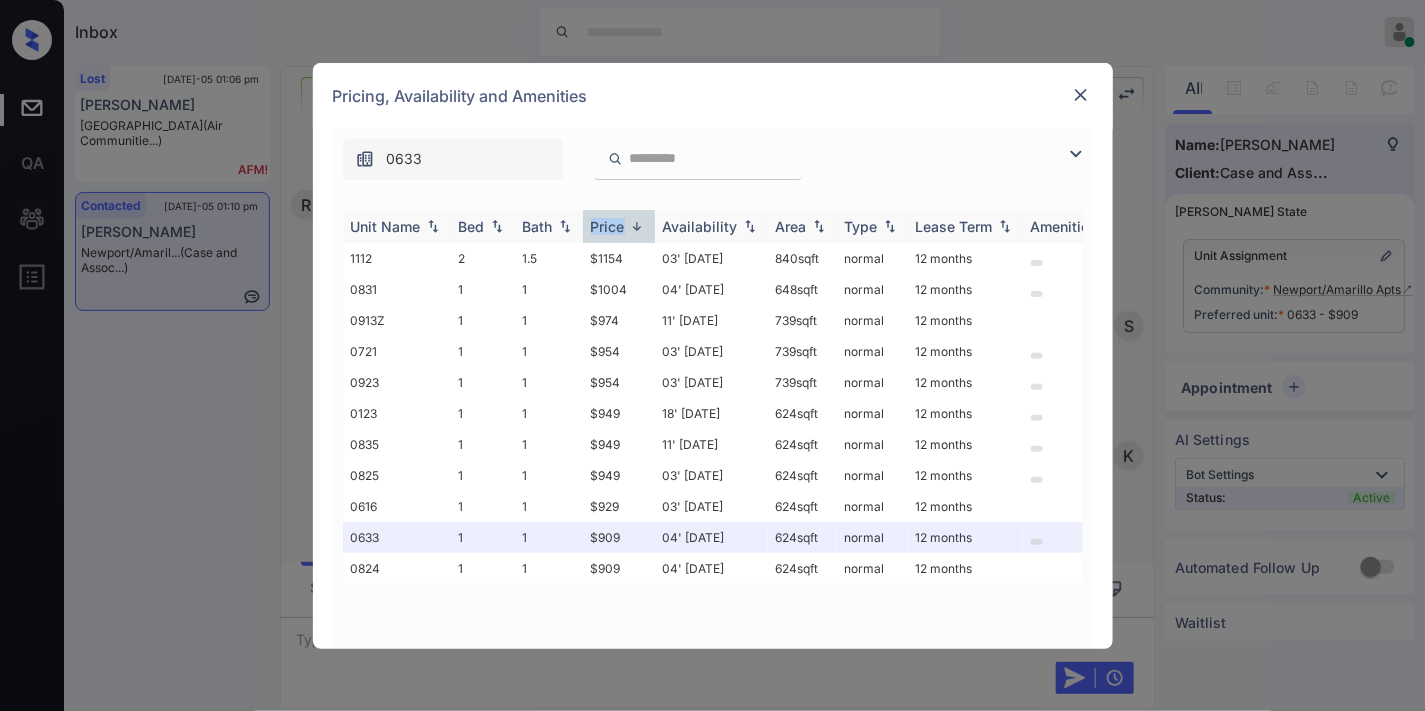 click on "Price" at bounding box center (608, 226) 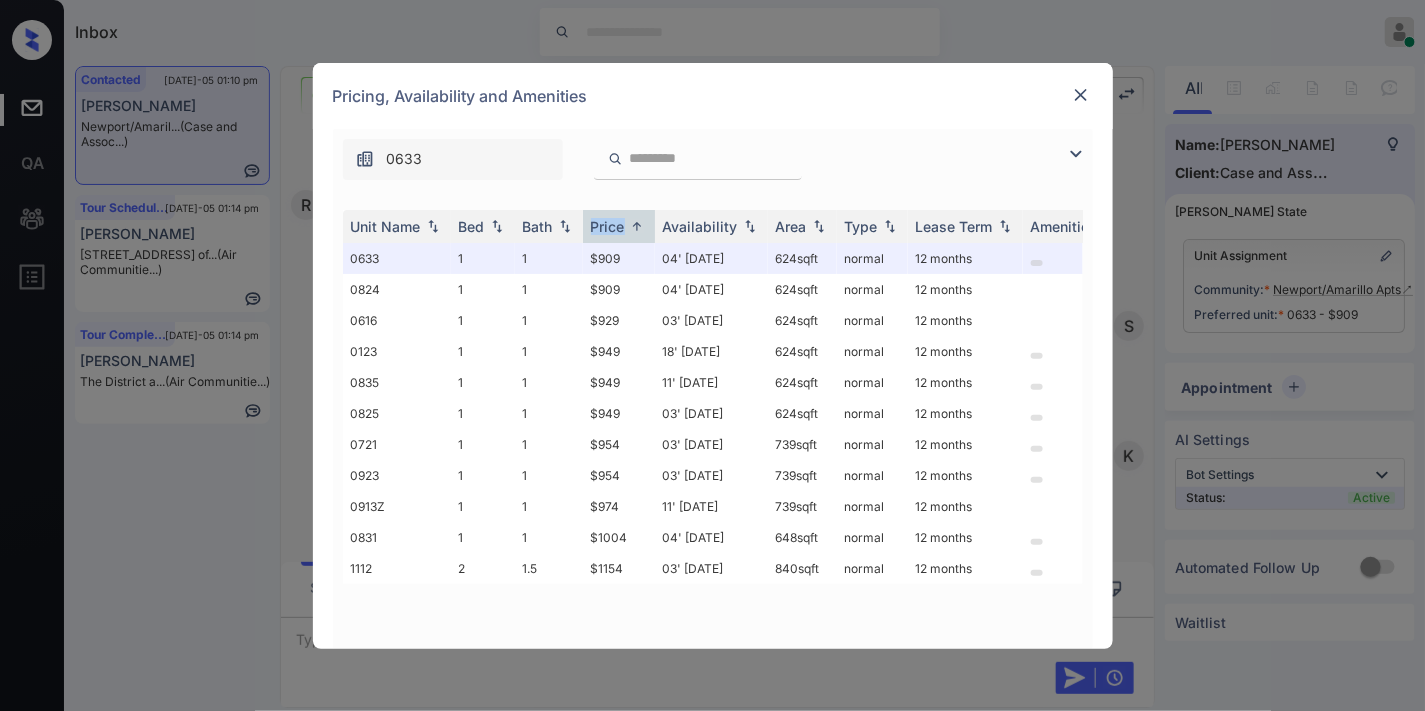 click at bounding box center [1081, 95] 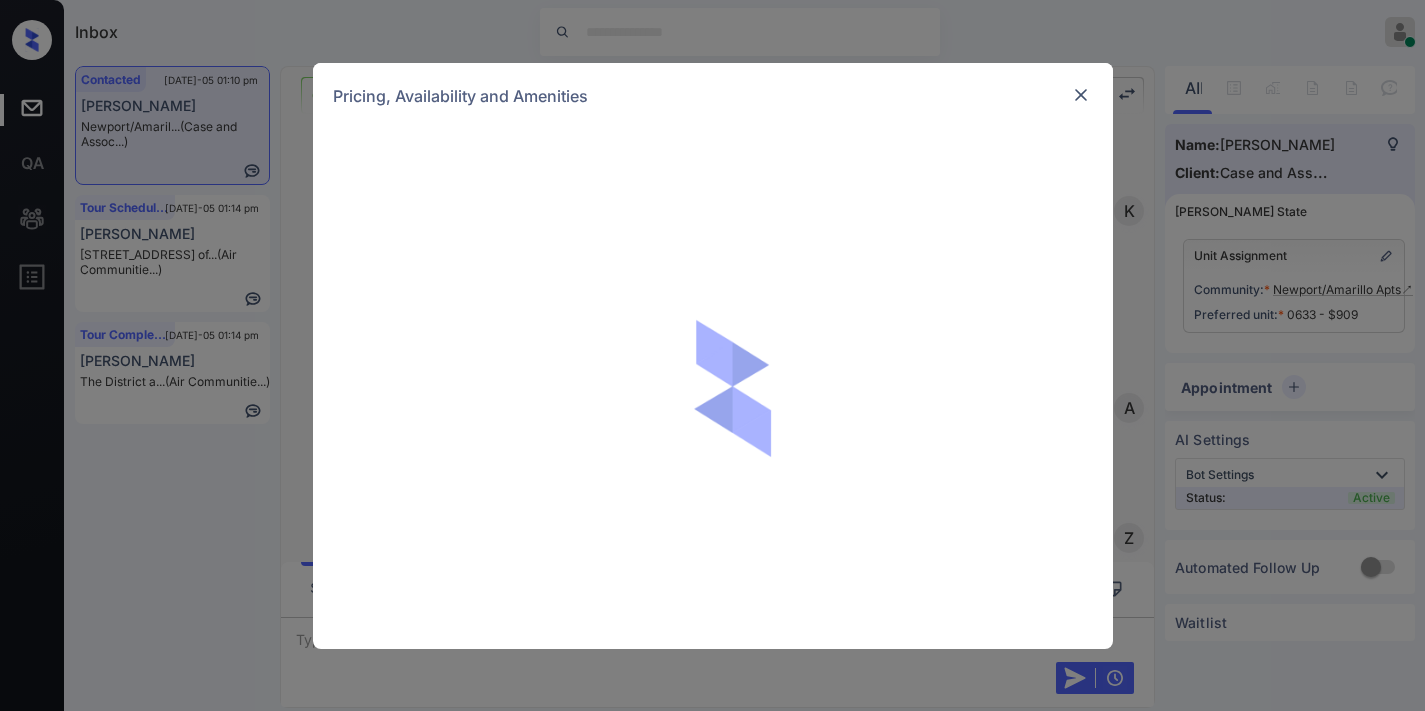 scroll, scrollTop: 0, scrollLeft: 0, axis: both 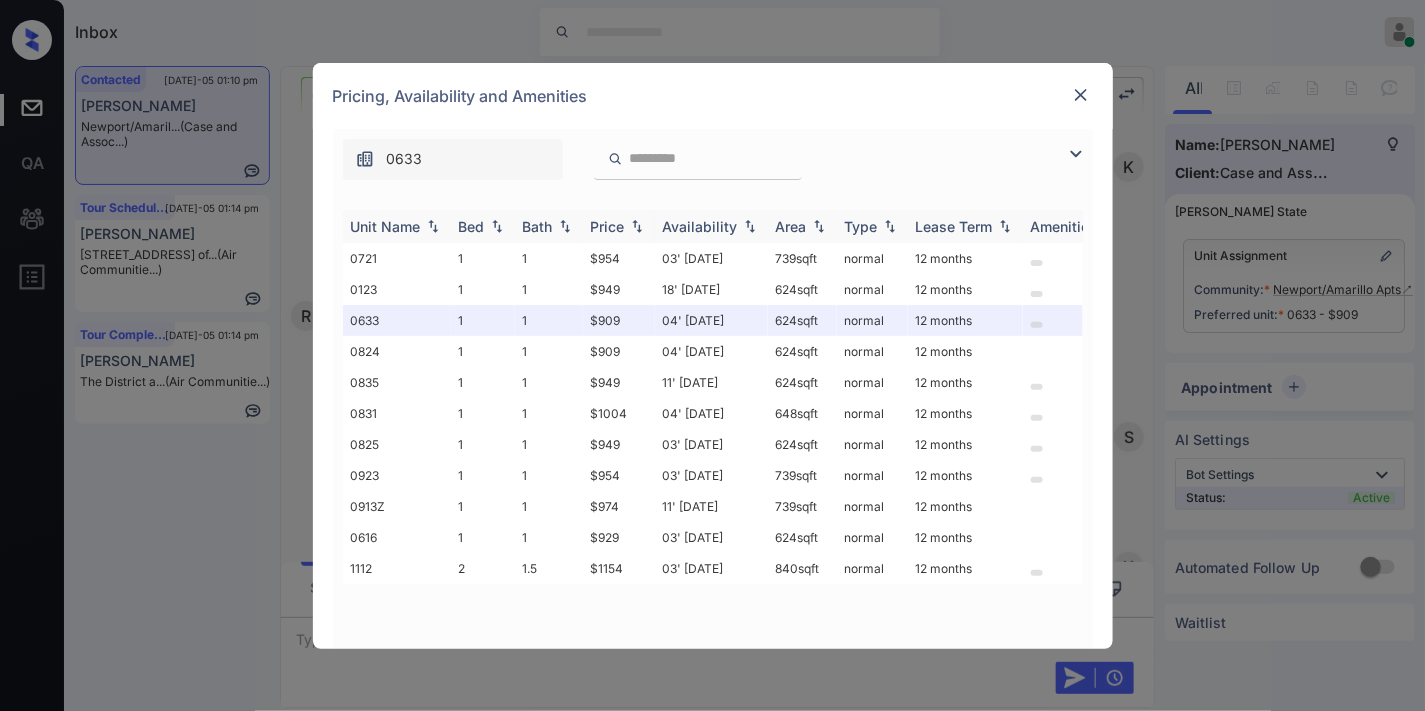 click on "Price" at bounding box center [619, 226] 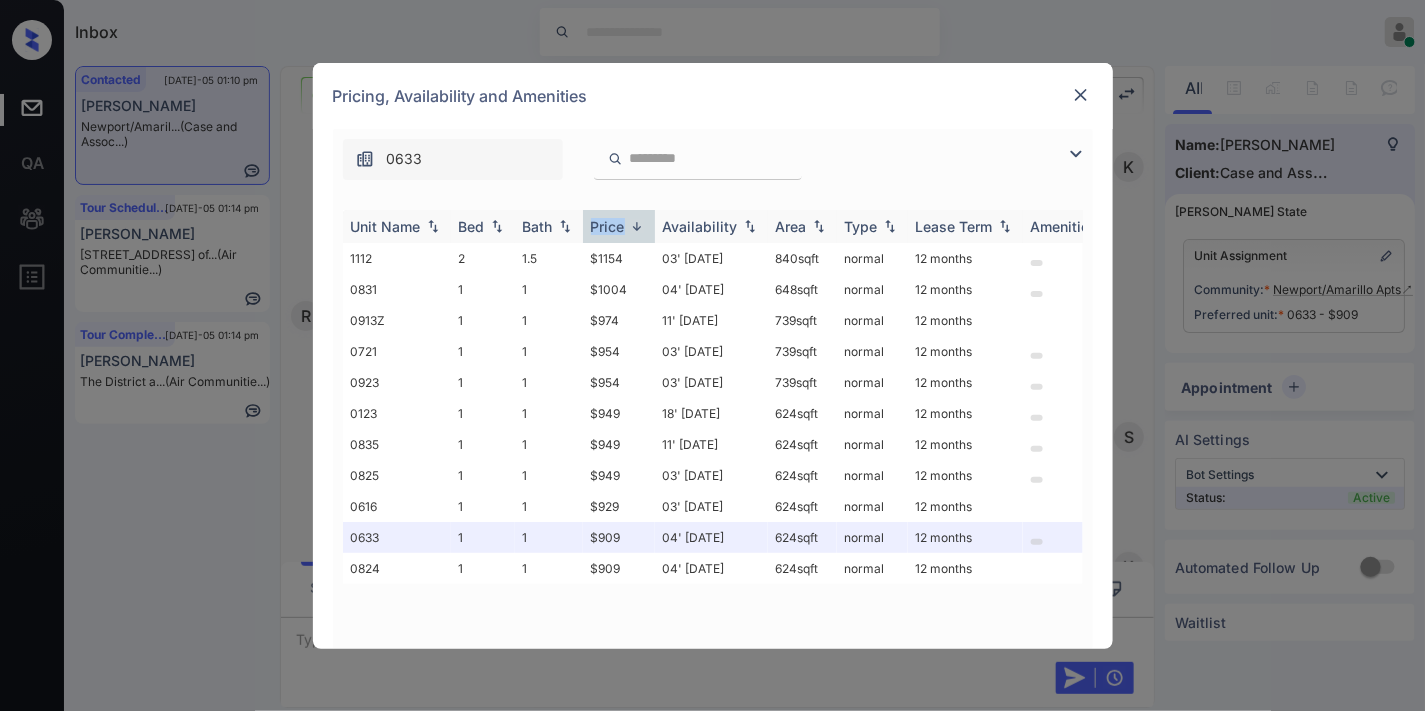 click on "Price" at bounding box center (619, 226) 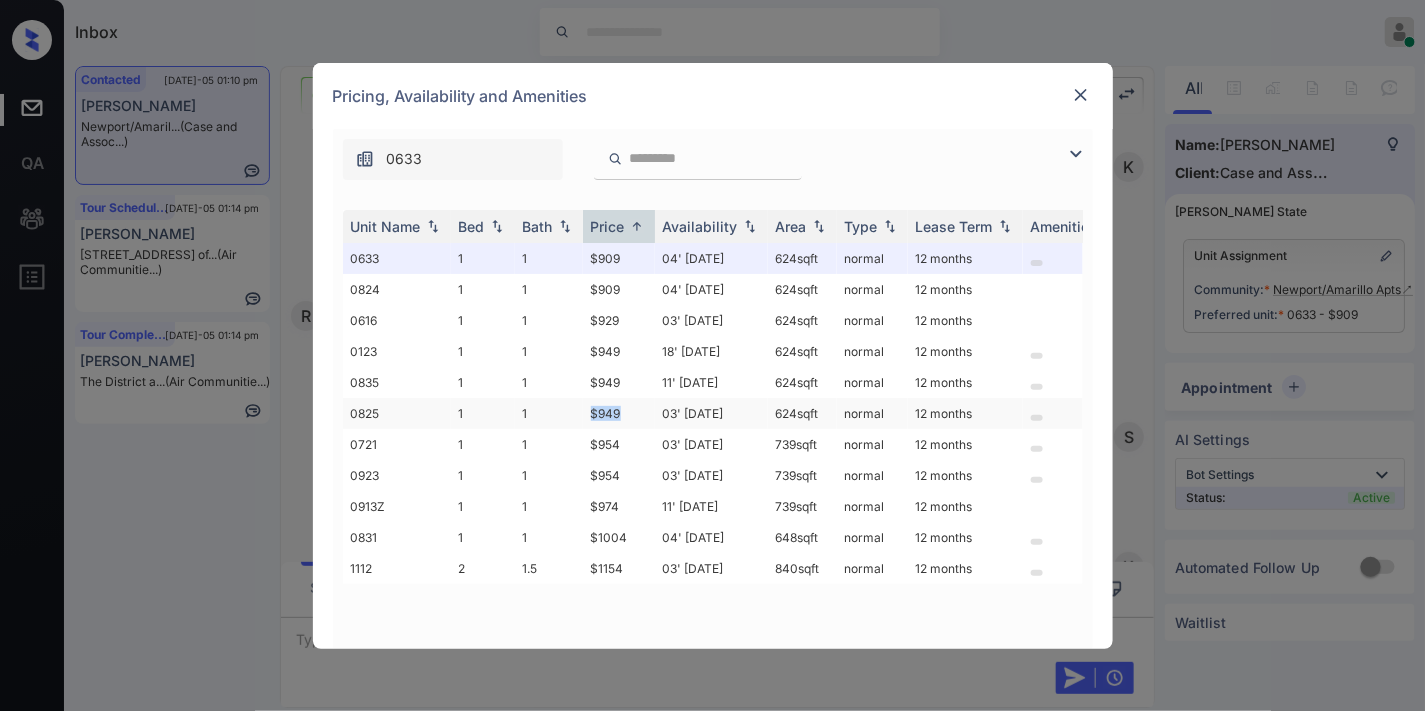 drag, startPoint x: 636, startPoint y: 407, endPoint x: 580, endPoint y: 407, distance: 56 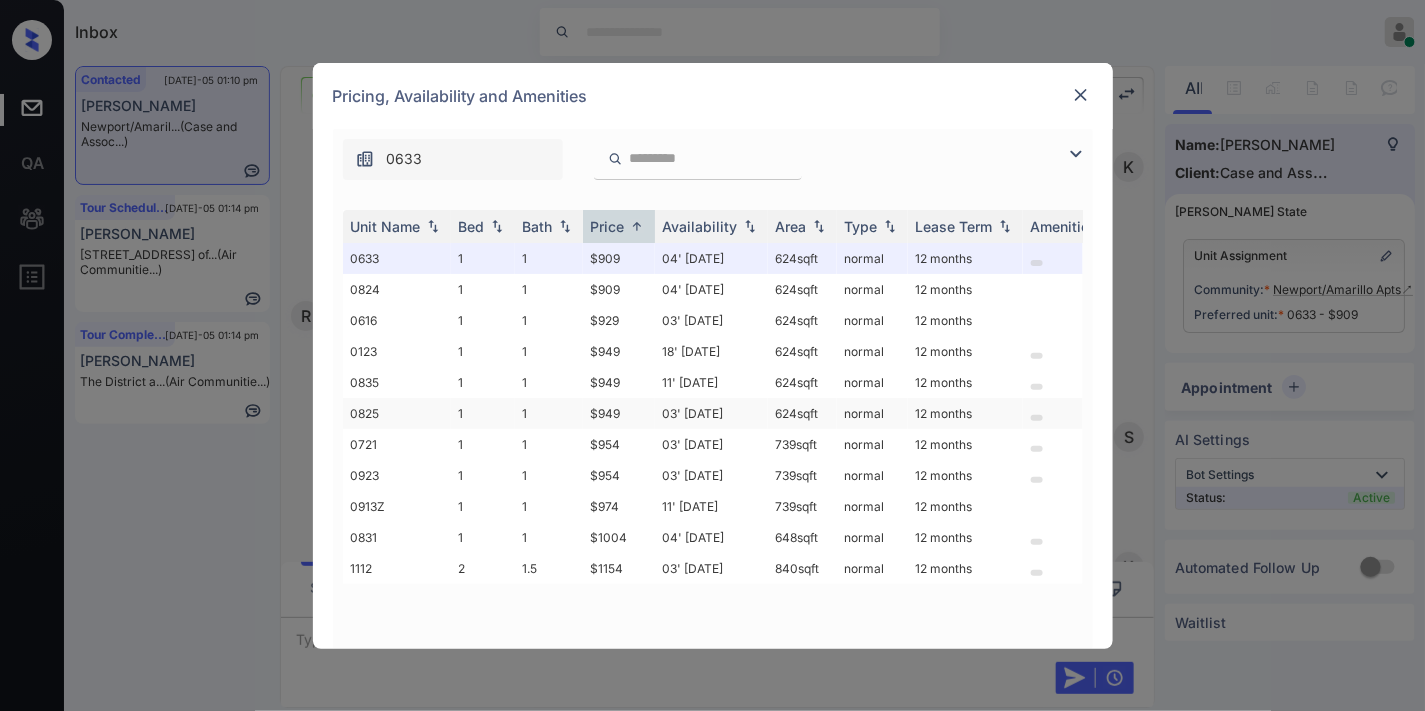 click on "03' [DATE]" at bounding box center [711, 413] 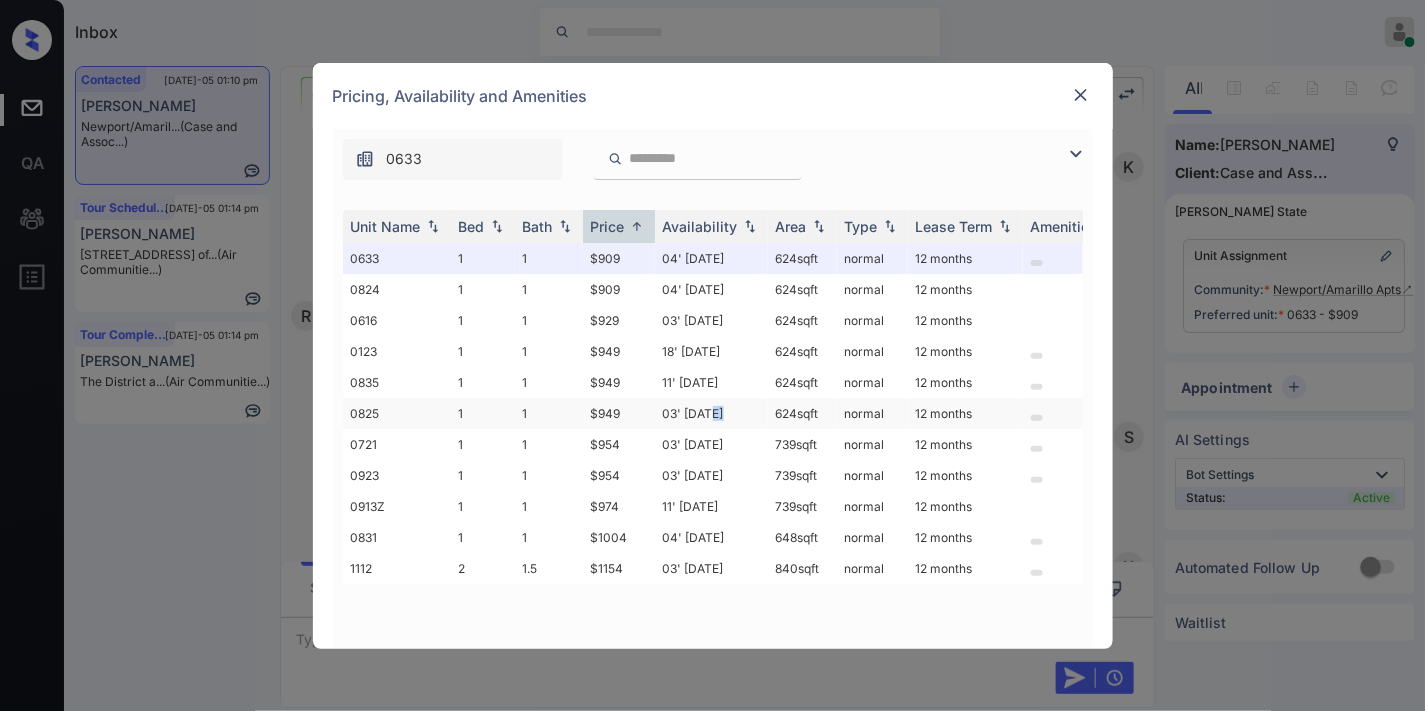 click on "03' [DATE]" at bounding box center (711, 413) 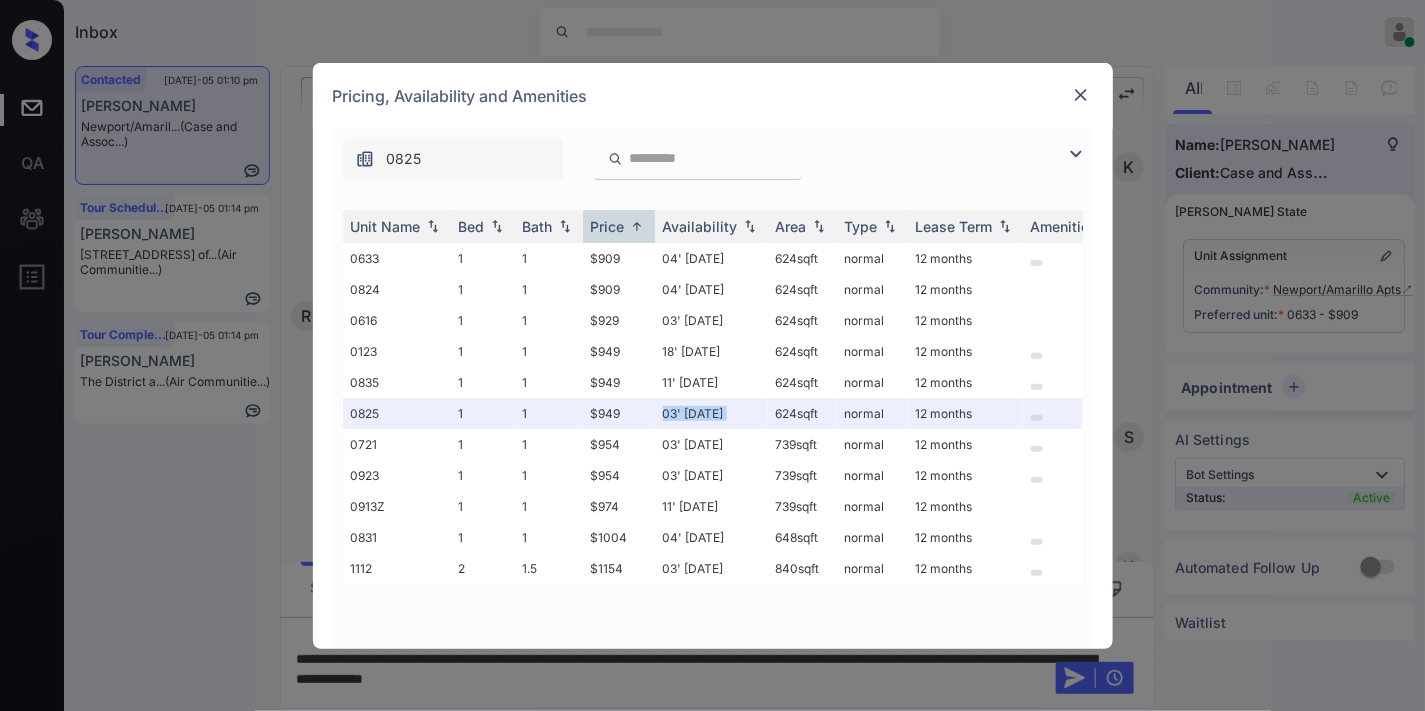click at bounding box center (1081, 95) 